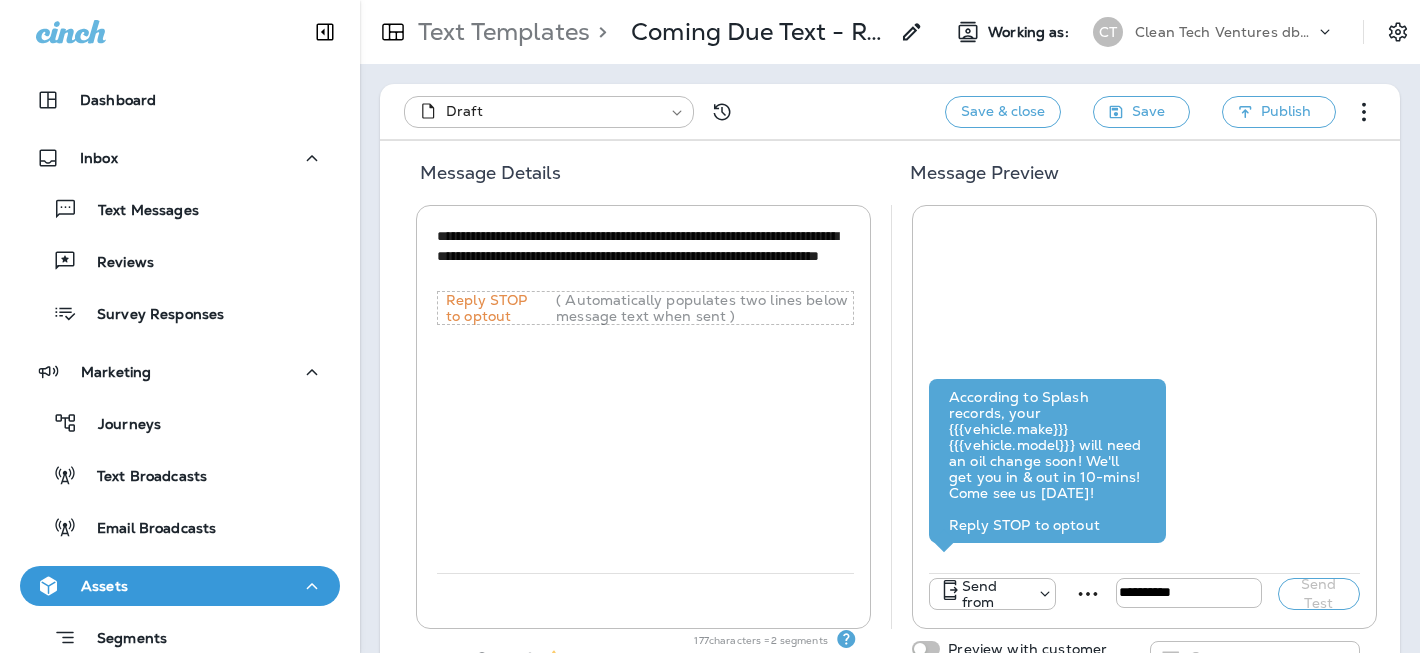 scroll, scrollTop: 0, scrollLeft: 0, axis: both 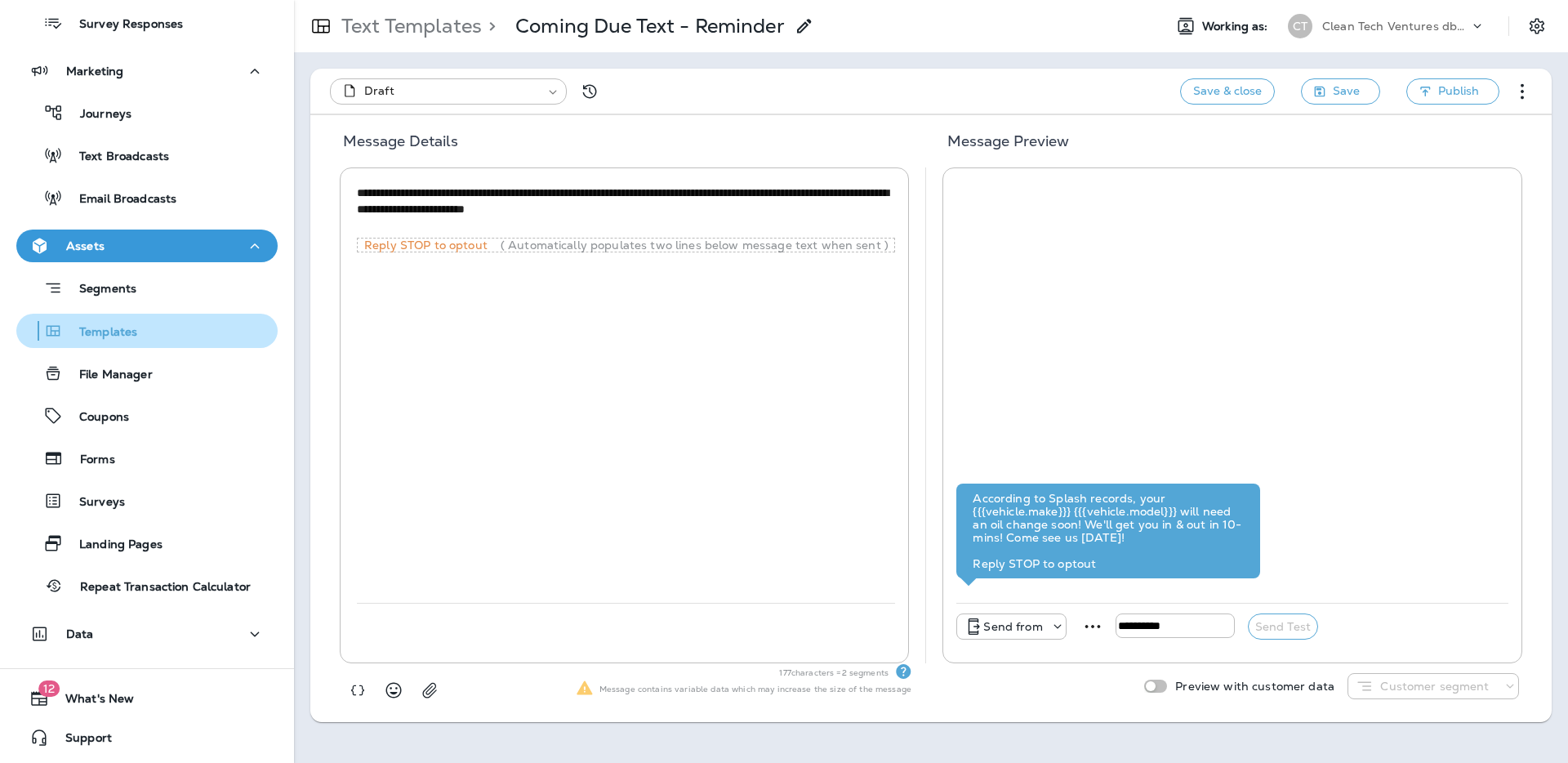 click on "Templates" at bounding box center [100, 332] 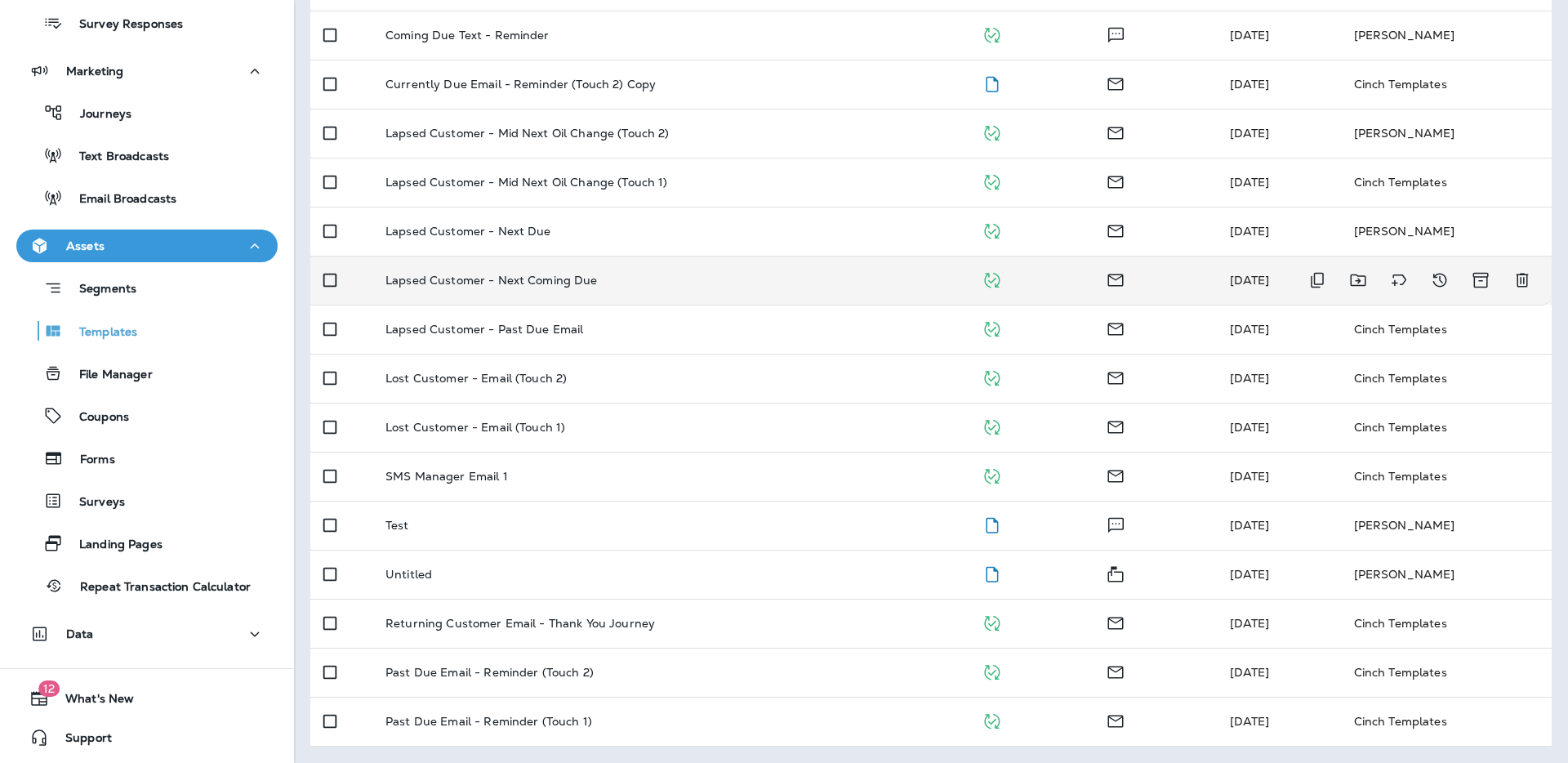 scroll, scrollTop: 0, scrollLeft: 0, axis: both 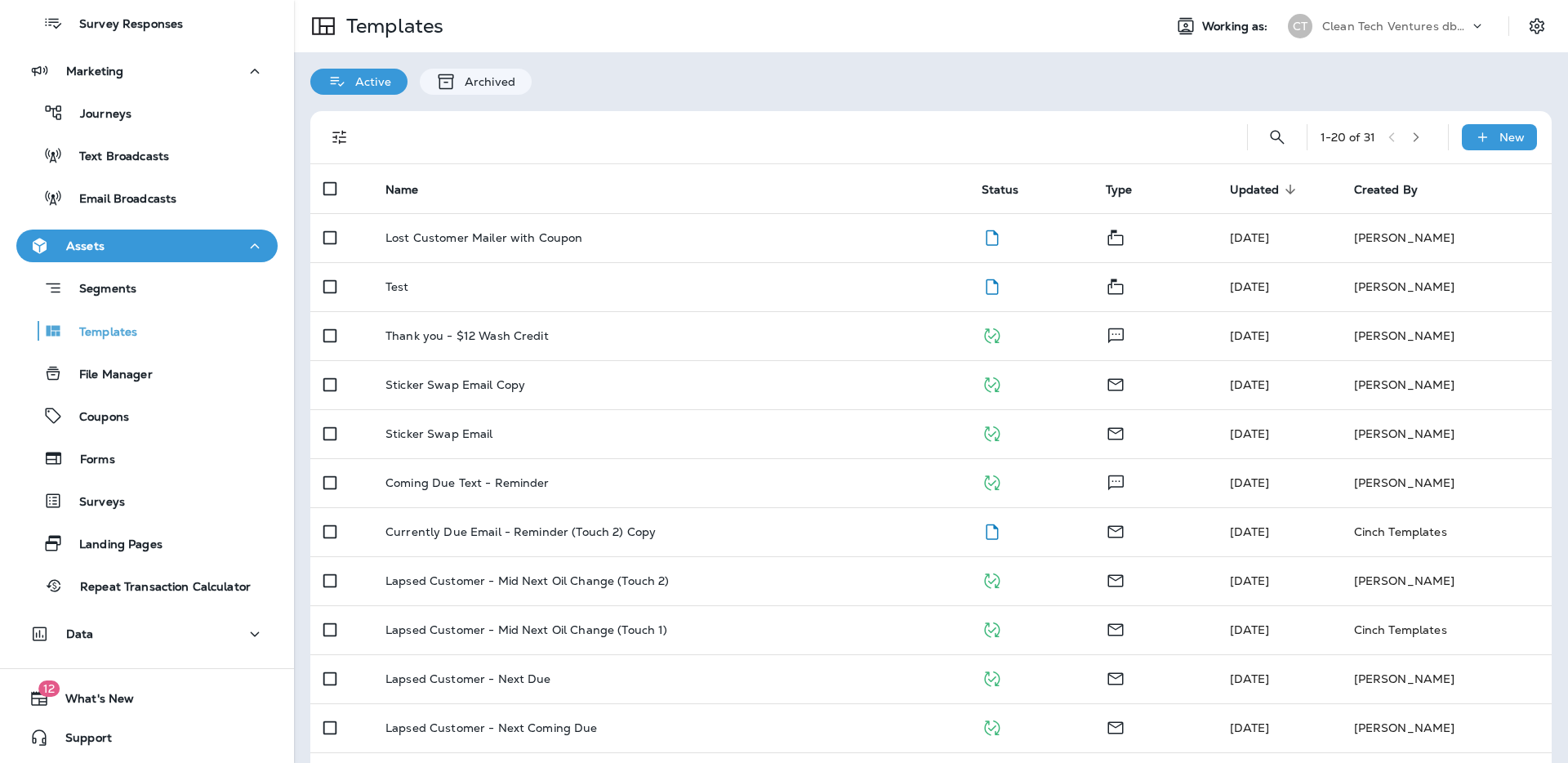 click 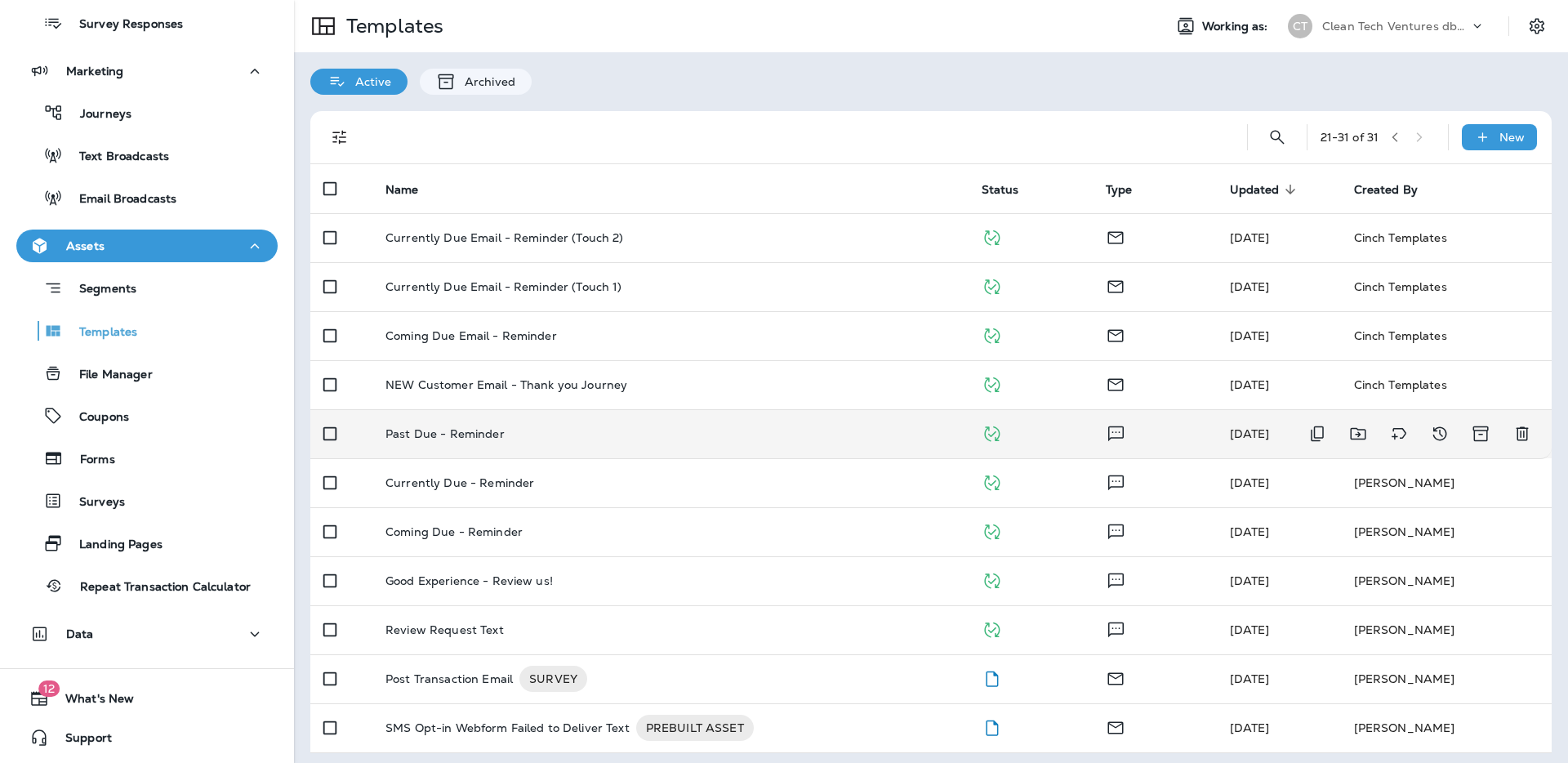 scroll, scrollTop: 7, scrollLeft: 0, axis: vertical 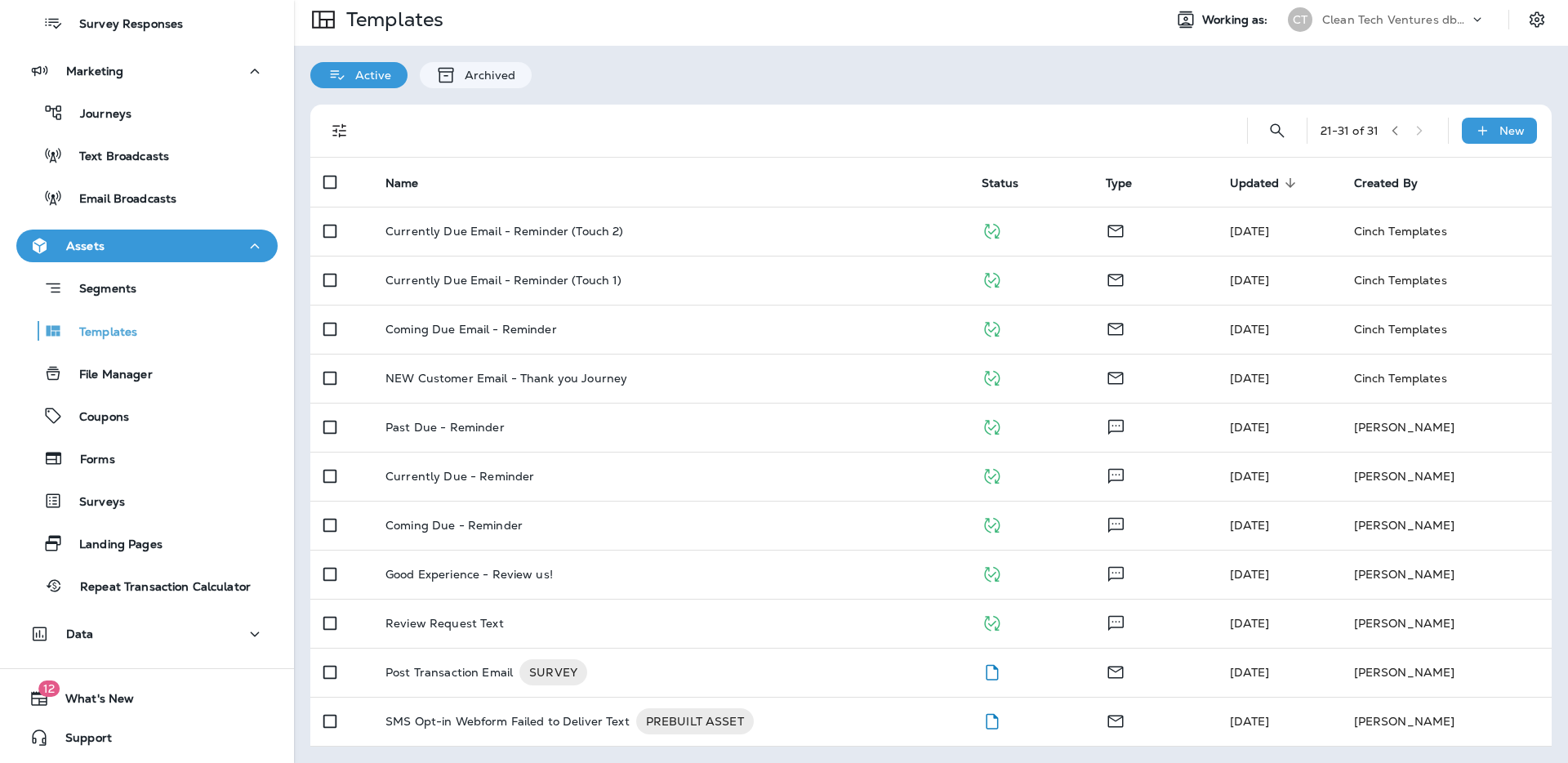 click 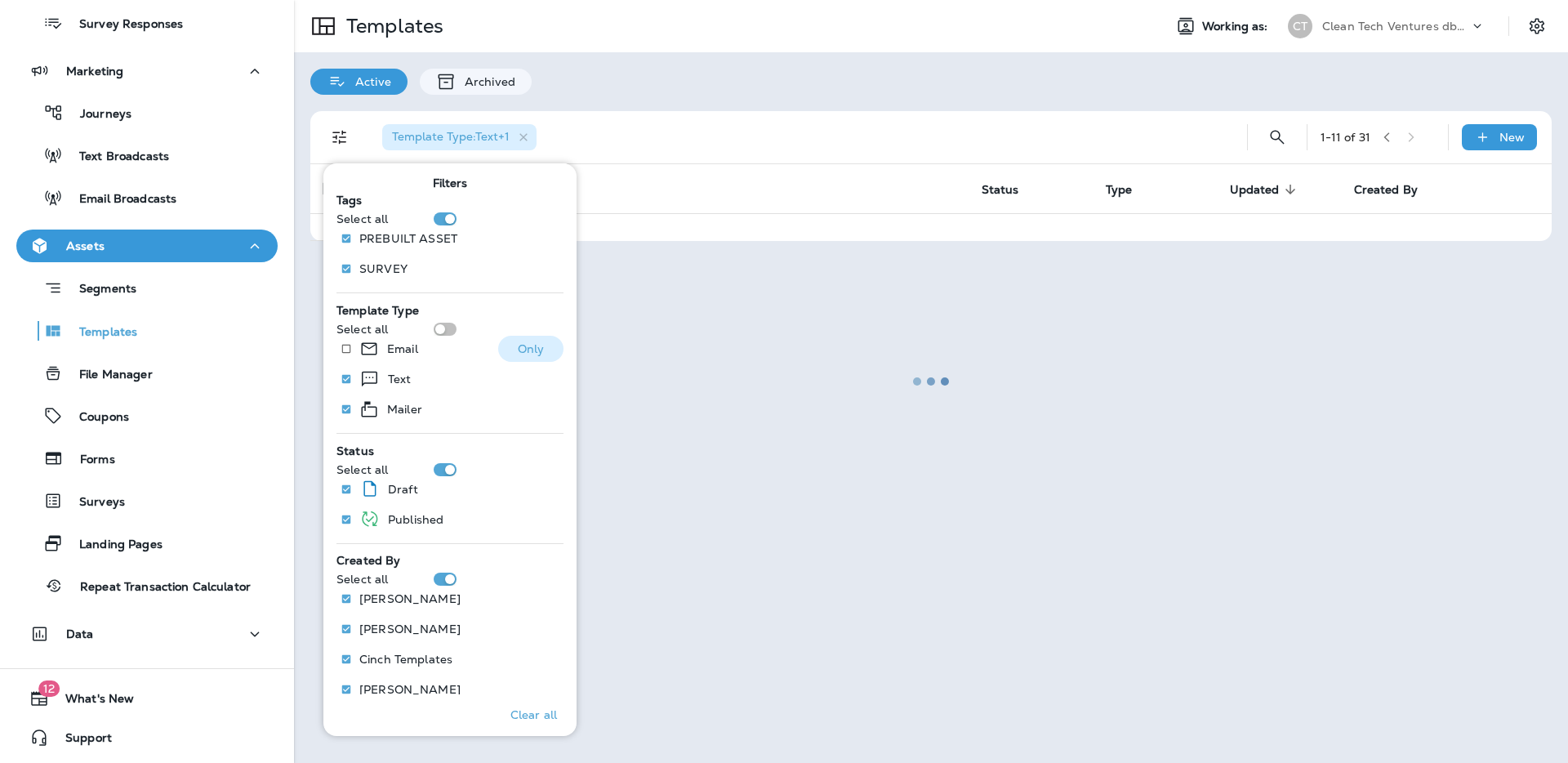 scroll, scrollTop: 0, scrollLeft: 0, axis: both 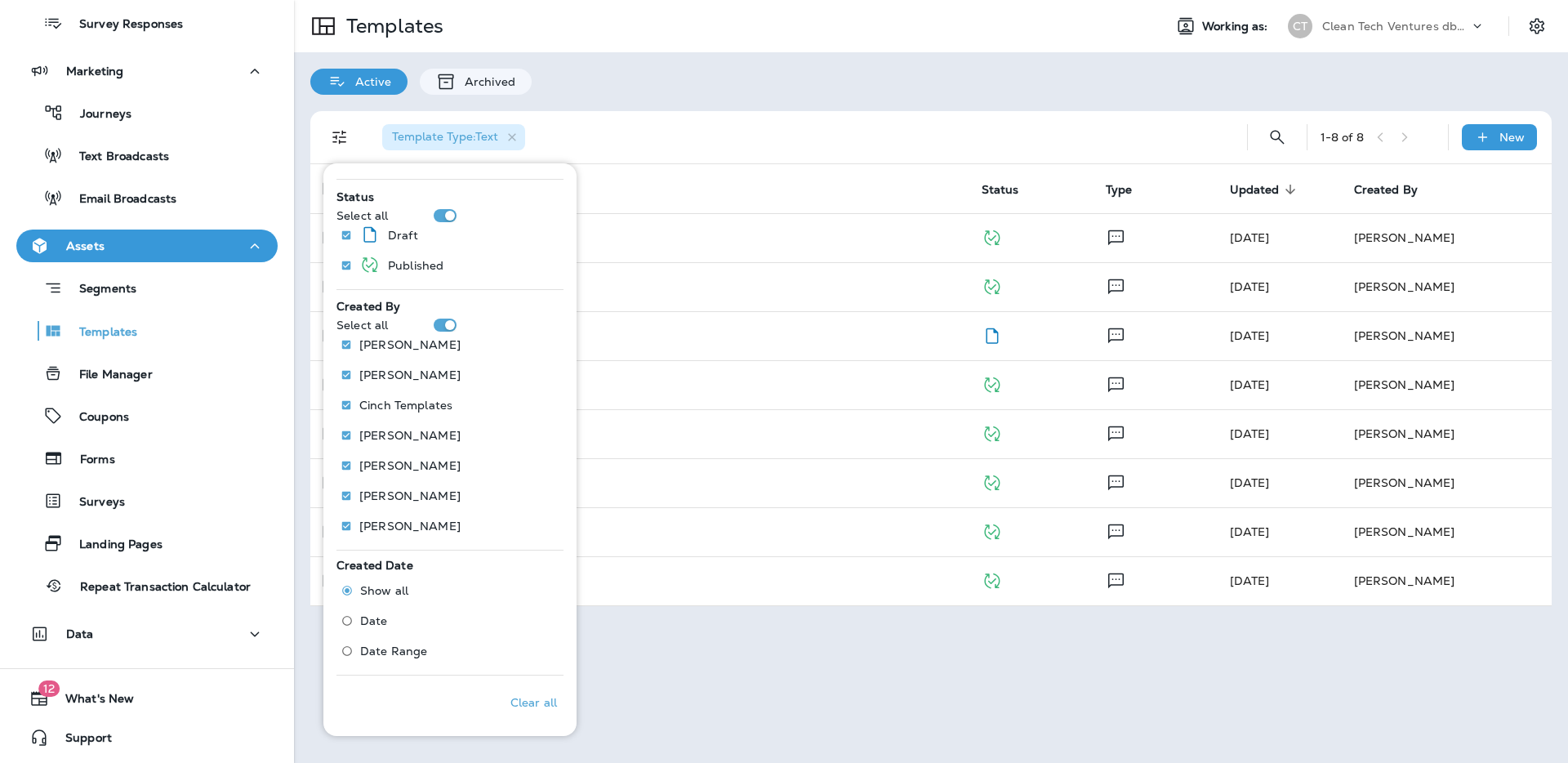 click on "Templates Working as: CT Clean Tech Ventures dba Splash 10-Minute Oil Change Active Archived   Template Type :  Text 1  -  8   of 8 New Name Status Type Updated sorted descending Created By   Thank you - $12 Wash Credit [DATE] [PERSON_NAME]   Coming Due Text - Reminder [DATE] [PERSON_NAME]   Test [DATE] [PERSON_NAME]   Past Due - Reminder [DATE] [PERSON_NAME]   Currently Due - Reminder [DATE] [PERSON_NAME]   Coming Due - Reminder [DATE] [PERSON_NAME]   Good Experience - Review us! [DATE] [PERSON_NAME]   Review Request Text [DATE] [PERSON_NAME]" at bounding box center (931, 382) 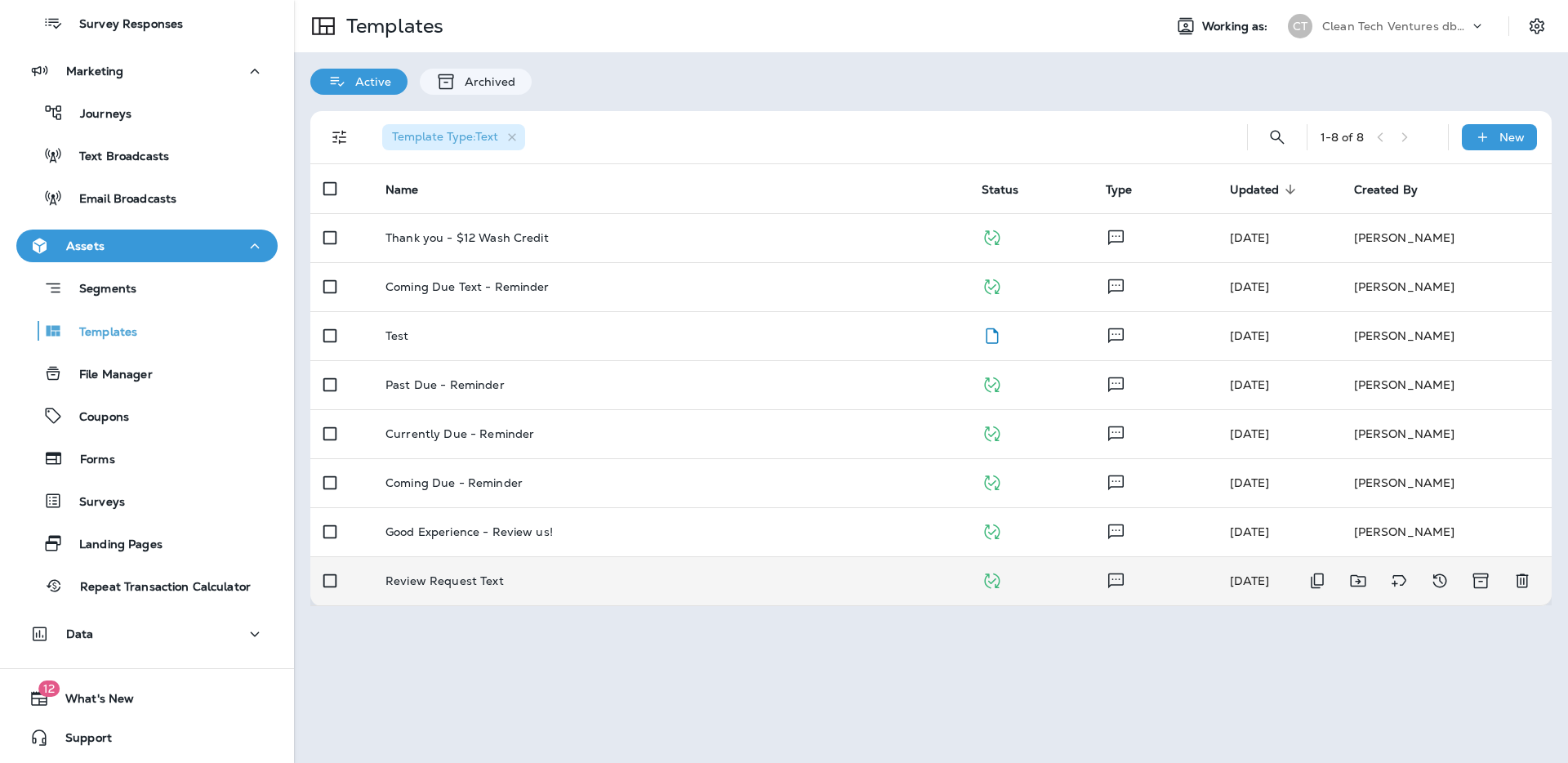 click on "Review Request Text" at bounding box center [670, 581] 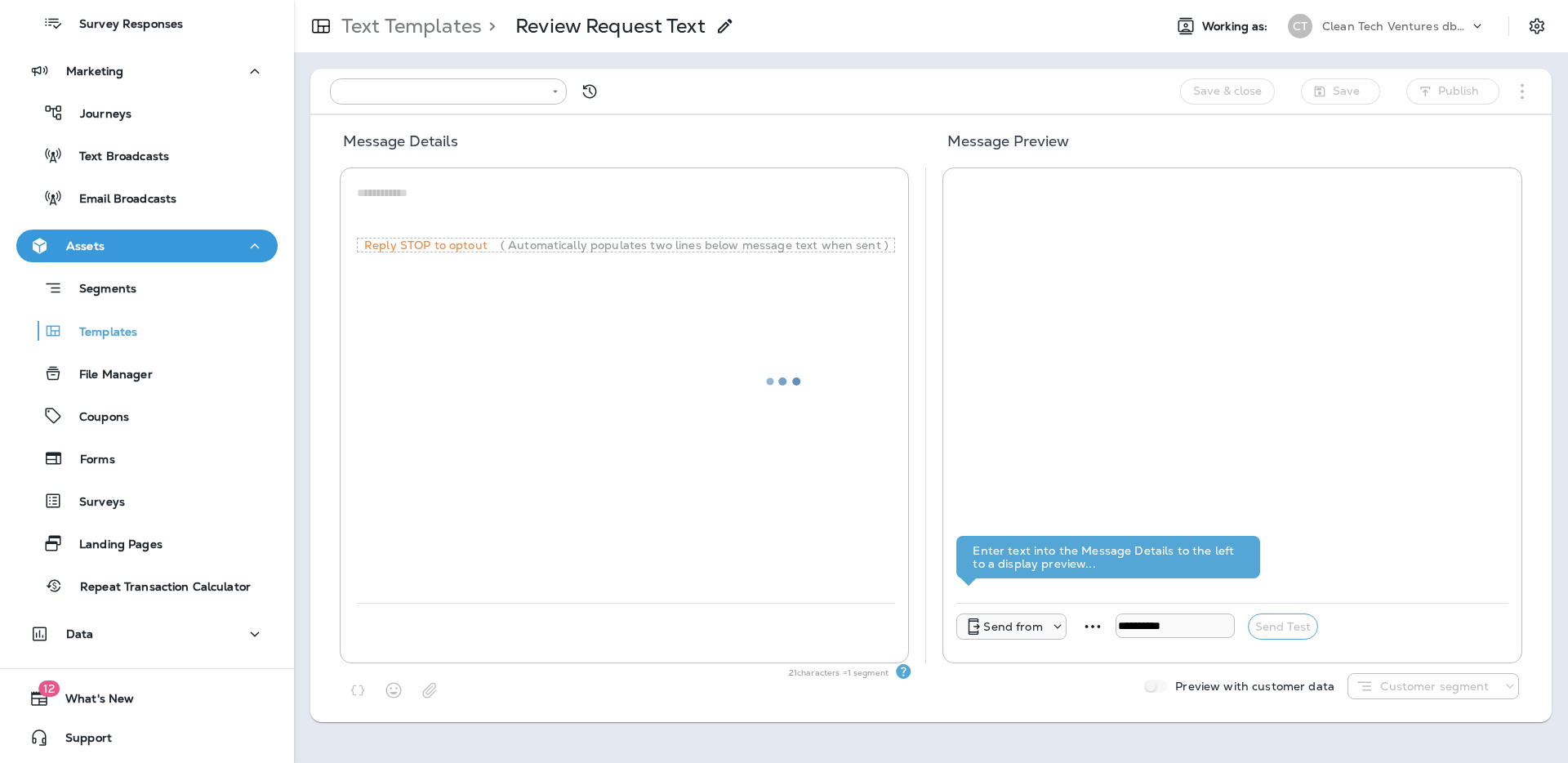 type on "**********" 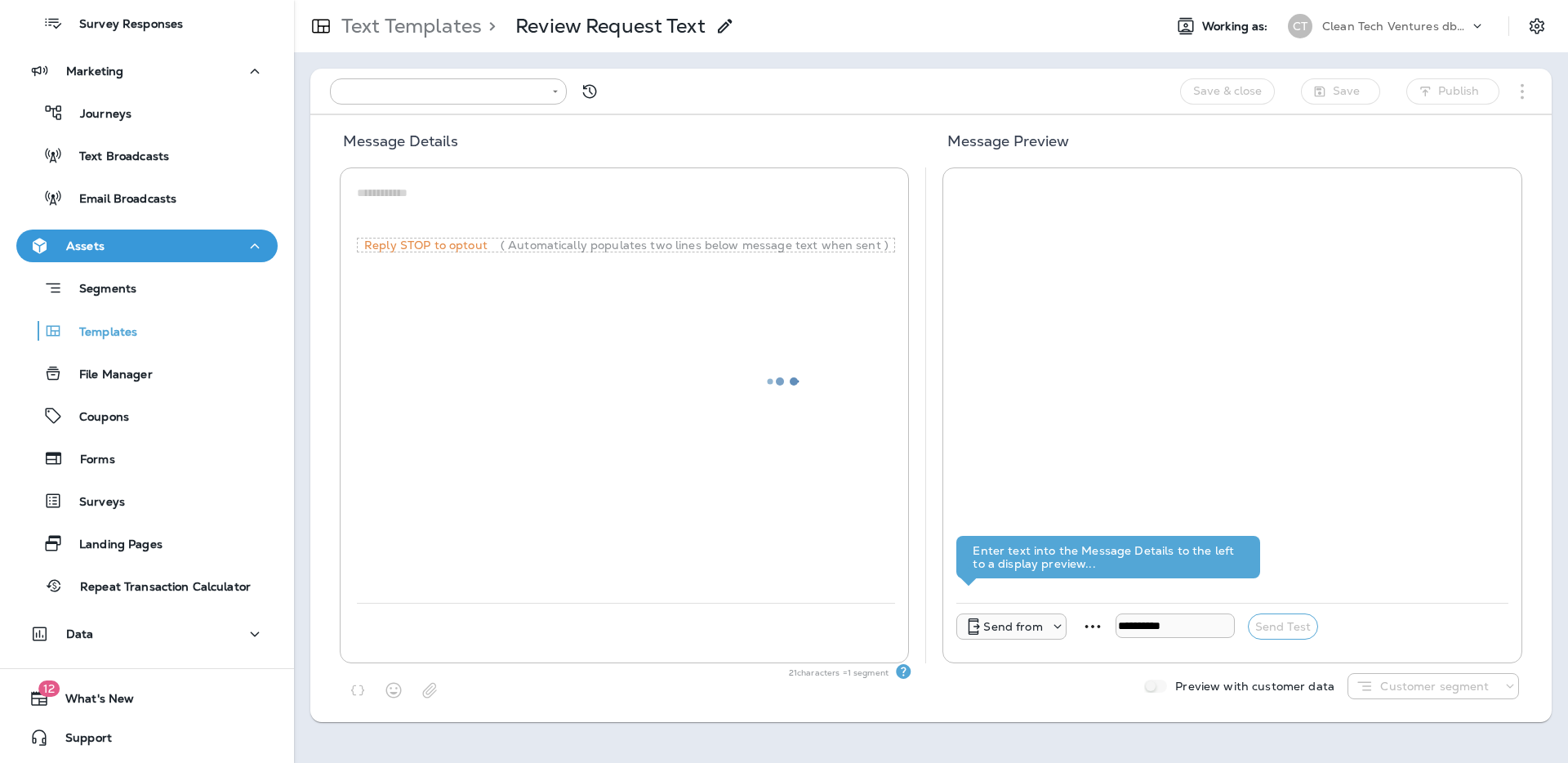 type on "**********" 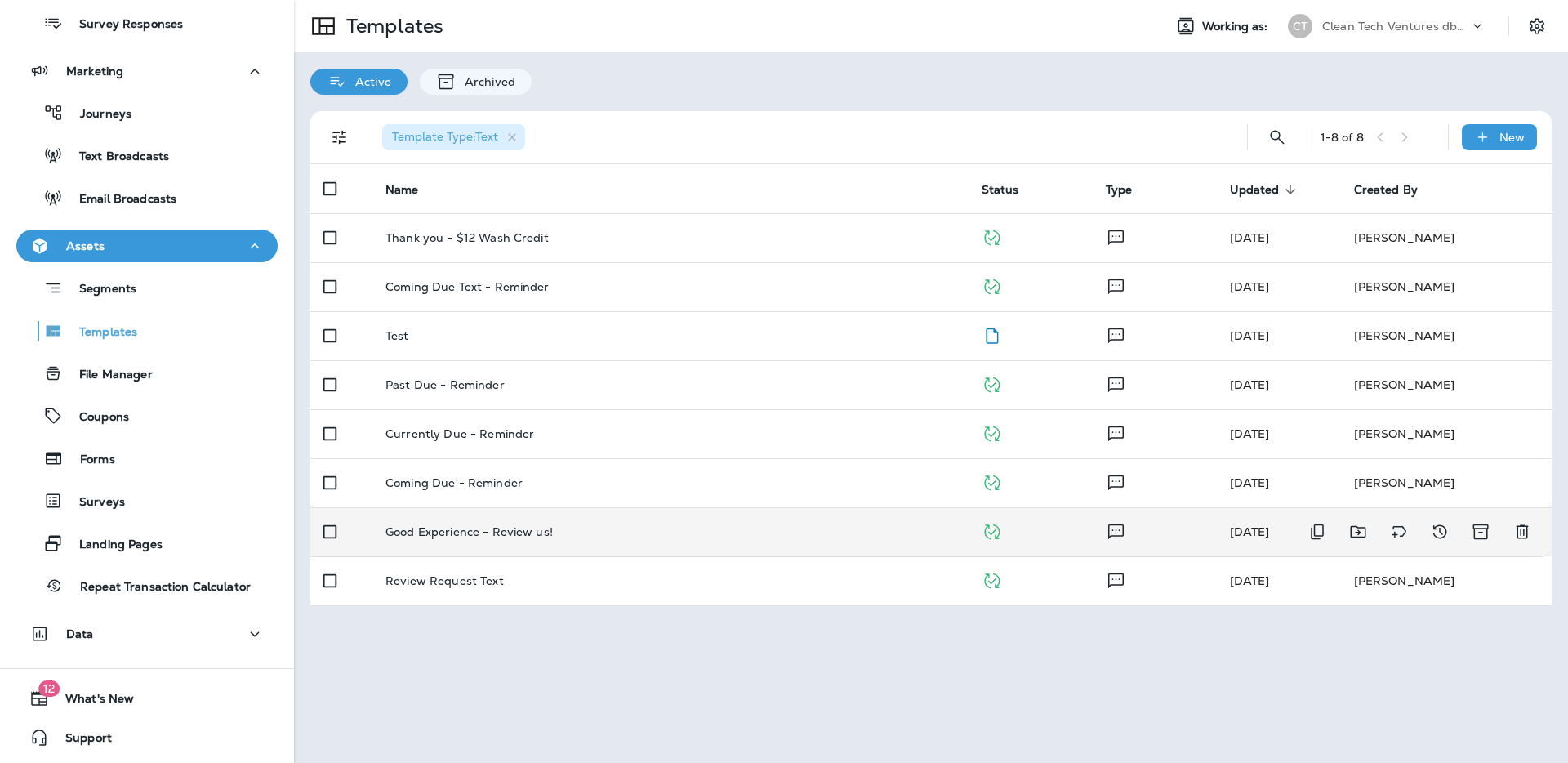 click on "Good Experience - Review us!" at bounding box center (670, 532) 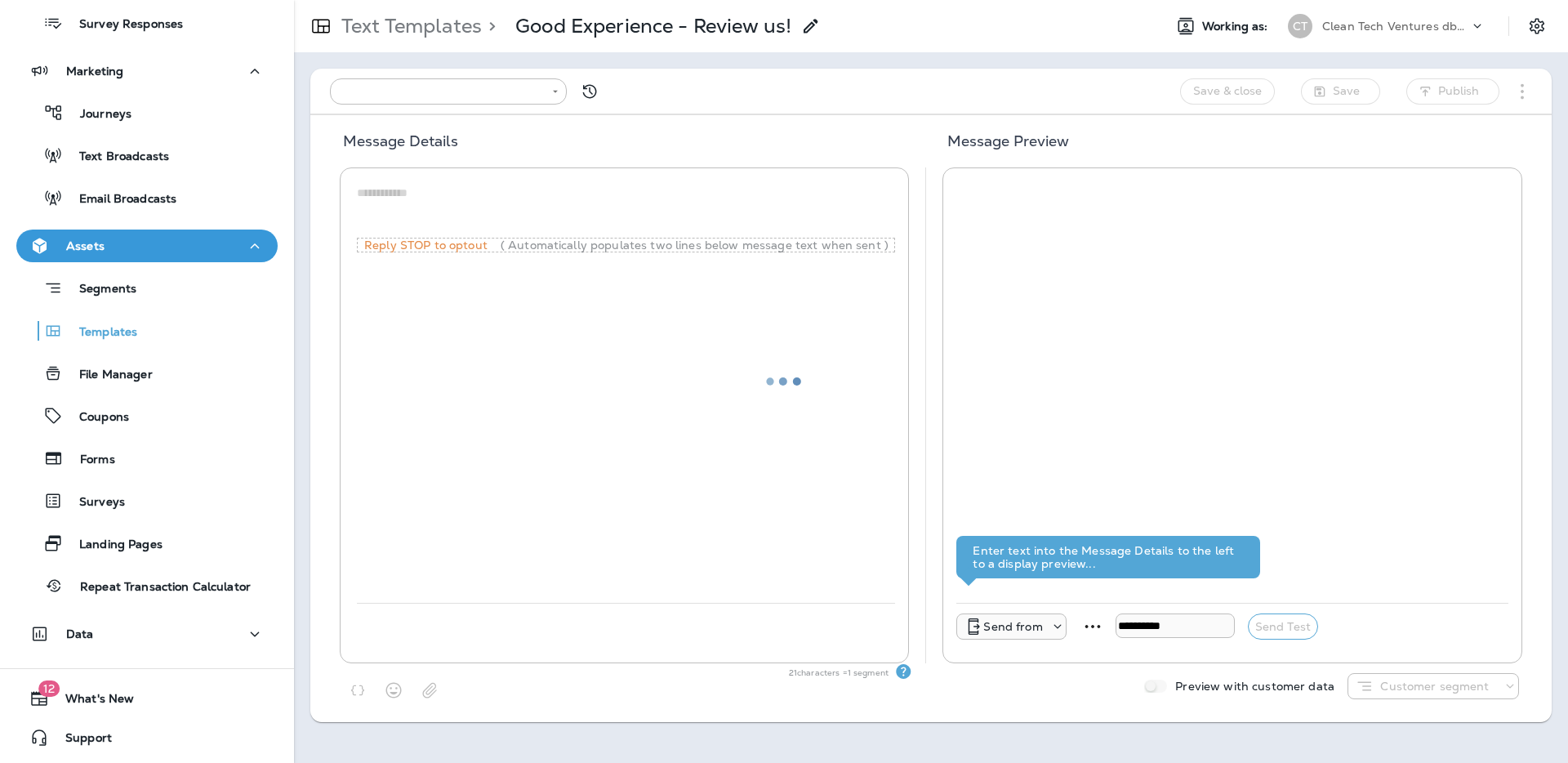 type on "**********" 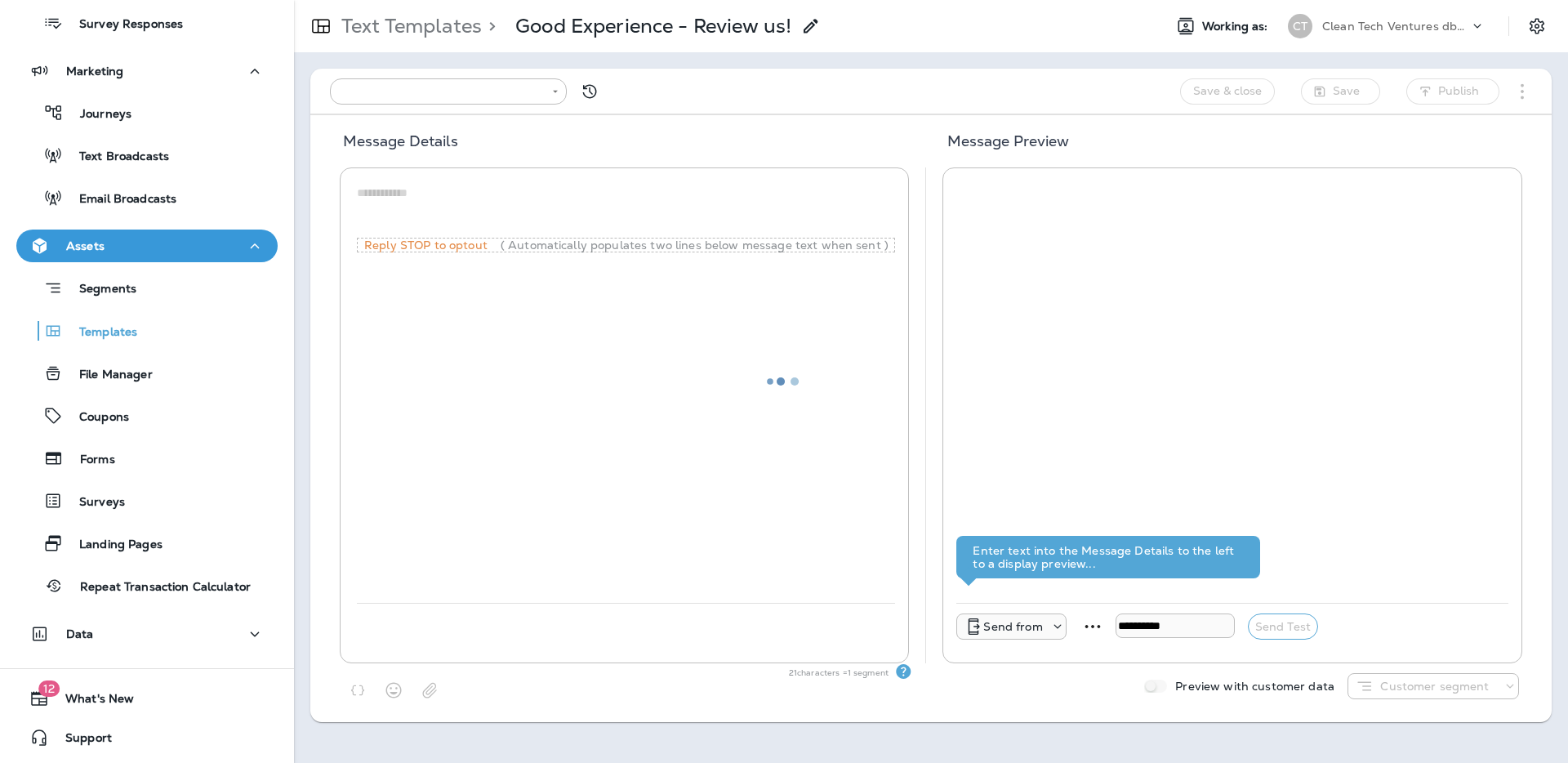 type on "**********" 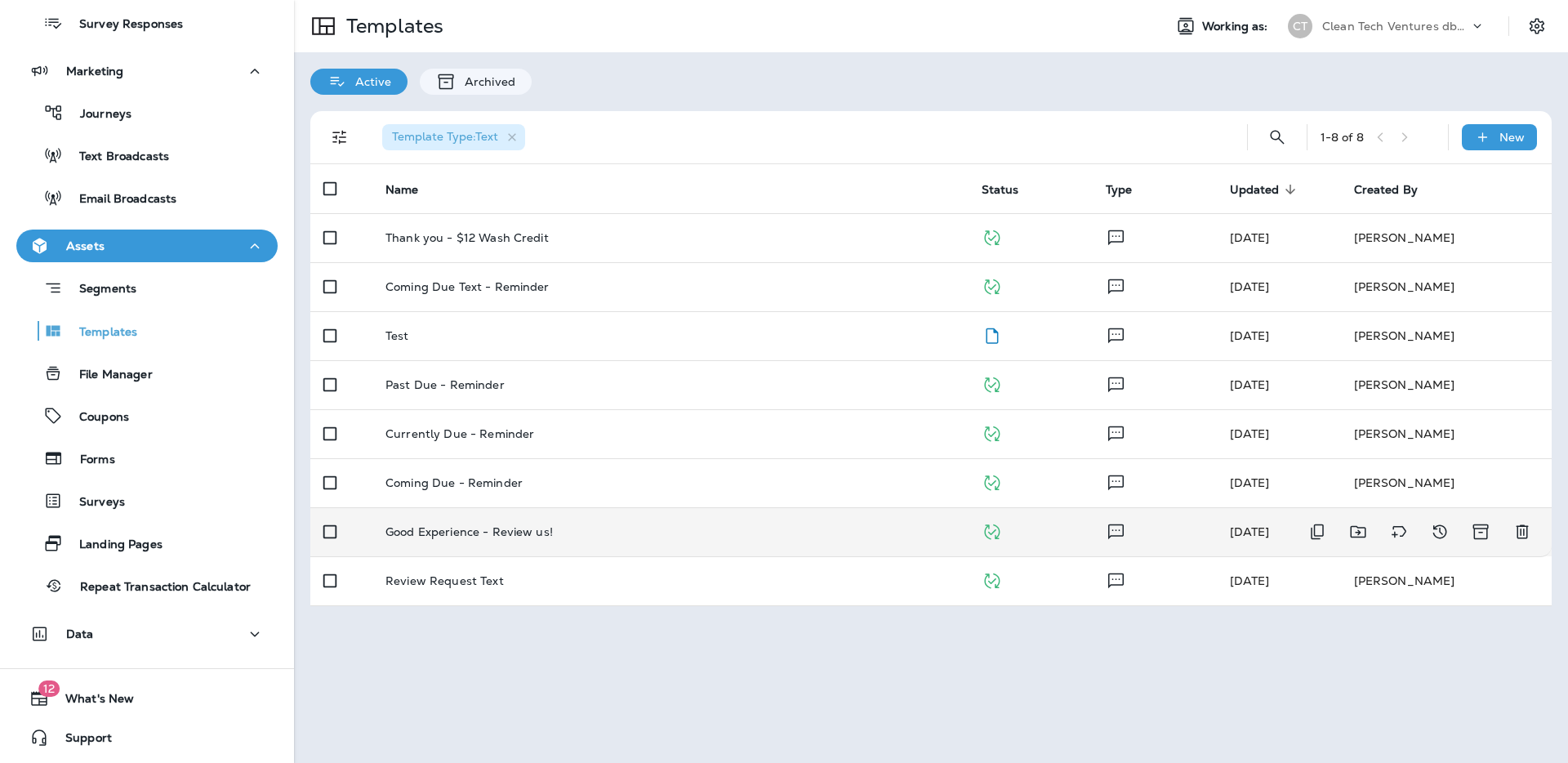 click on "Good Experience - Review us!" at bounding box center [670, 532] 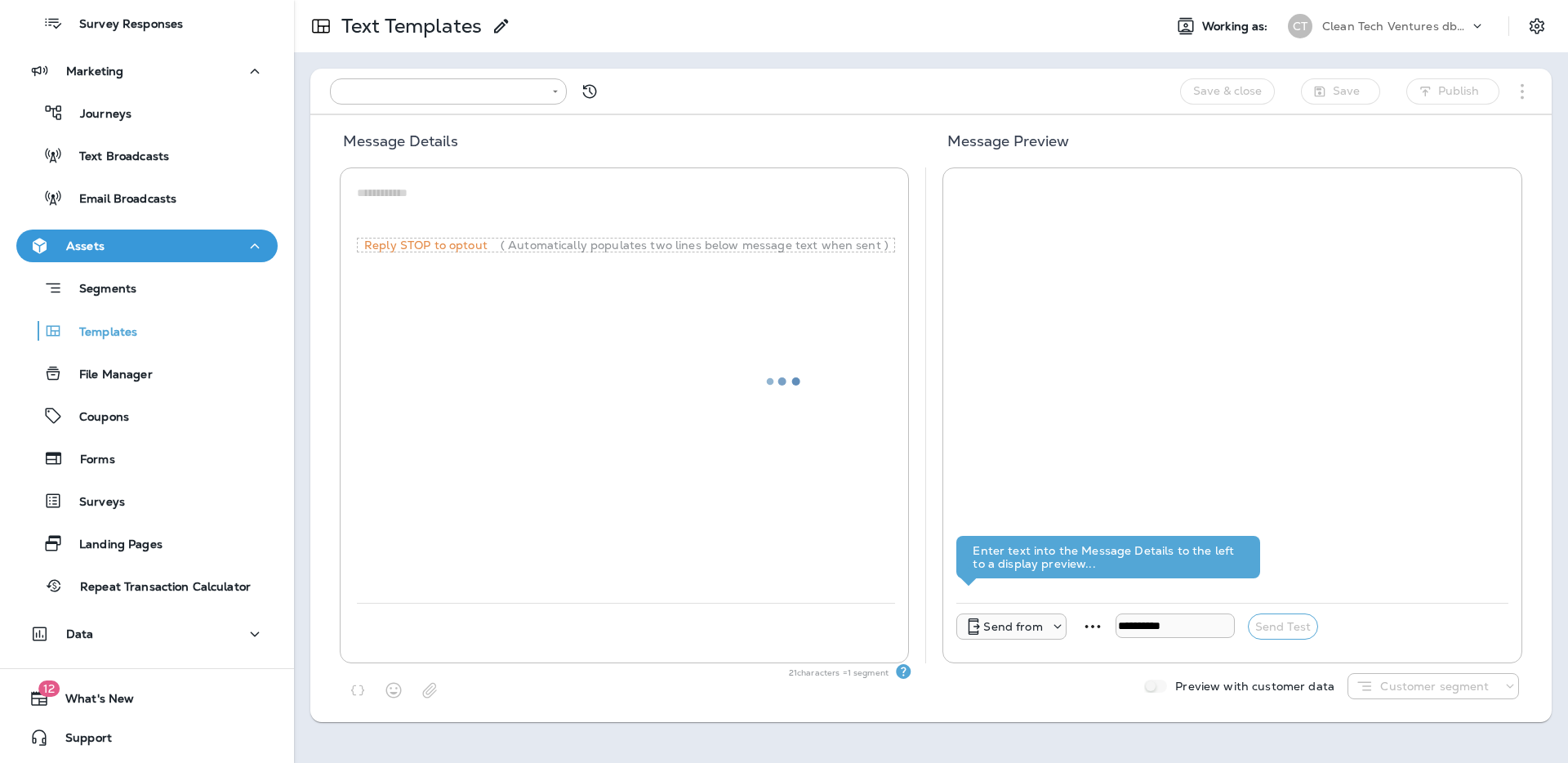 type on "**********" 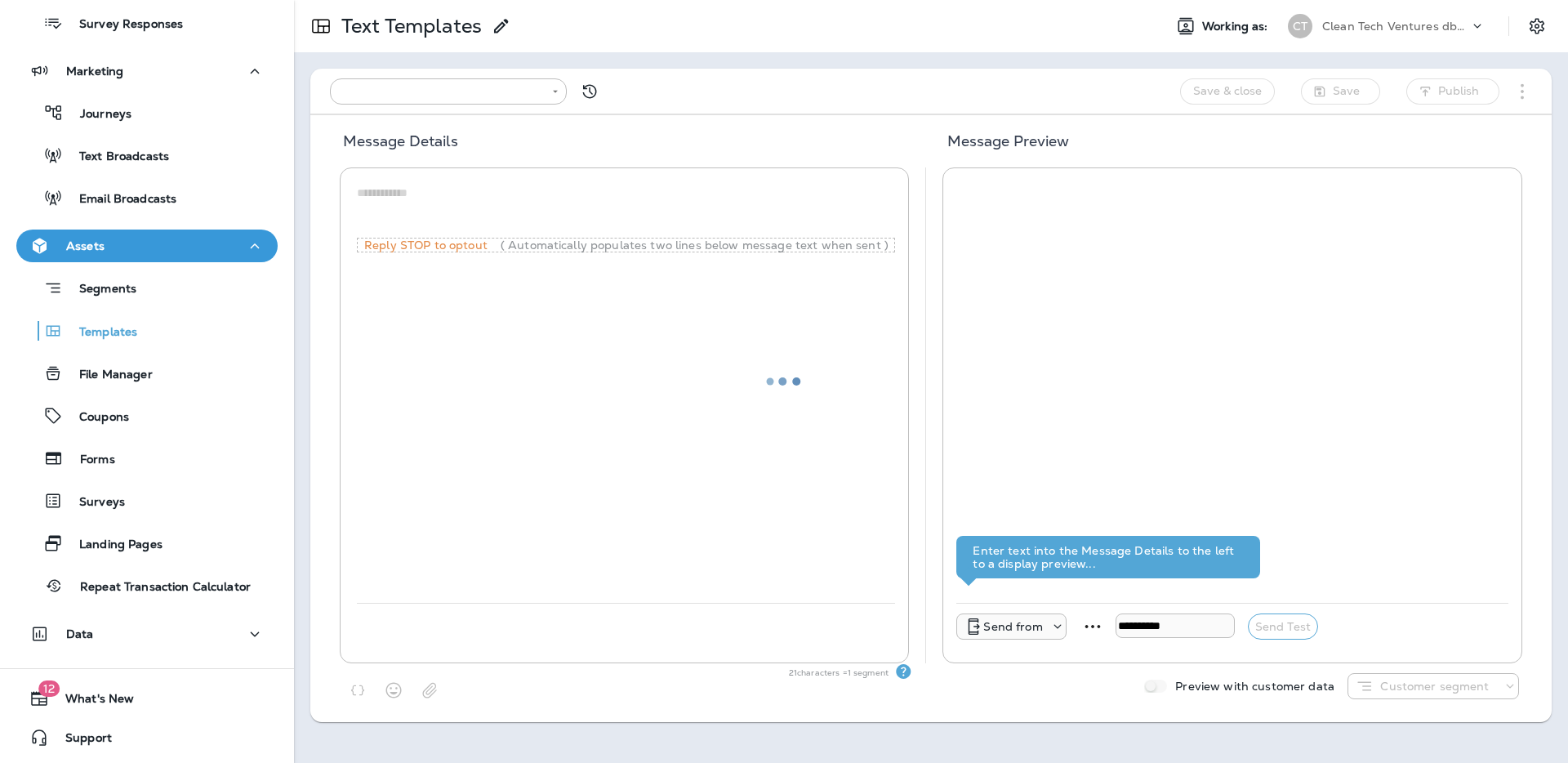 type on "**********" 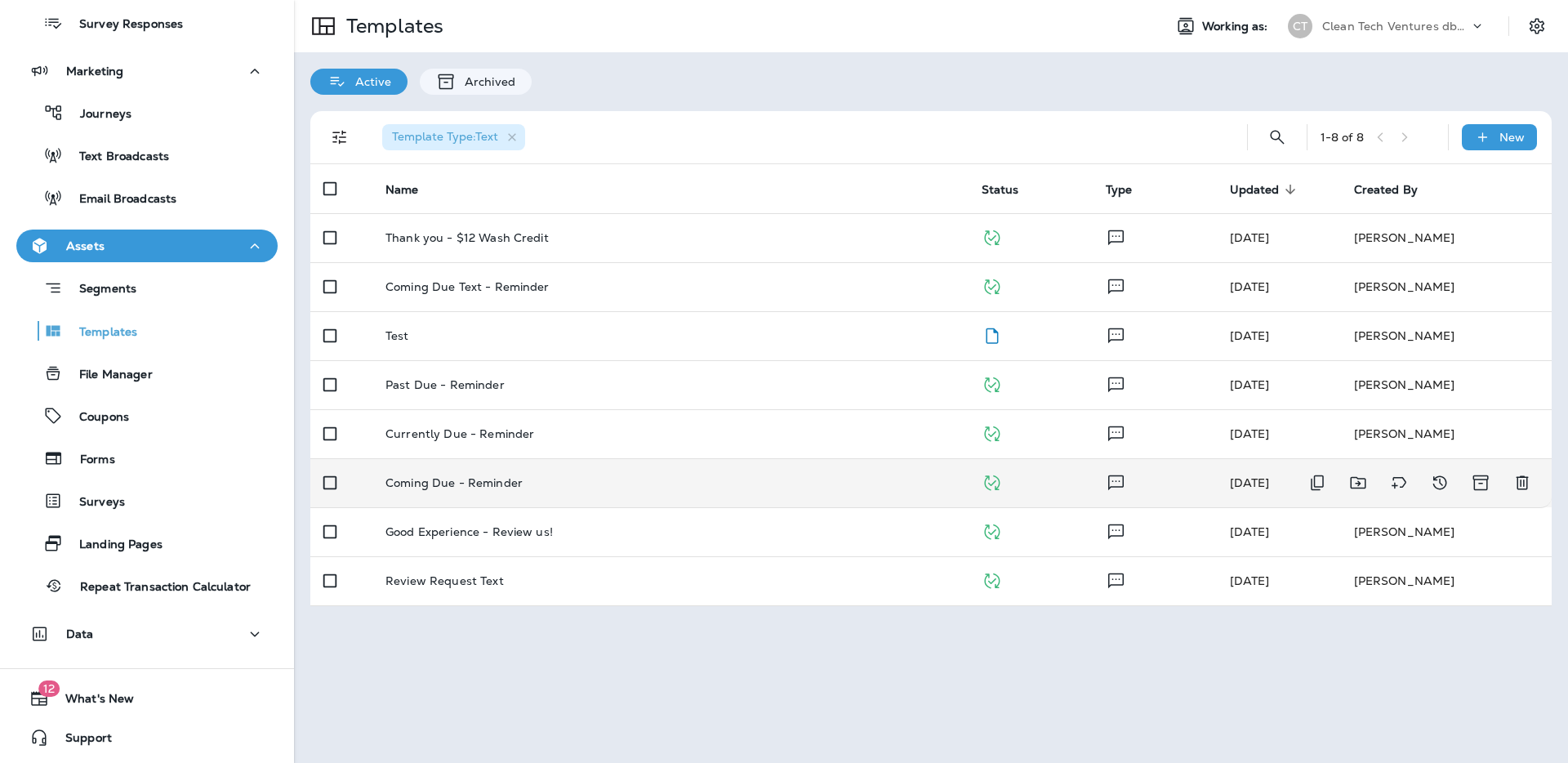 click on "Coming Due - Reminder" at bounding box center [670, 483] 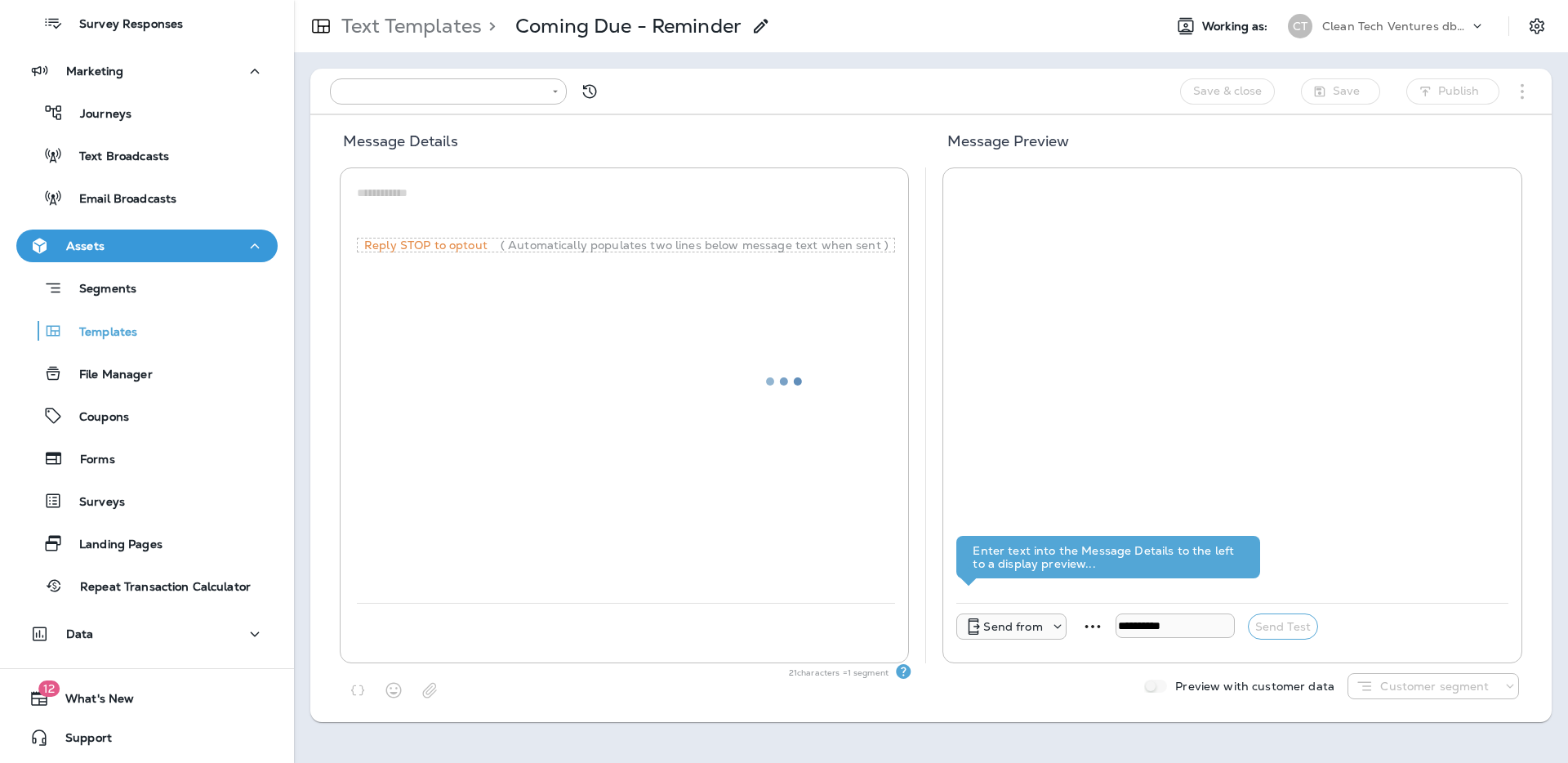 type on "**********" 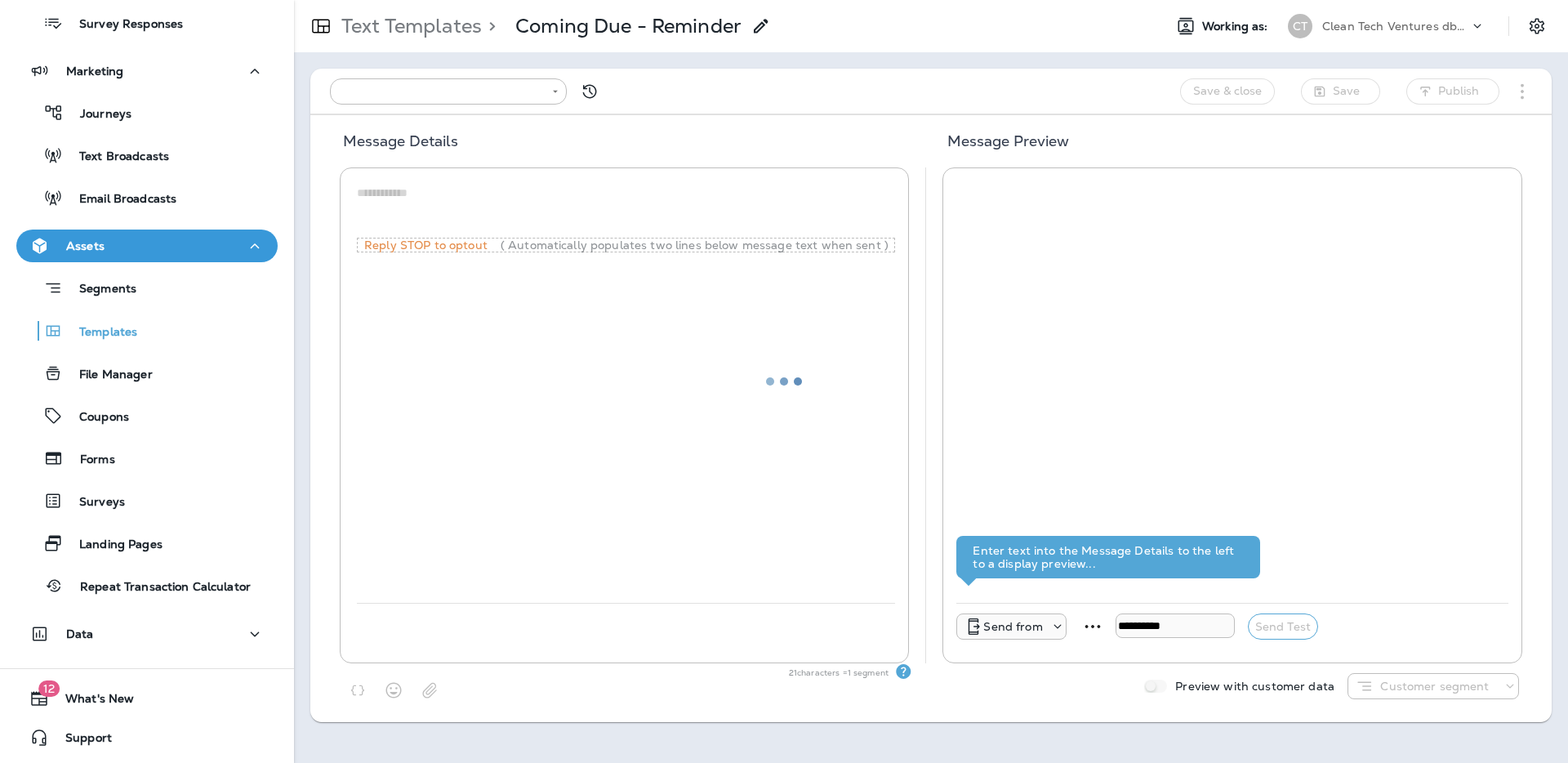 type on "**********" 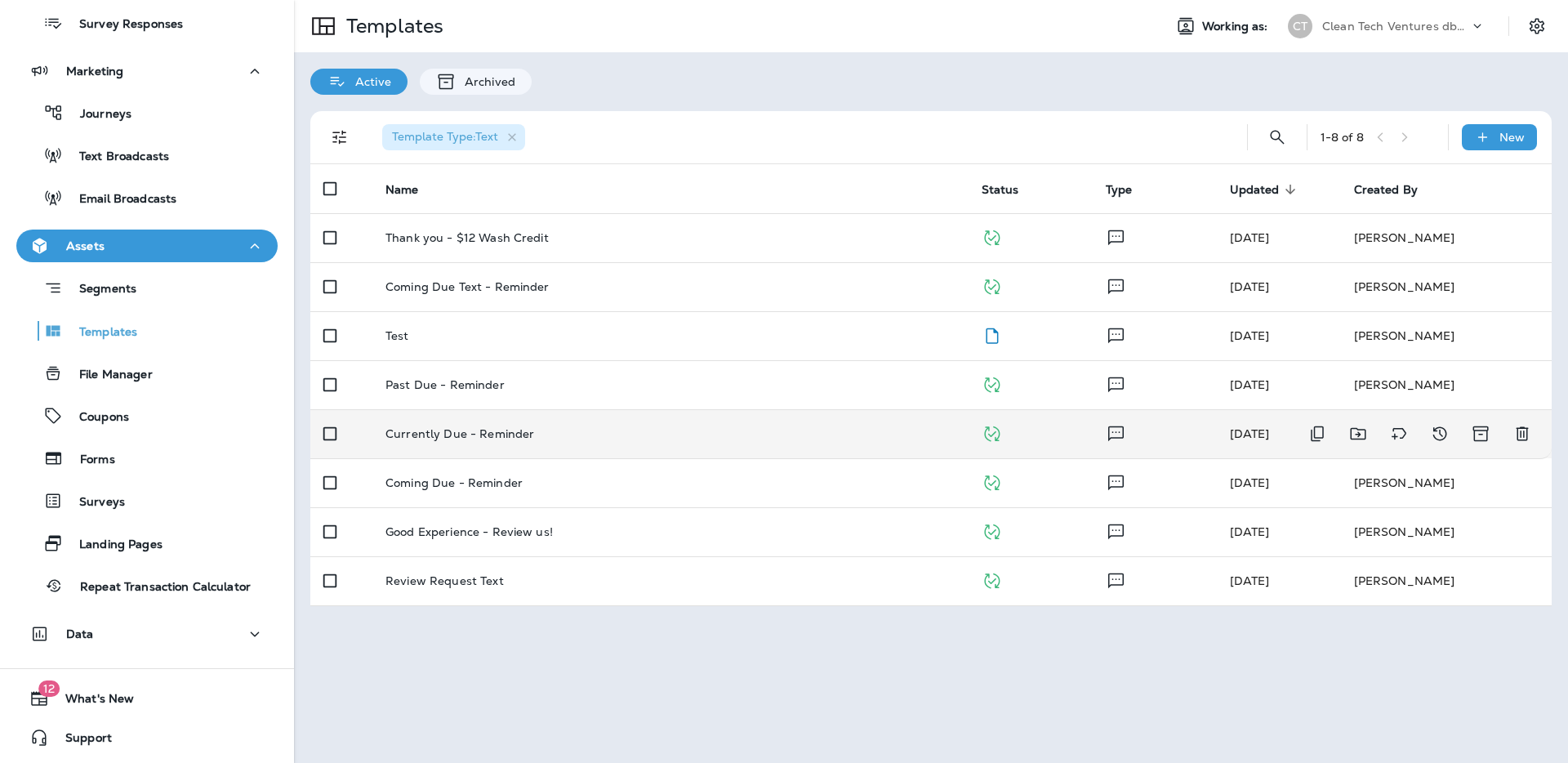 click on "Currently Due - Reminder" at bounding box center (670, 434) 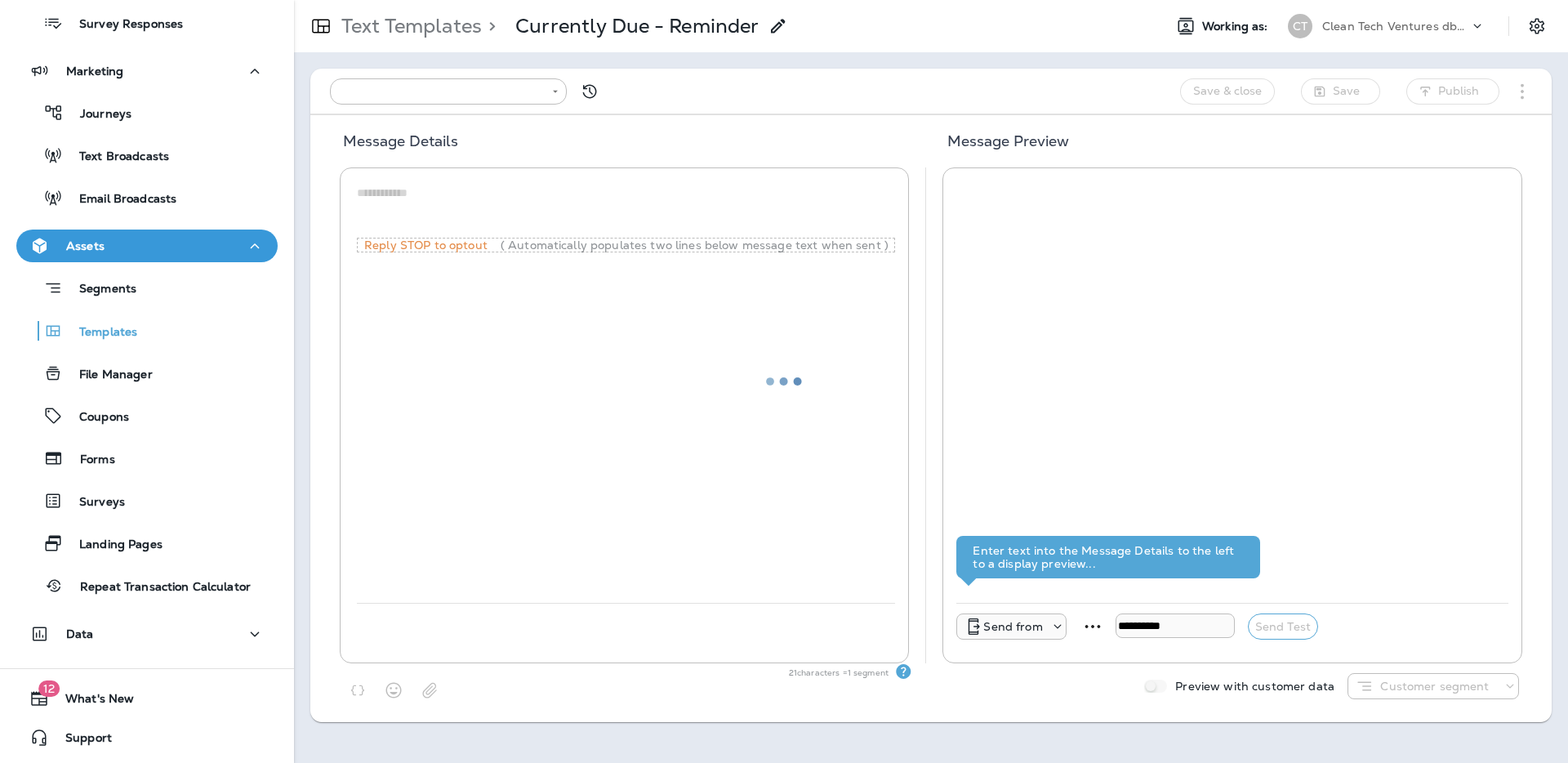 type on "**********" 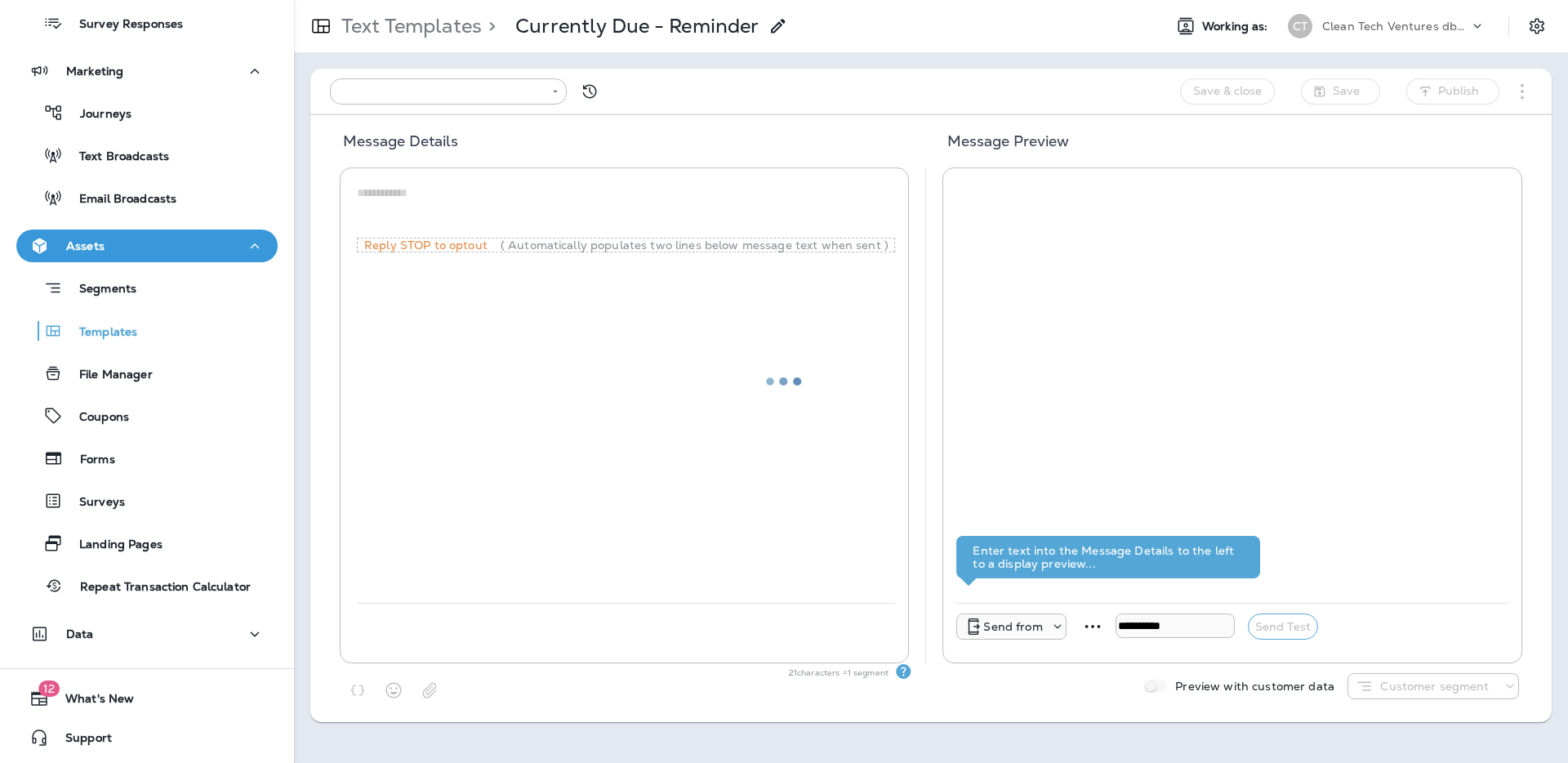 type on "**********" 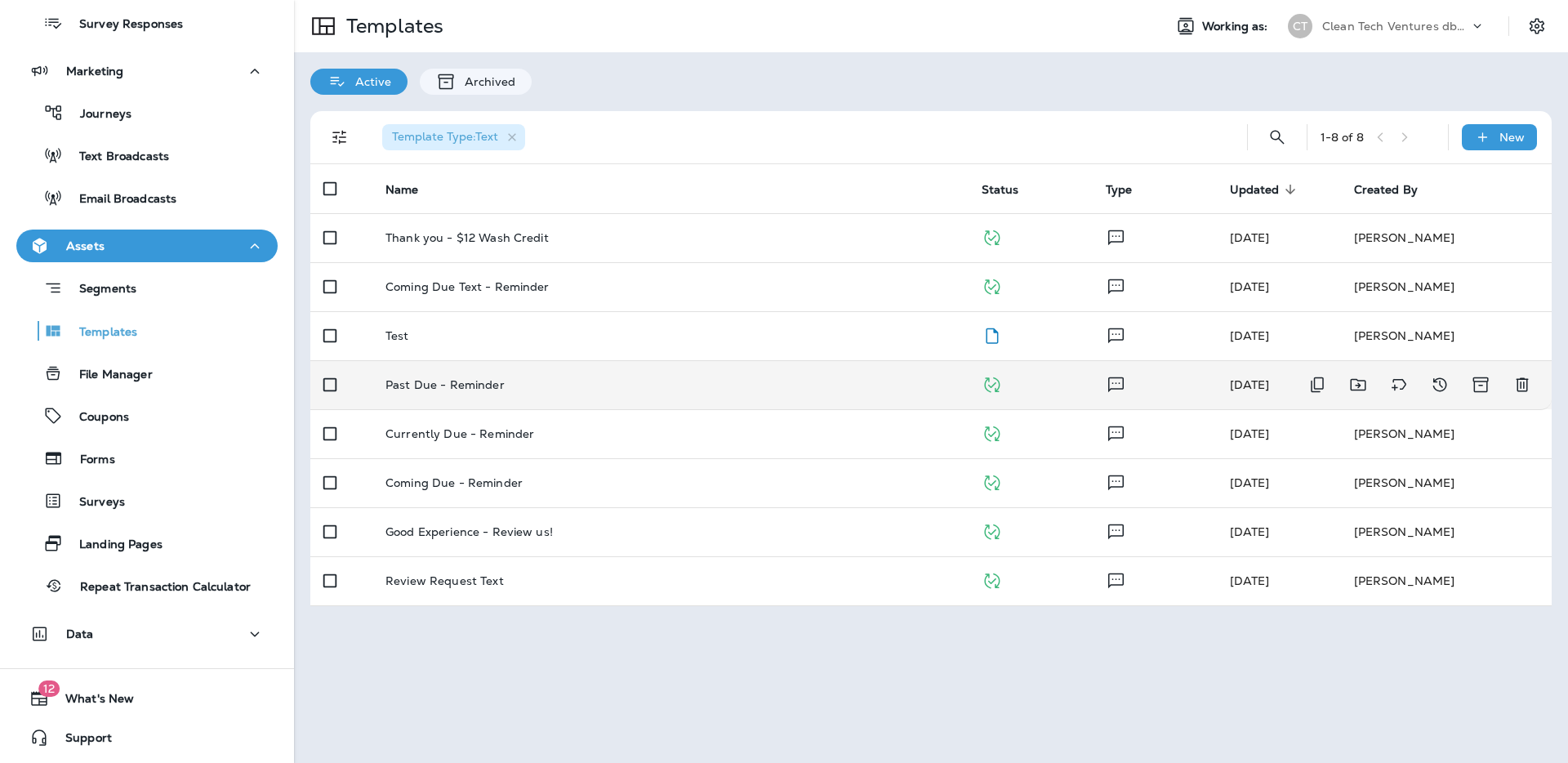 click on "Past Due - Reminder" at bounding box center (670, 385) 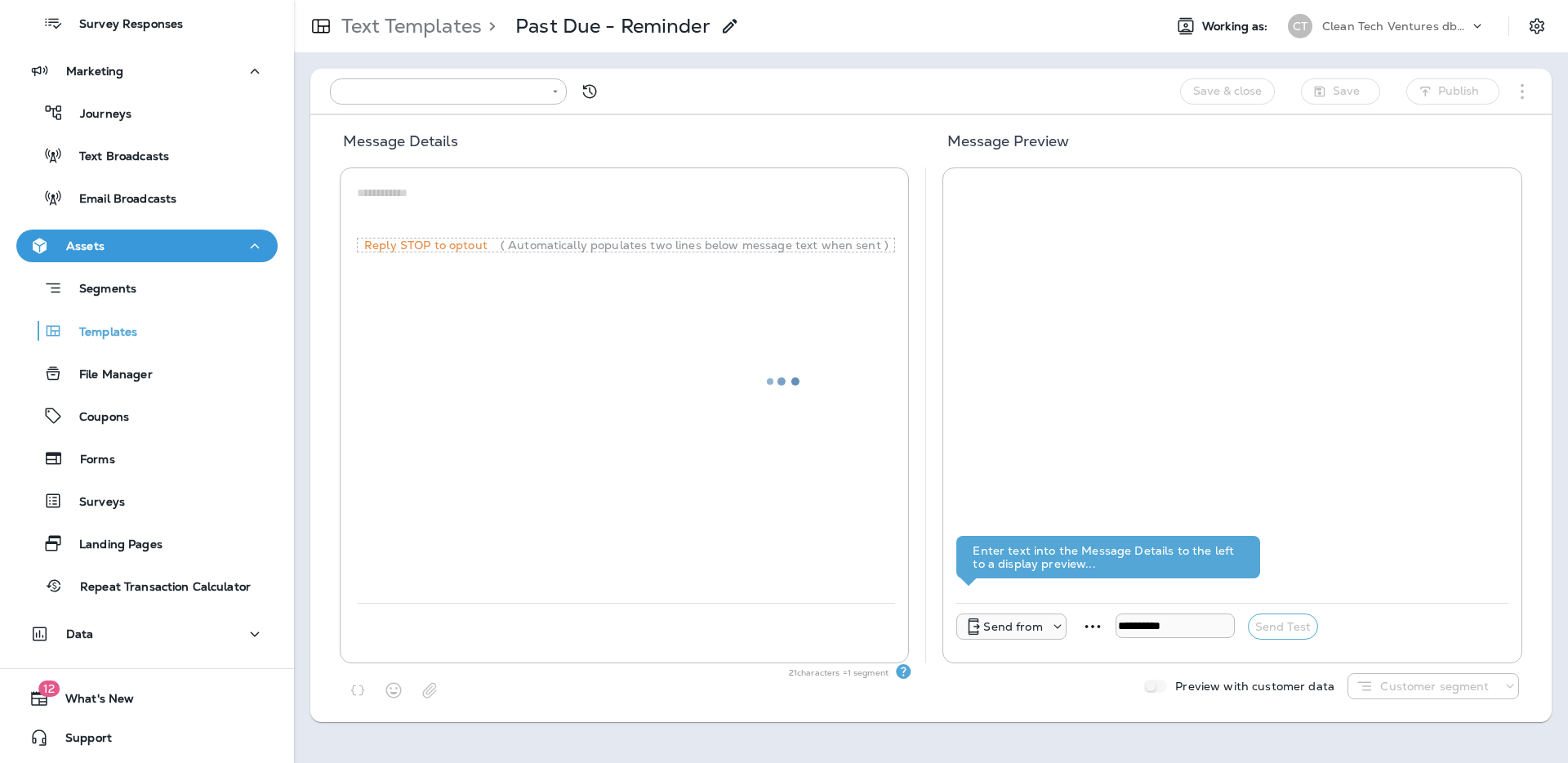 type on "**********" 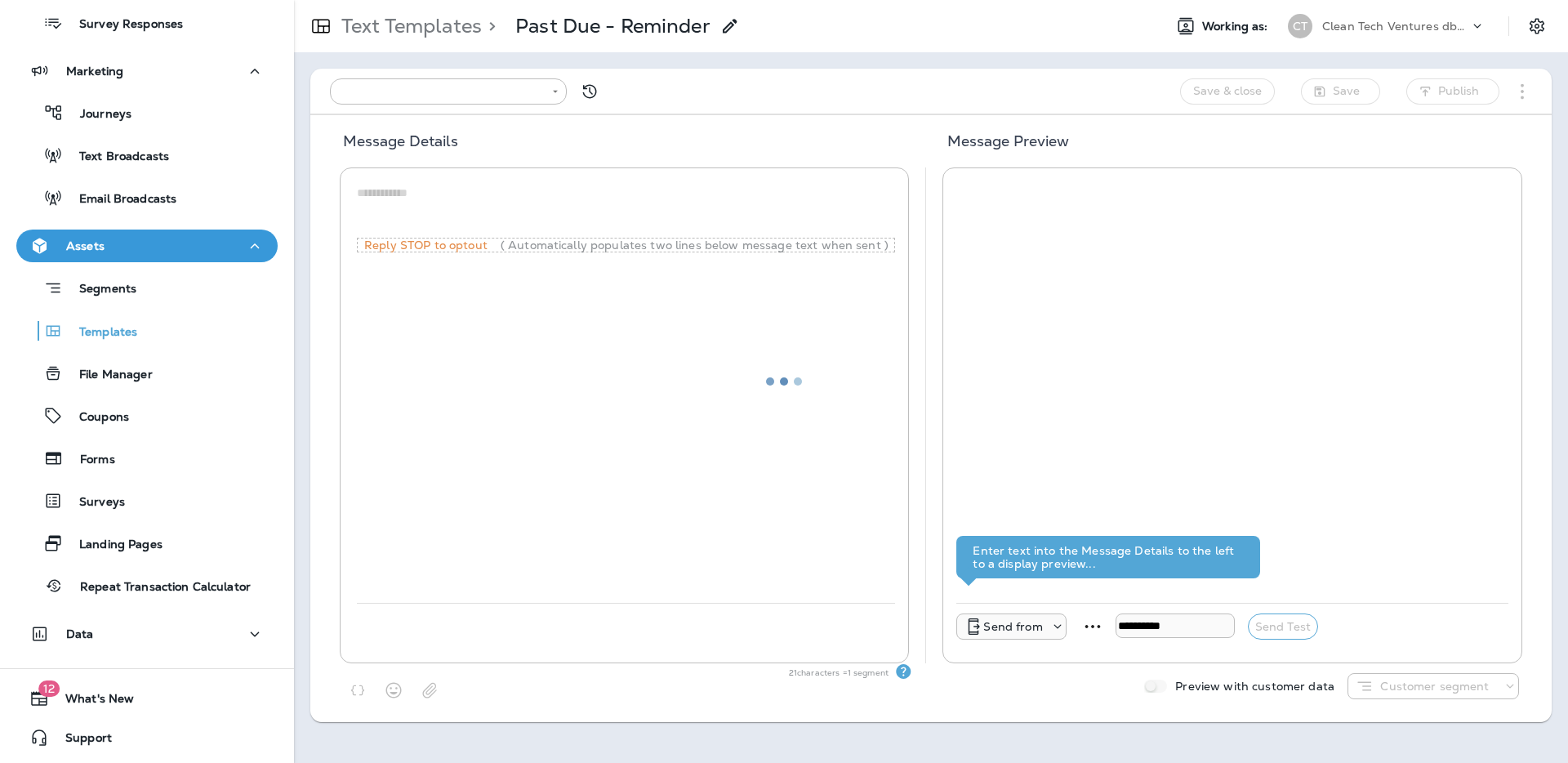 type on "**********" 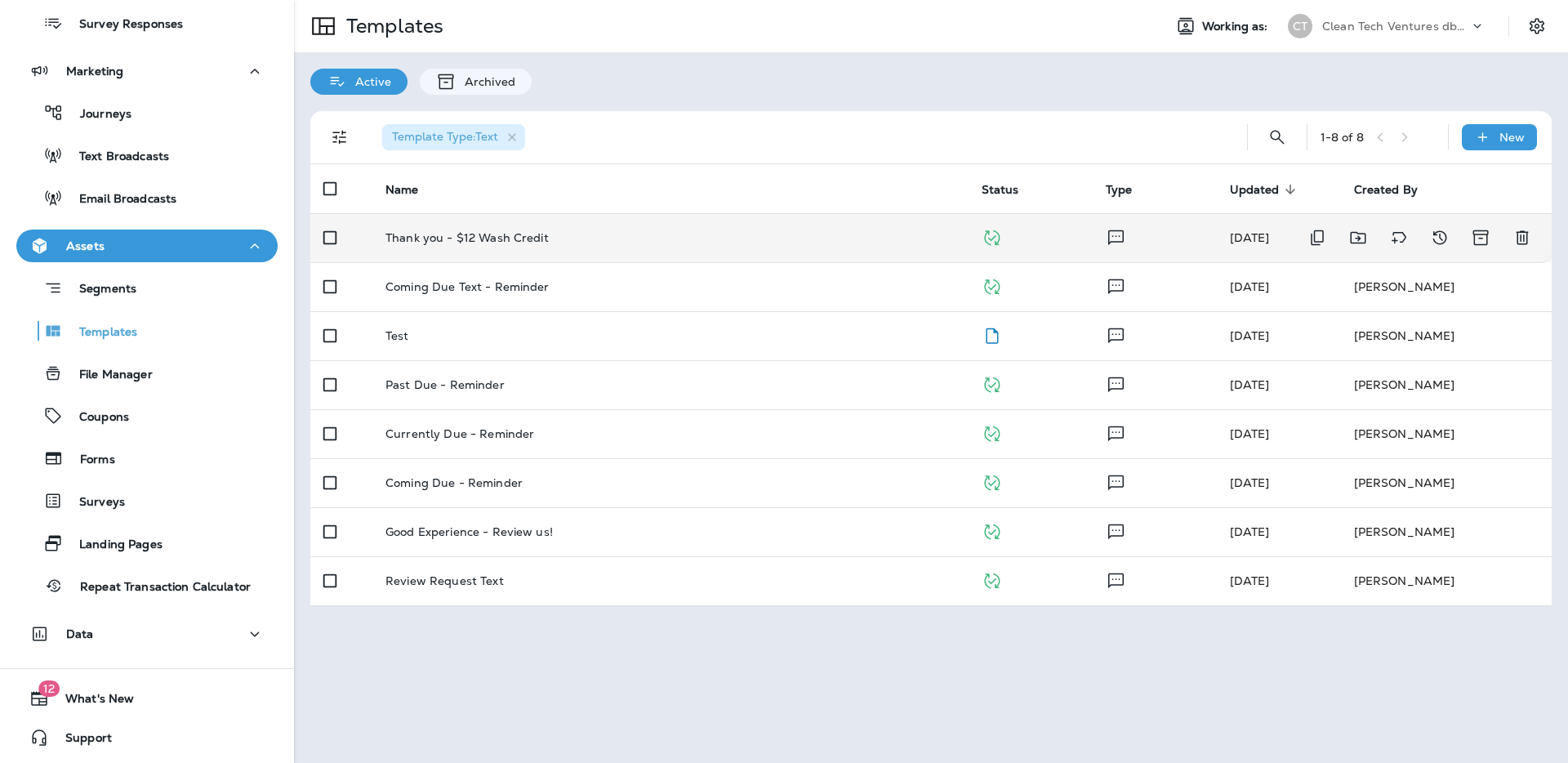 click on "Thank you - $12 Wash Credit" at bounding box center [670, 238] 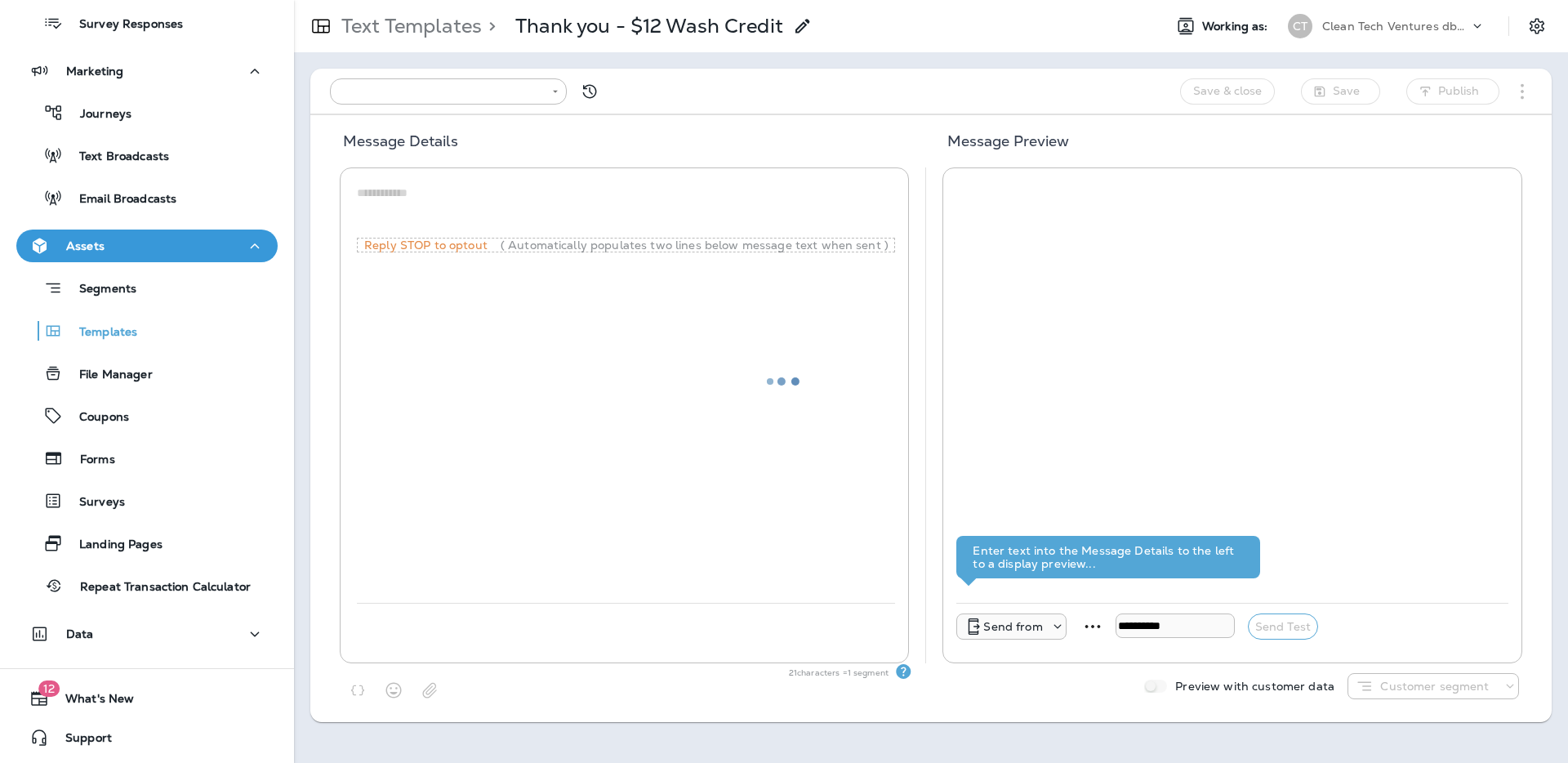 type on "**********" 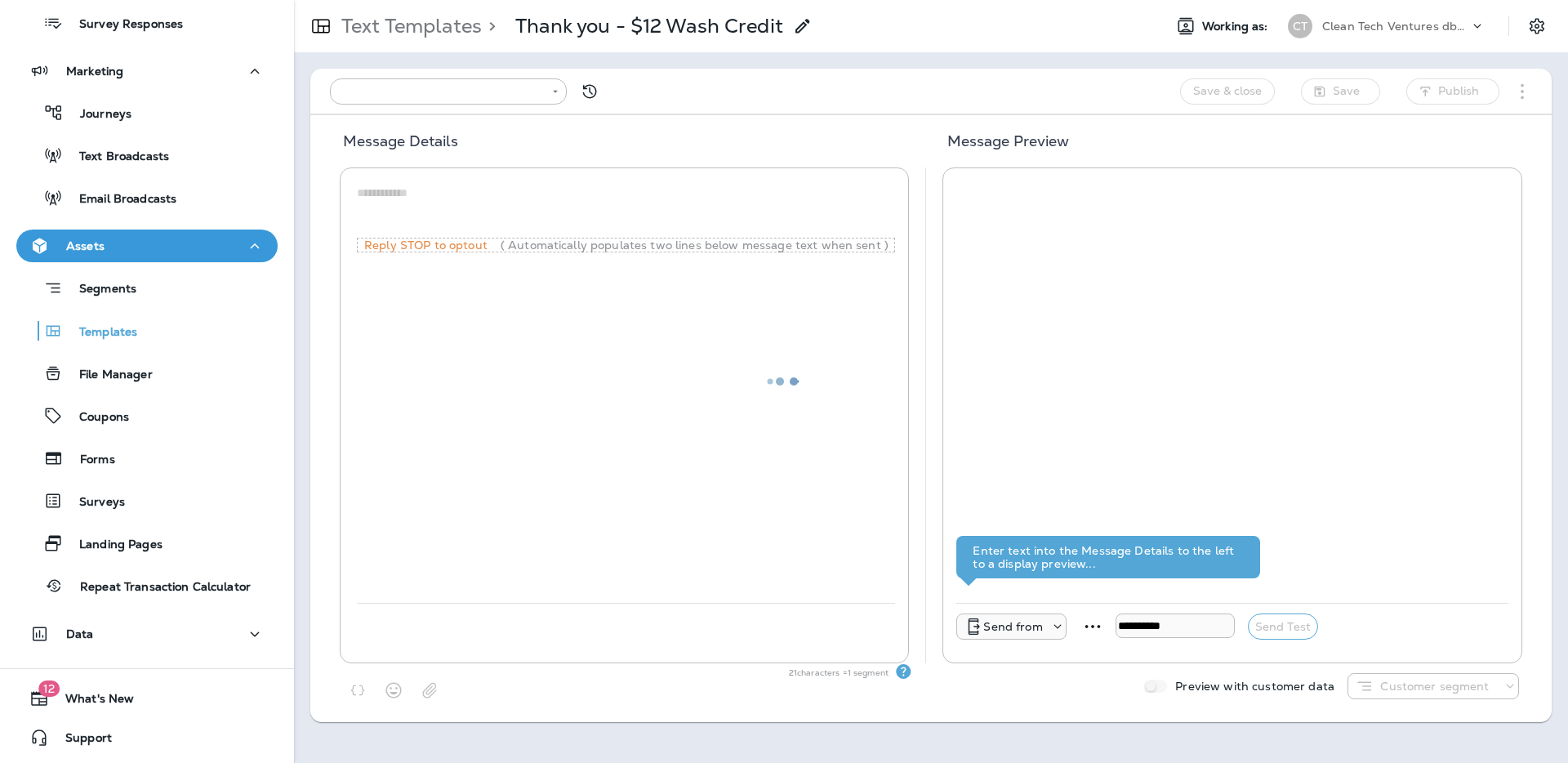 type on "**********" 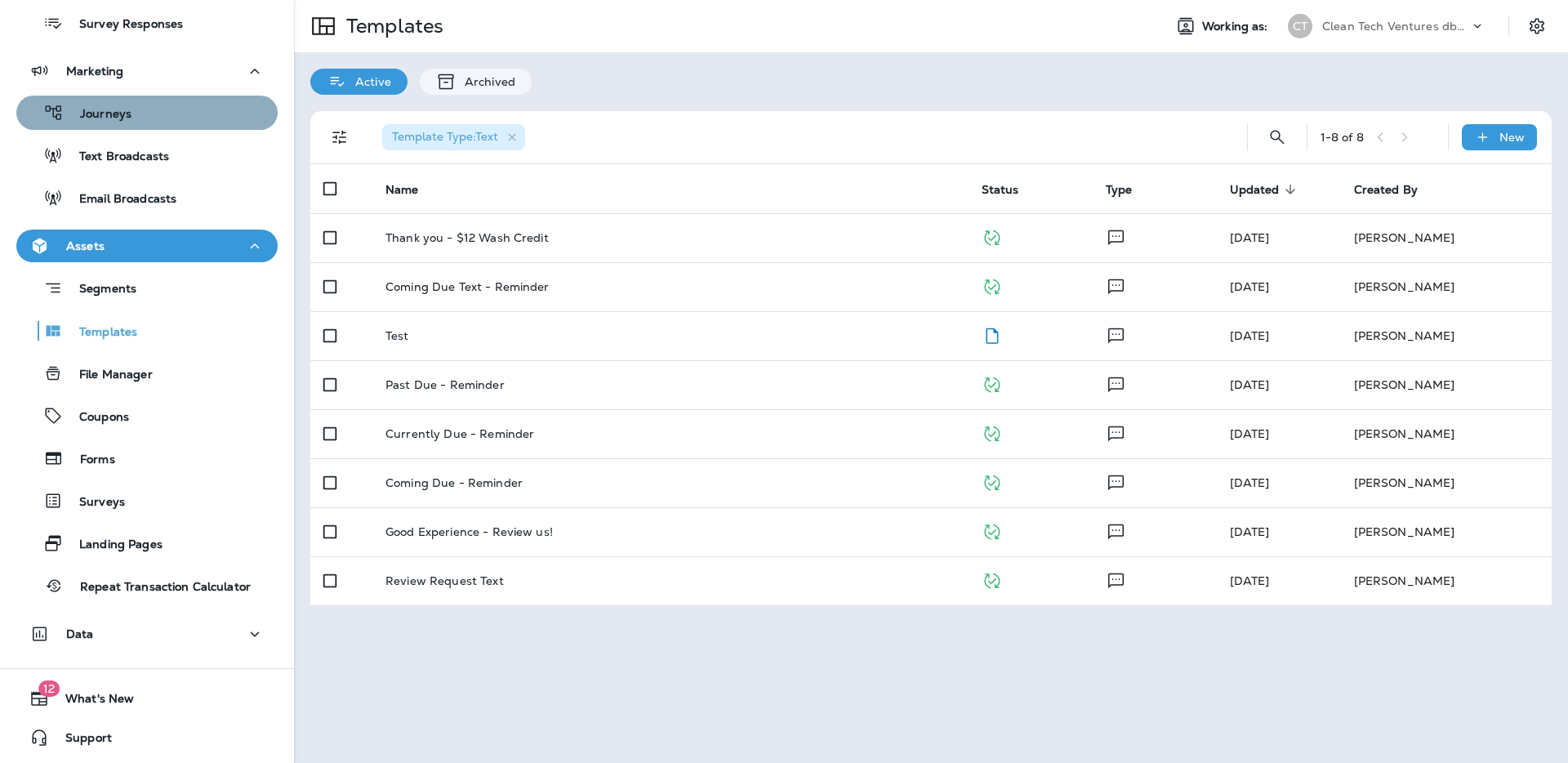 click on "Journeys" at bounding box center (147, 113) 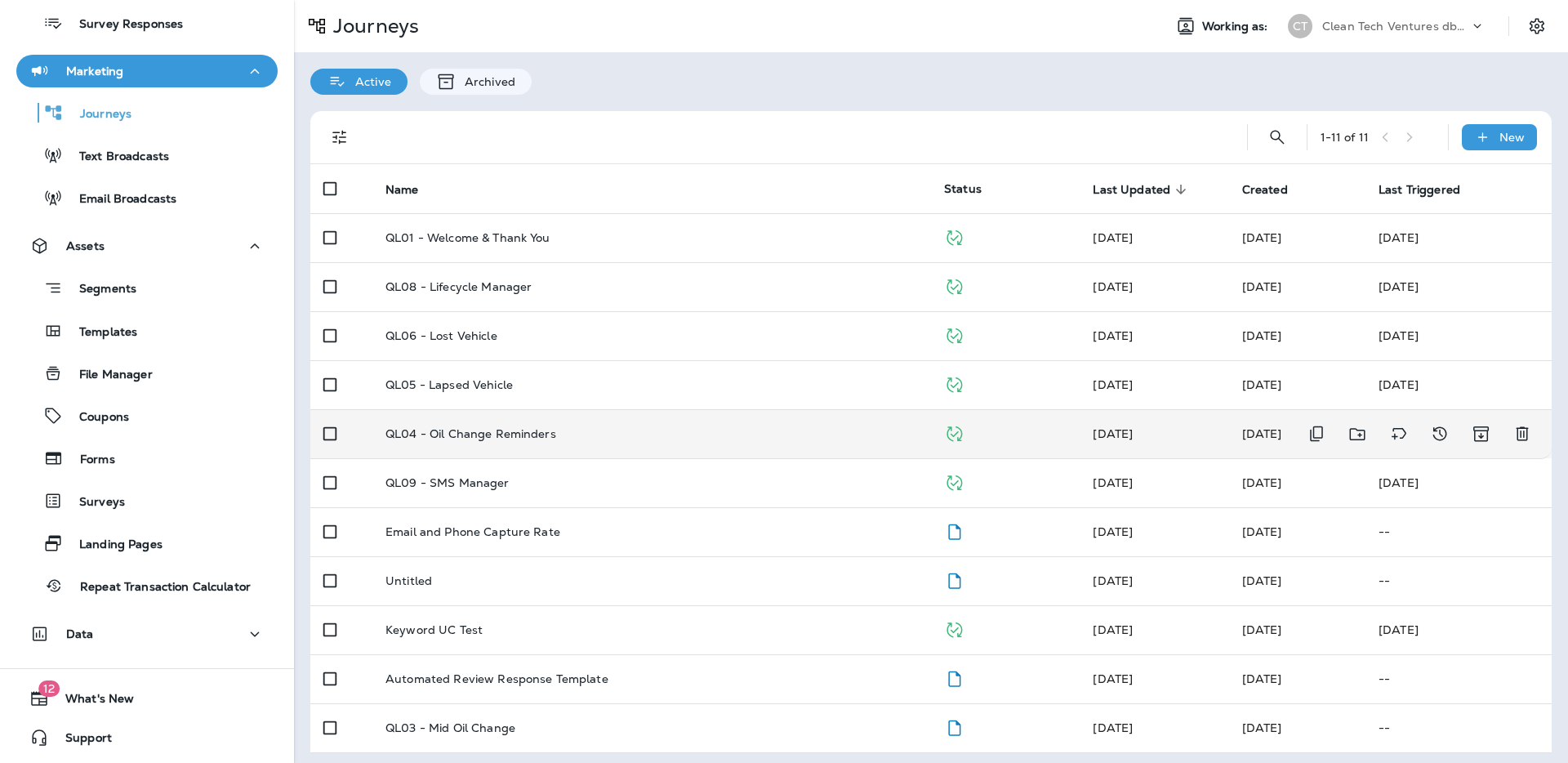 scroll, scrollTop: 7, scrollLeft: 0, axis: vertical 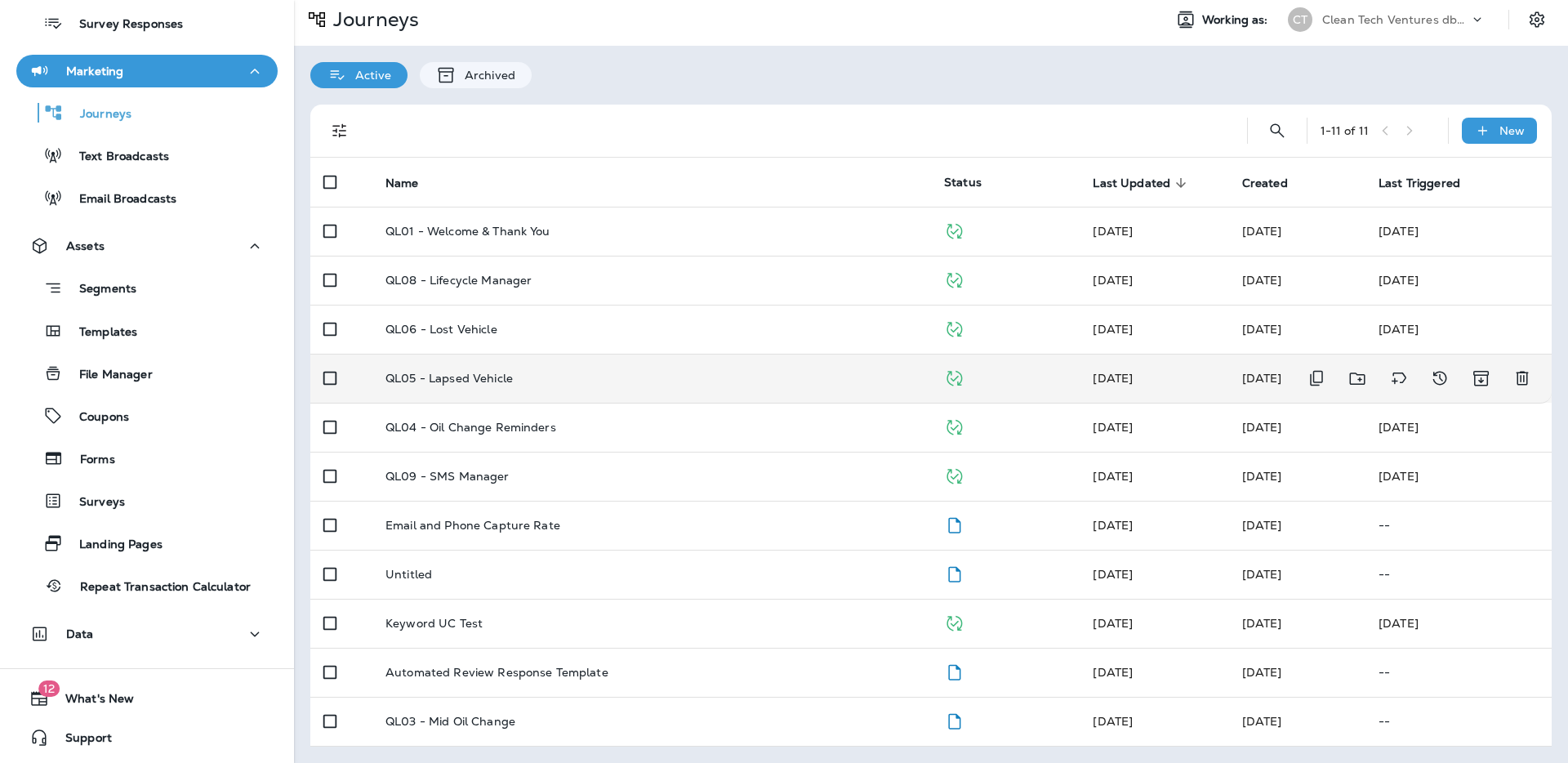 click on "QL05 - Lapsed Vehicle" at bounding box center (652, 378) 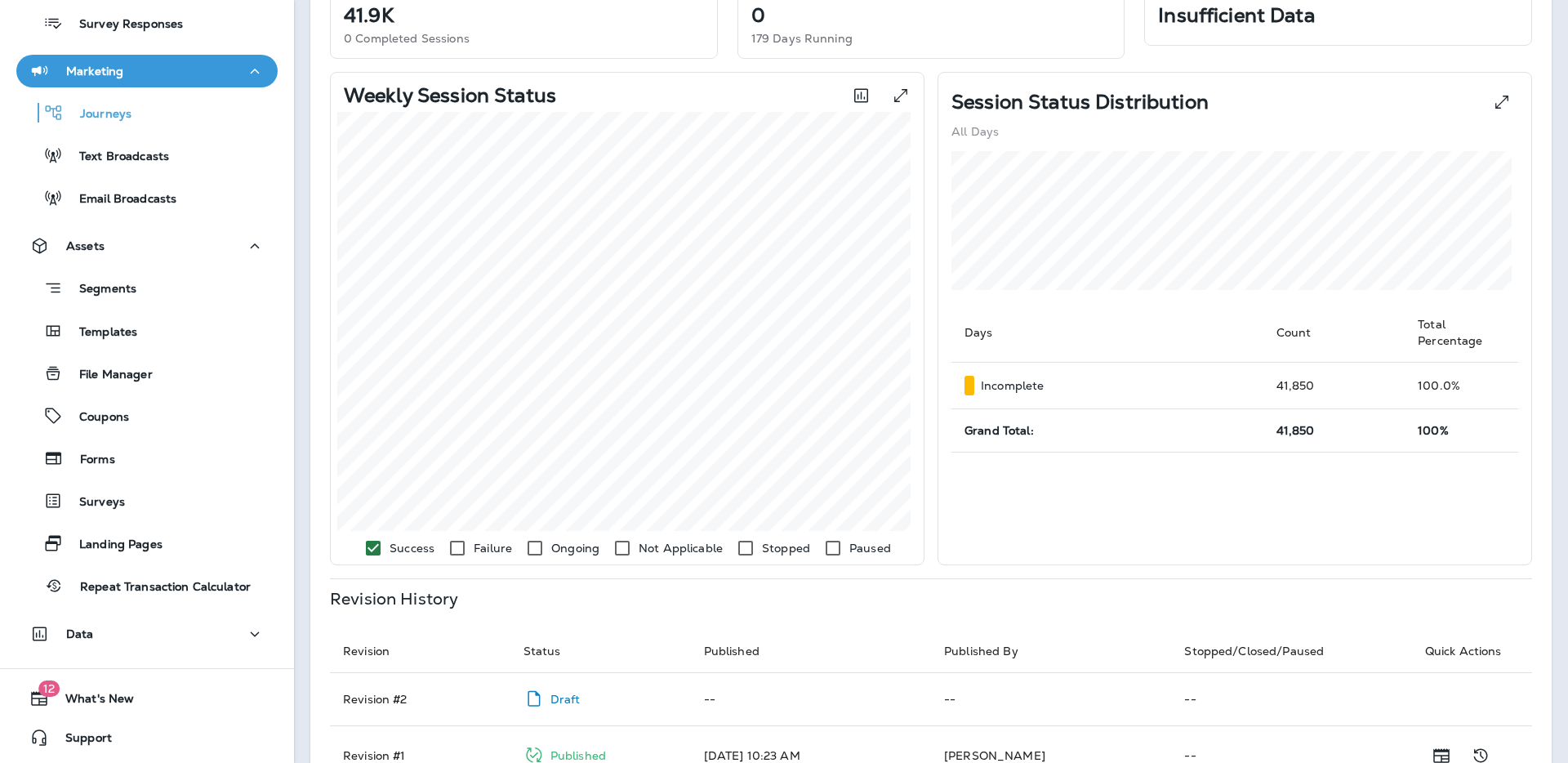 scroll, scrollTop: 748, scrollLeft: 0, axis: vertical 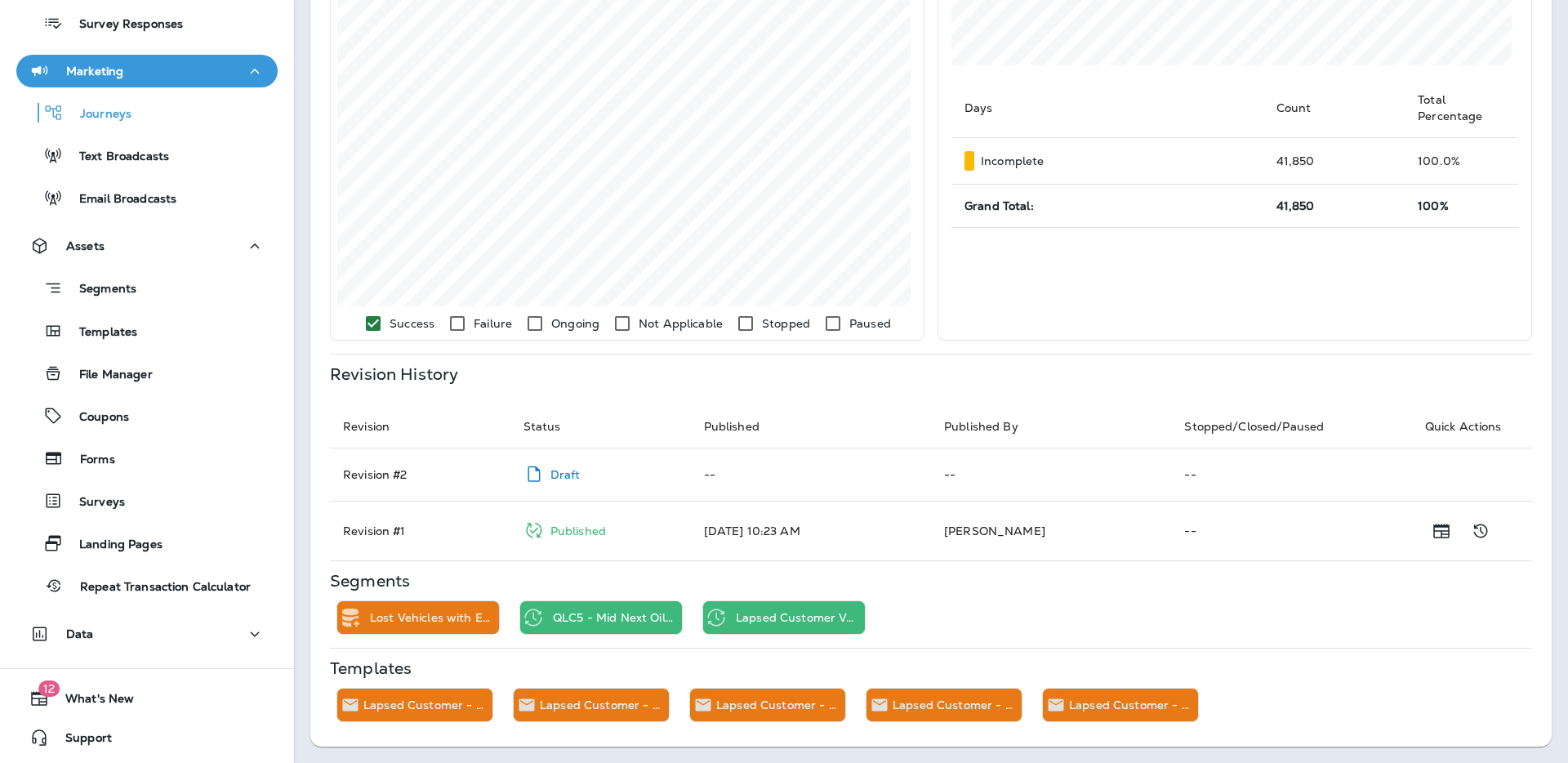 click on "Revision # 1" at bounding box center [420, 530] 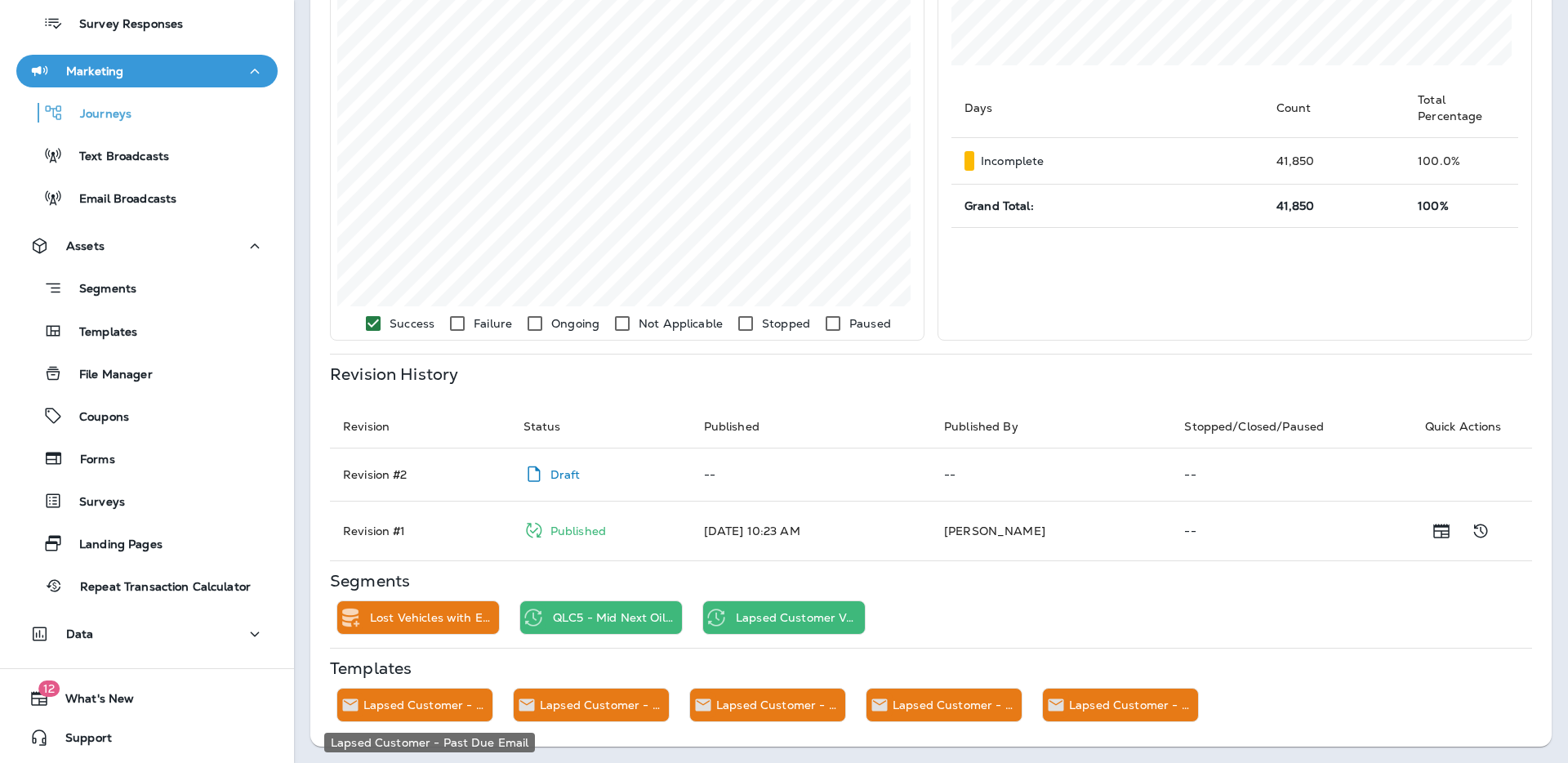 click on "Lapsed Customer - Past Due Email" at bounding box center [428, 705] 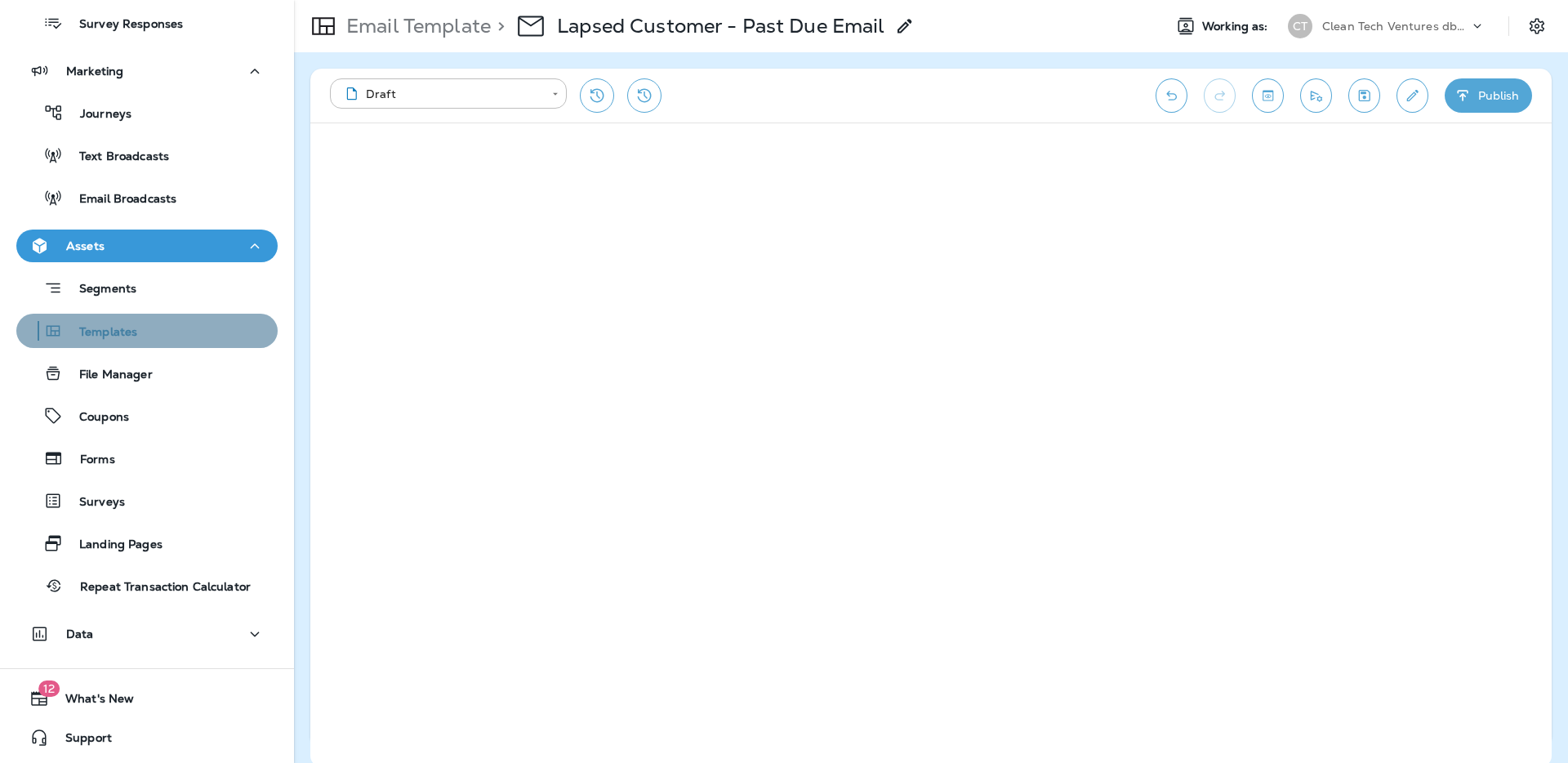 click on "Templates" at bounding box center [147, 331] 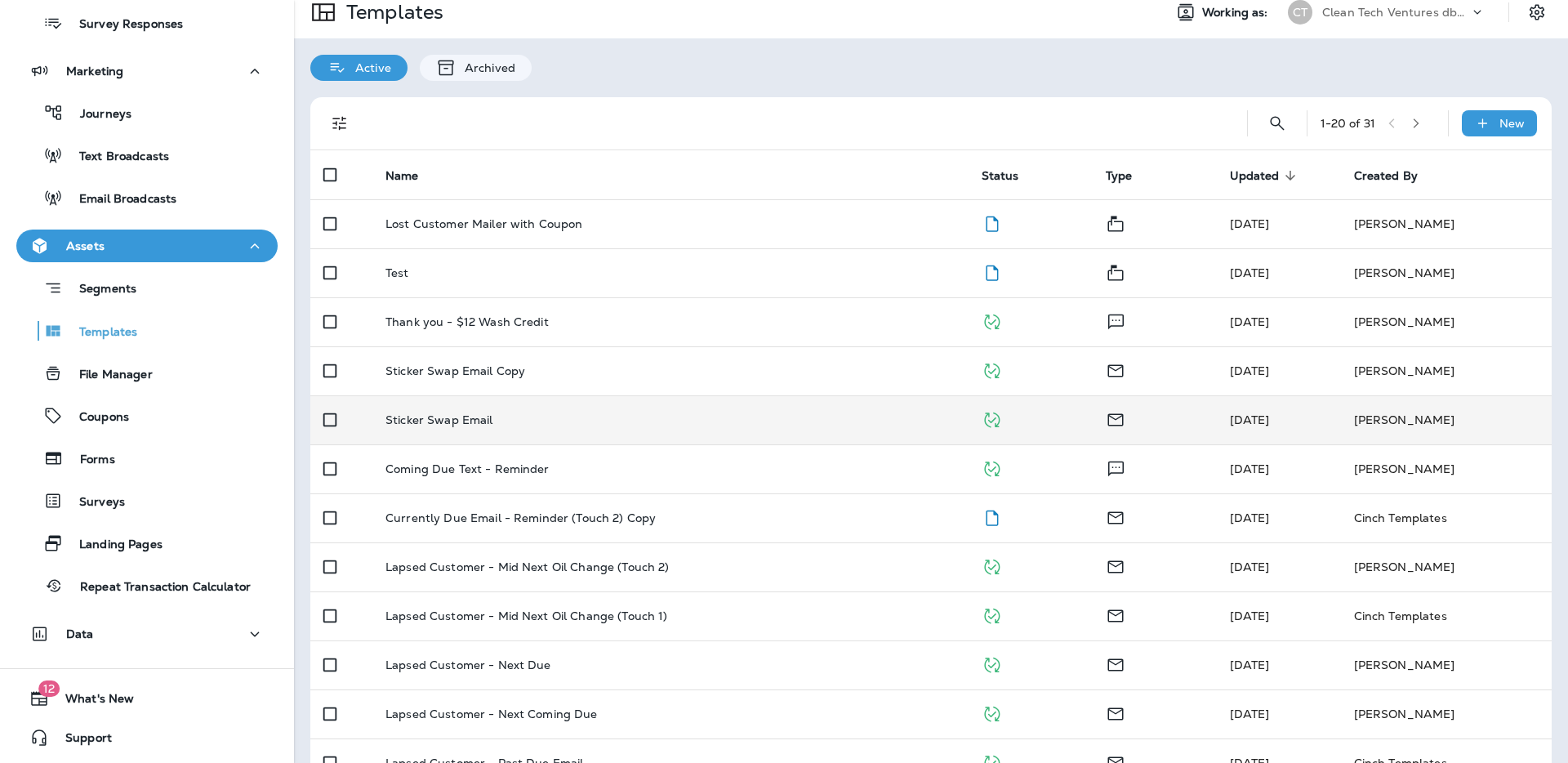 scroll, scrollTop: 0, scrollLeft: 0, axis: both 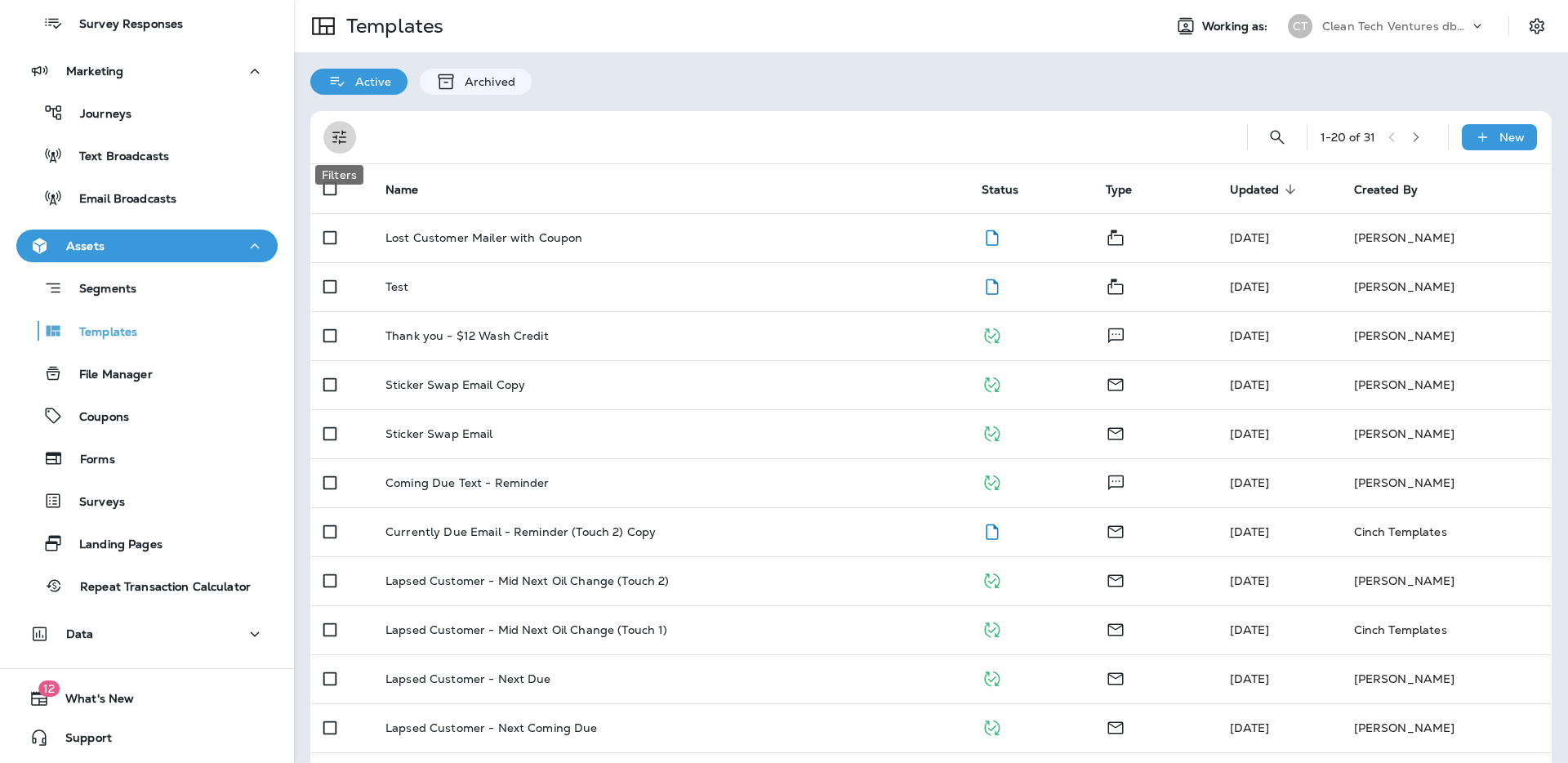 click 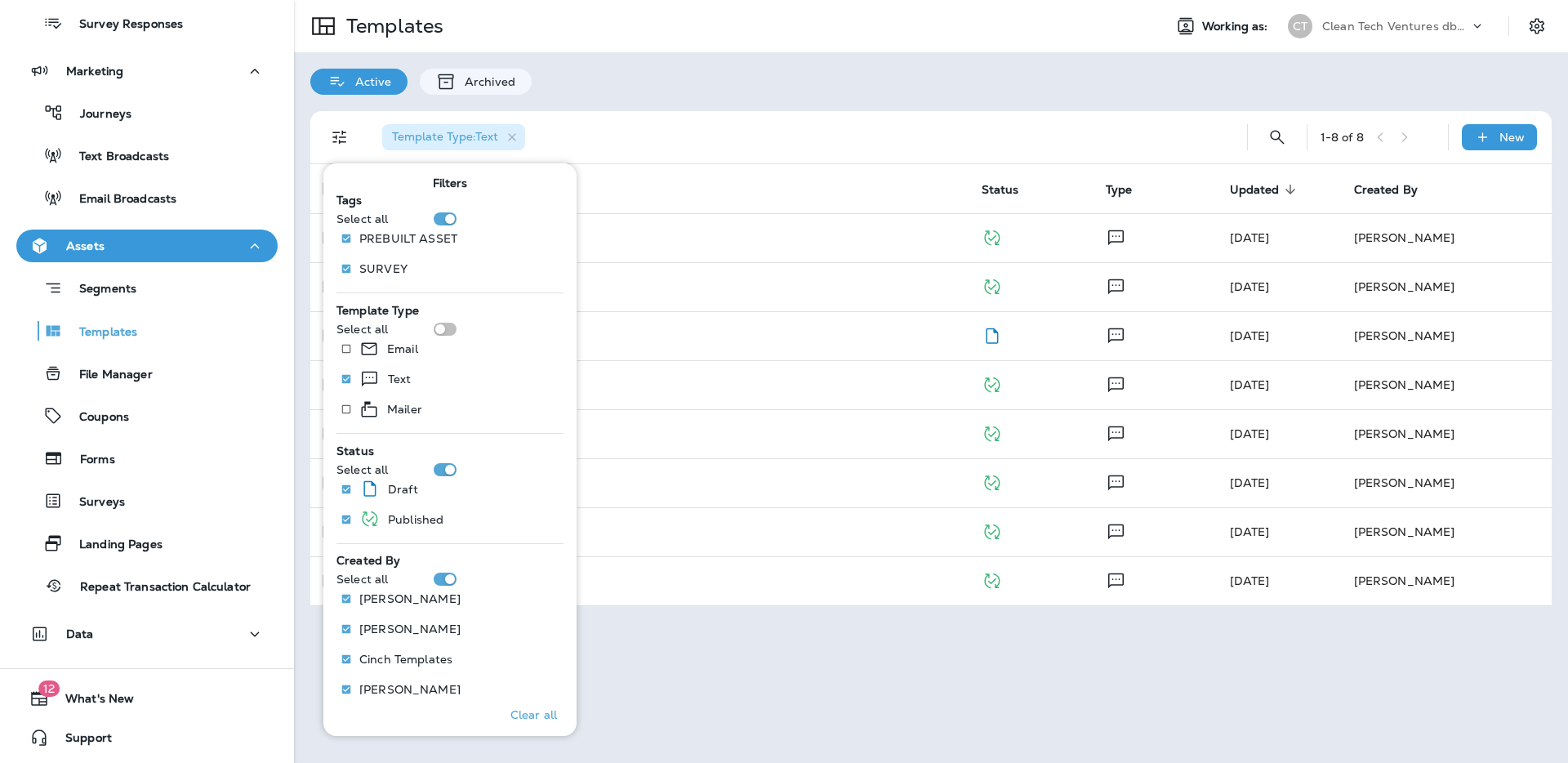 click on "Templates Working as: CT Clean Tech Ventures dba Splash 10-Minute Oil Change Active Archived   Template Type :  Text 1  -  8   of 8 New Name Status Type Updated sorted descending Created By   Thank you - $12 Wash Credit [DATE] [PERSON_NAME]   Coming Due Text - Reminder [DATE] [PERSON_NAME]   Test [DATE] [PERSON_NAME]   Past Due - Reminder [DATE] [PERSON_NAME]   Currently Due - Reminder [DATE] [PERSON_NAME]   Coming Due - Reminder [DATE] [PERSON_NAME]   Good Experience - Review us! [DATE] [PERSON_NAME]   Review Request Text [DATE] [PERSON_NAME]" at bounding box center (931, 382) 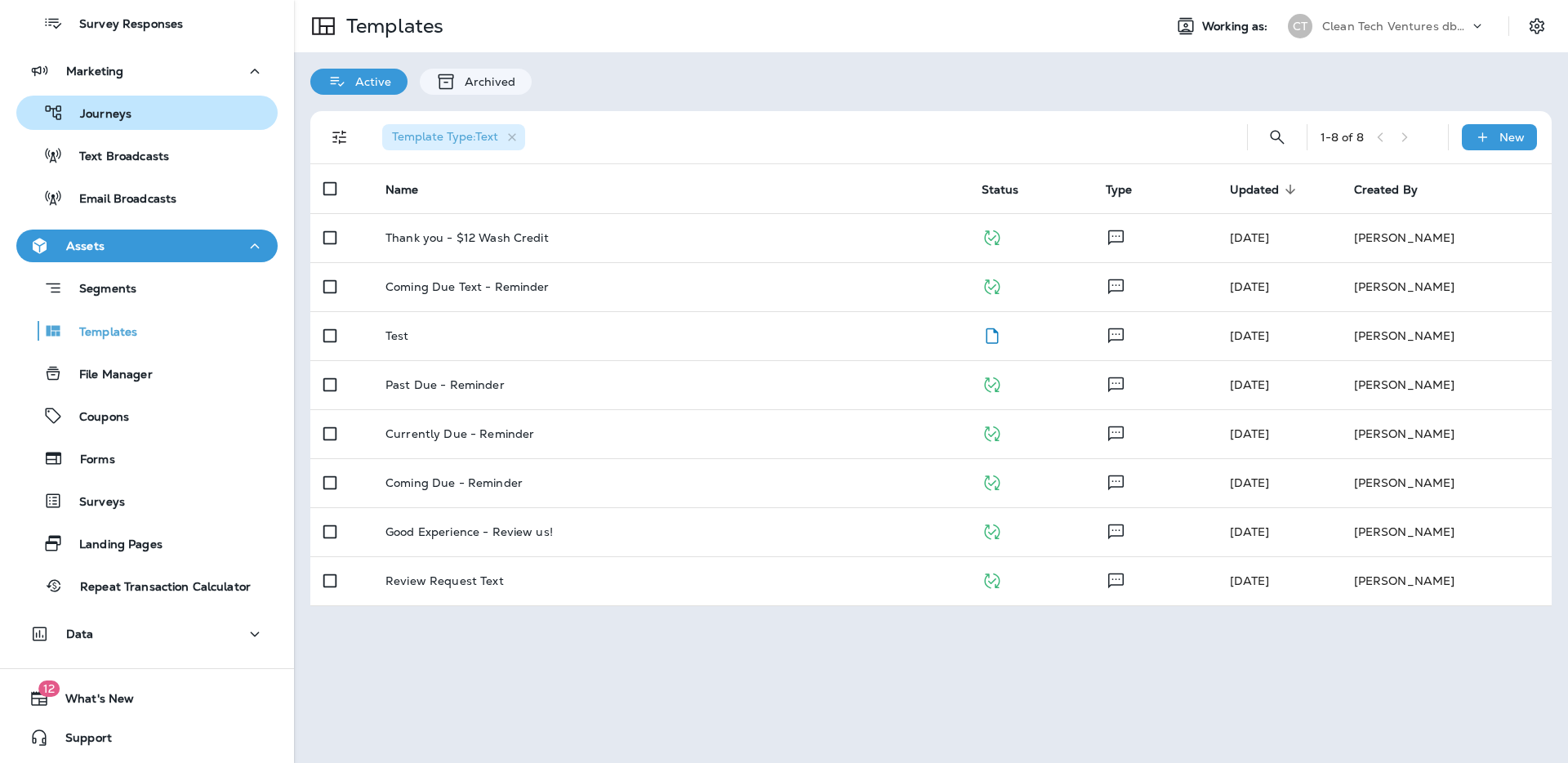click on "Journeys" at bounding box center (147, 113) 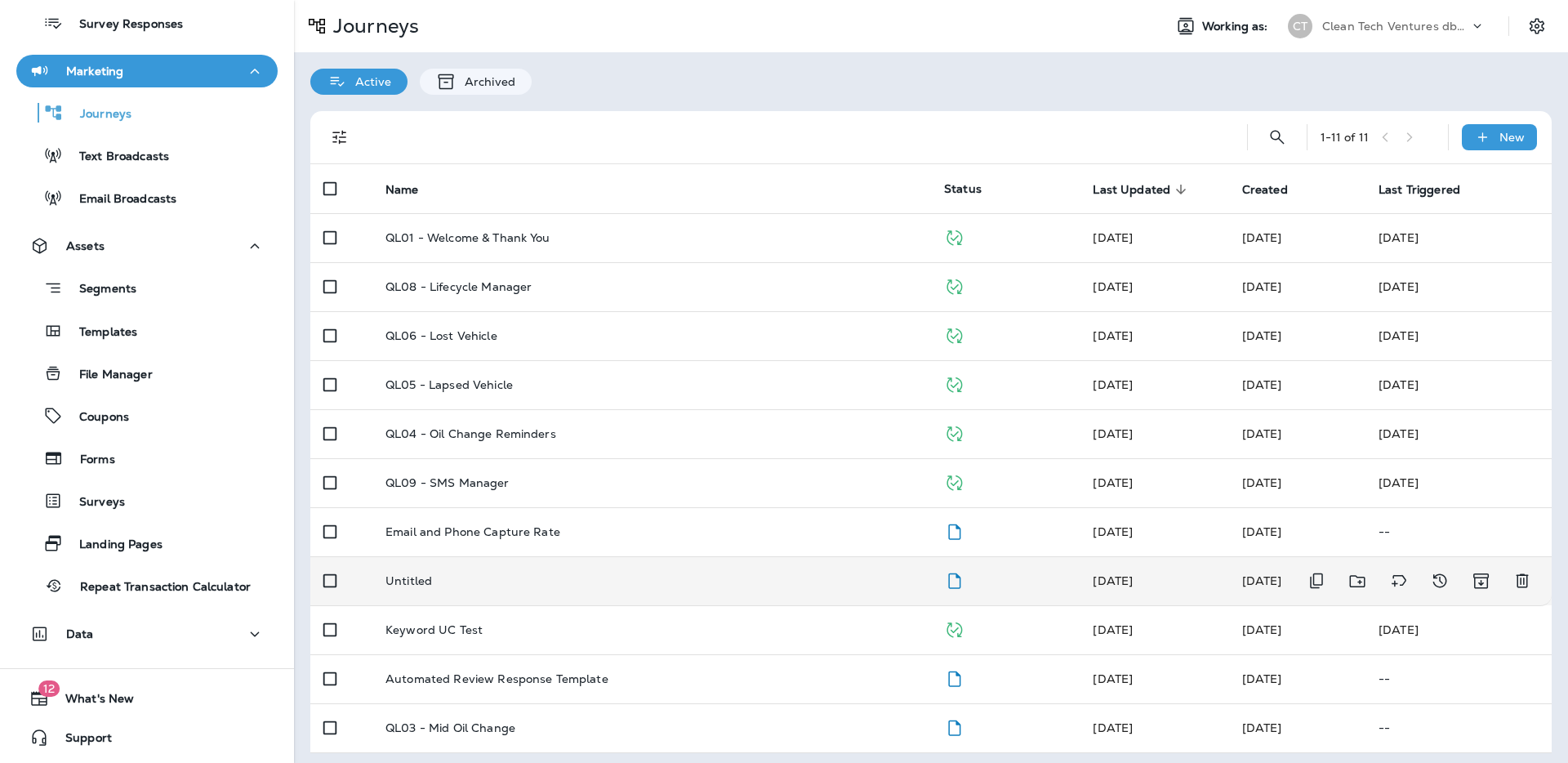 scroll, scrollTop: 7, scrollLeft: 0, axis: vertical 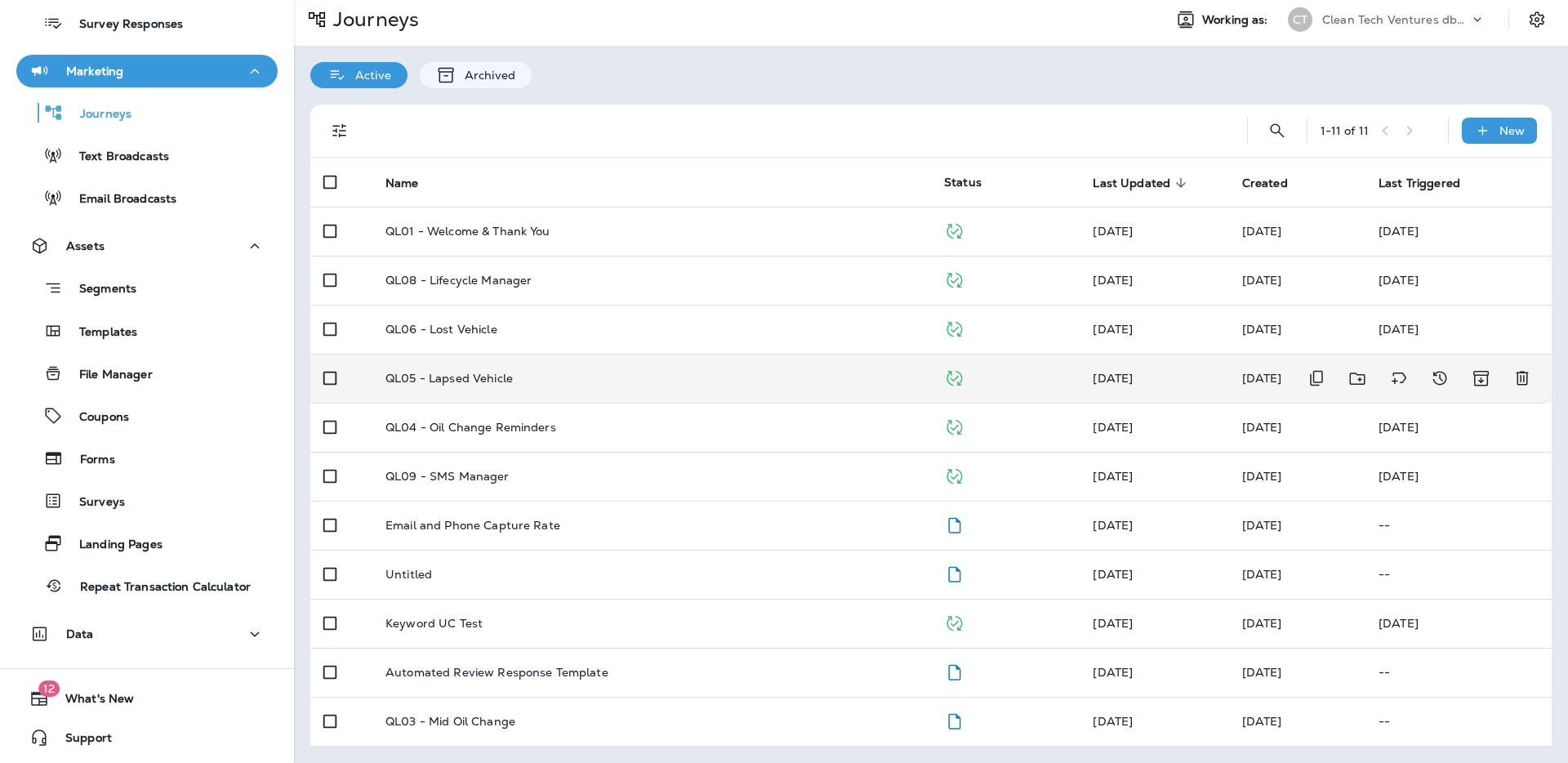 click on "QL05 - Lapsed Vehicle" at bounding box center (652, 378) 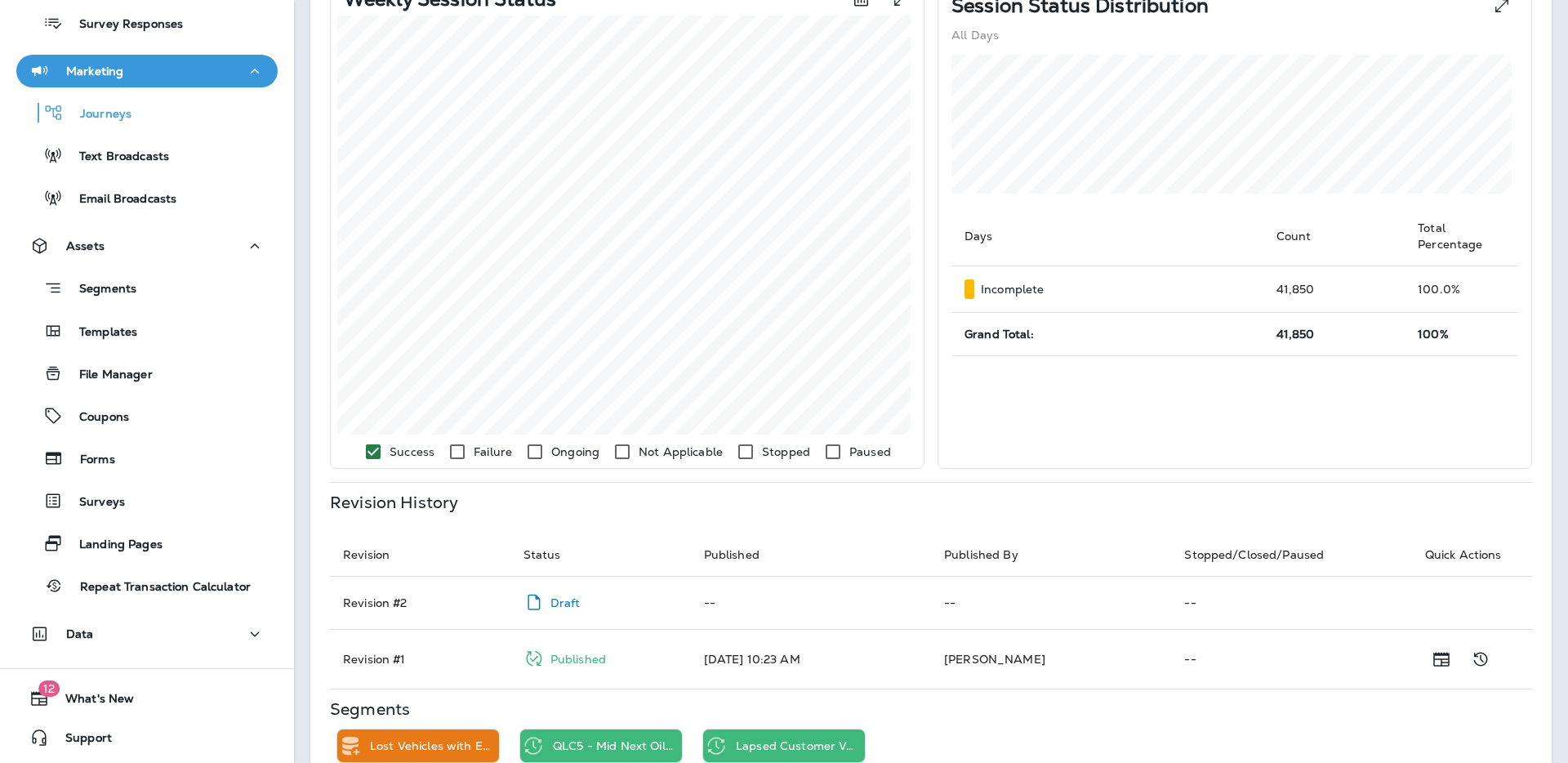 scroll, scrollTop: 748, scrollLeft: 0, axis: vertical 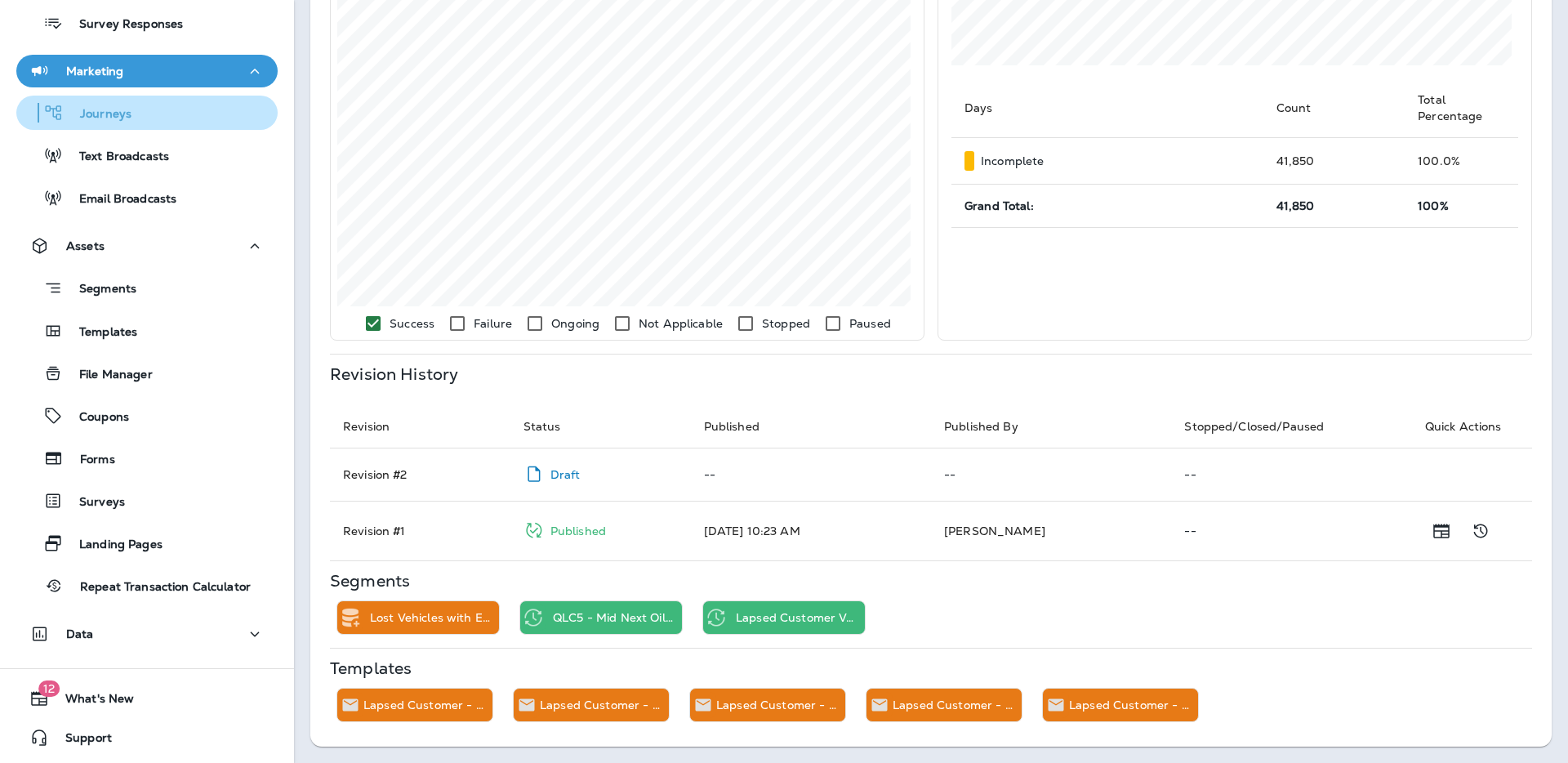 click on "Journeys" at bounding box center (97, 114) 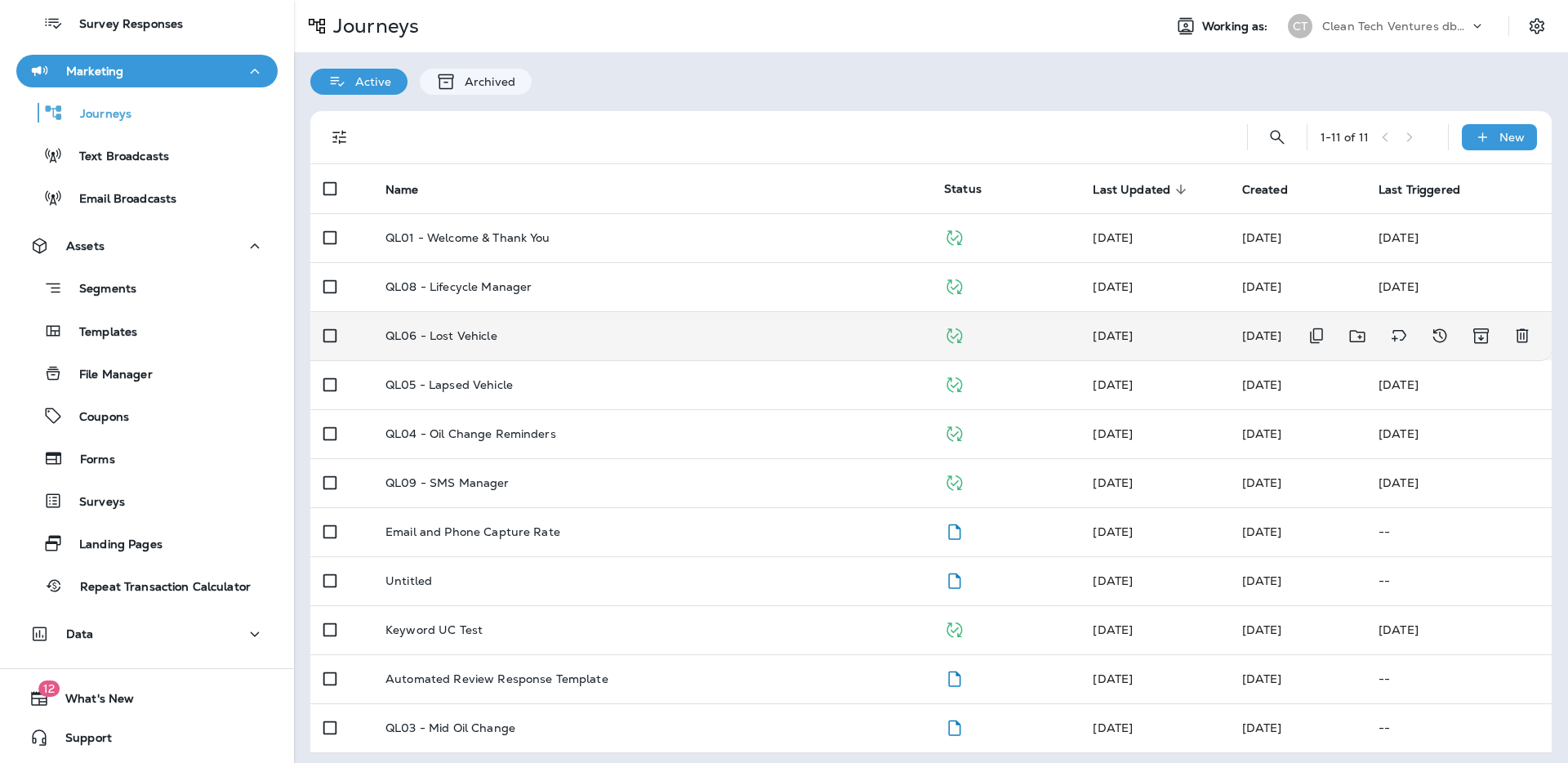 click on "QL06 - Lost Vehicle" at bounding box center (441, 336) 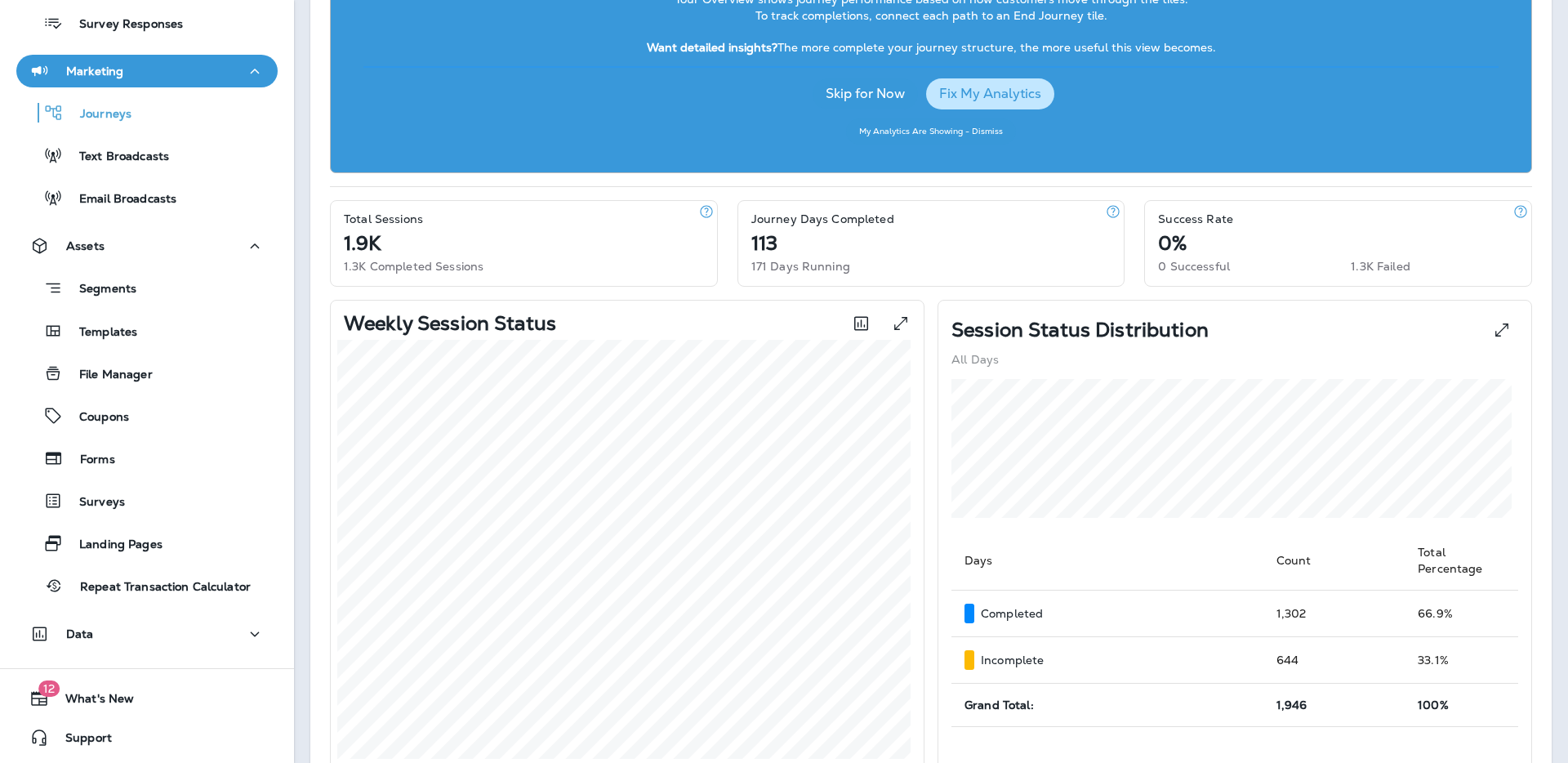 scroll, scrollTop: 808, scrollLeft: 0, axis: vertical 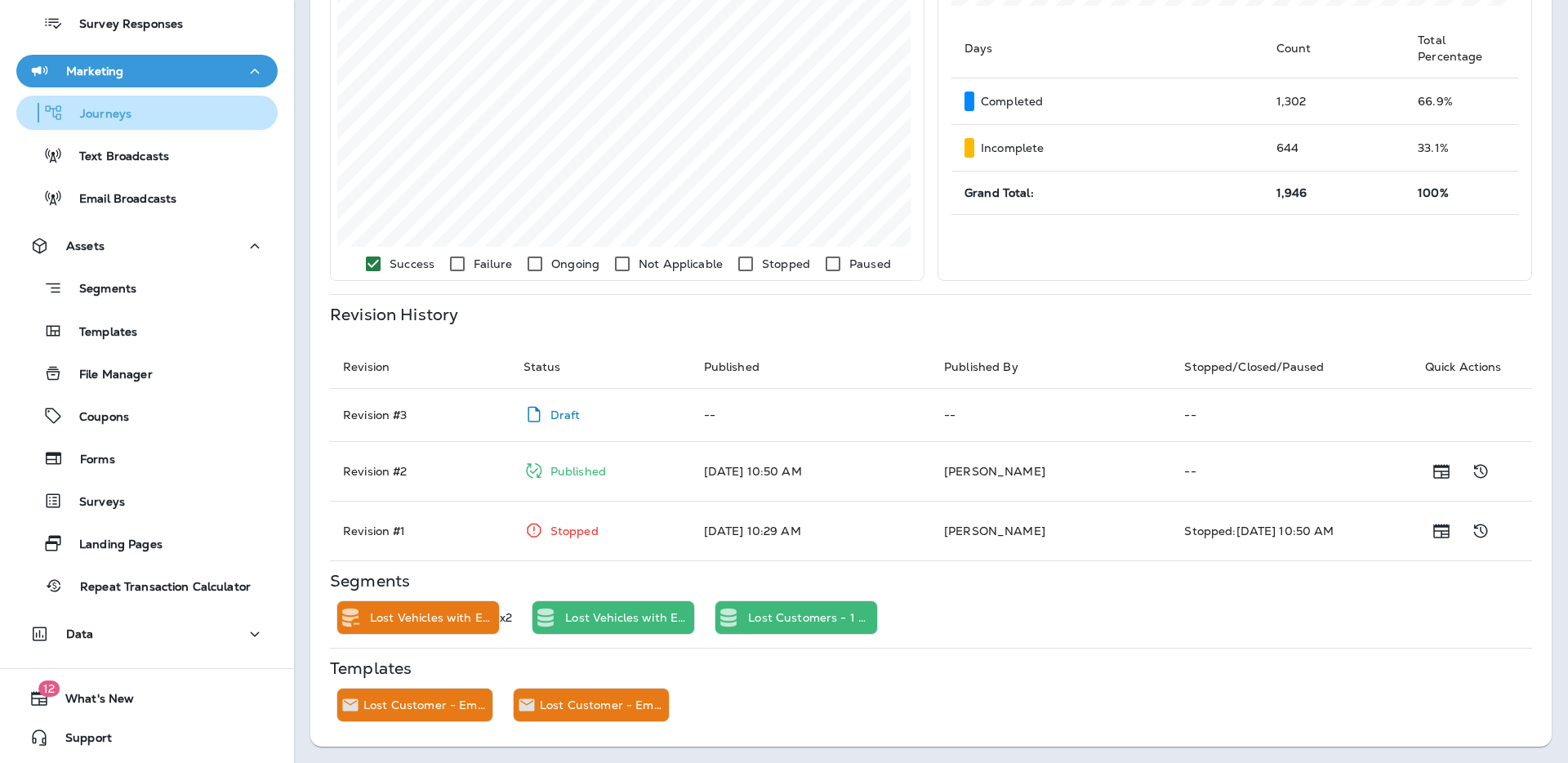click on "Journeys" at bounding box center (77, 113) 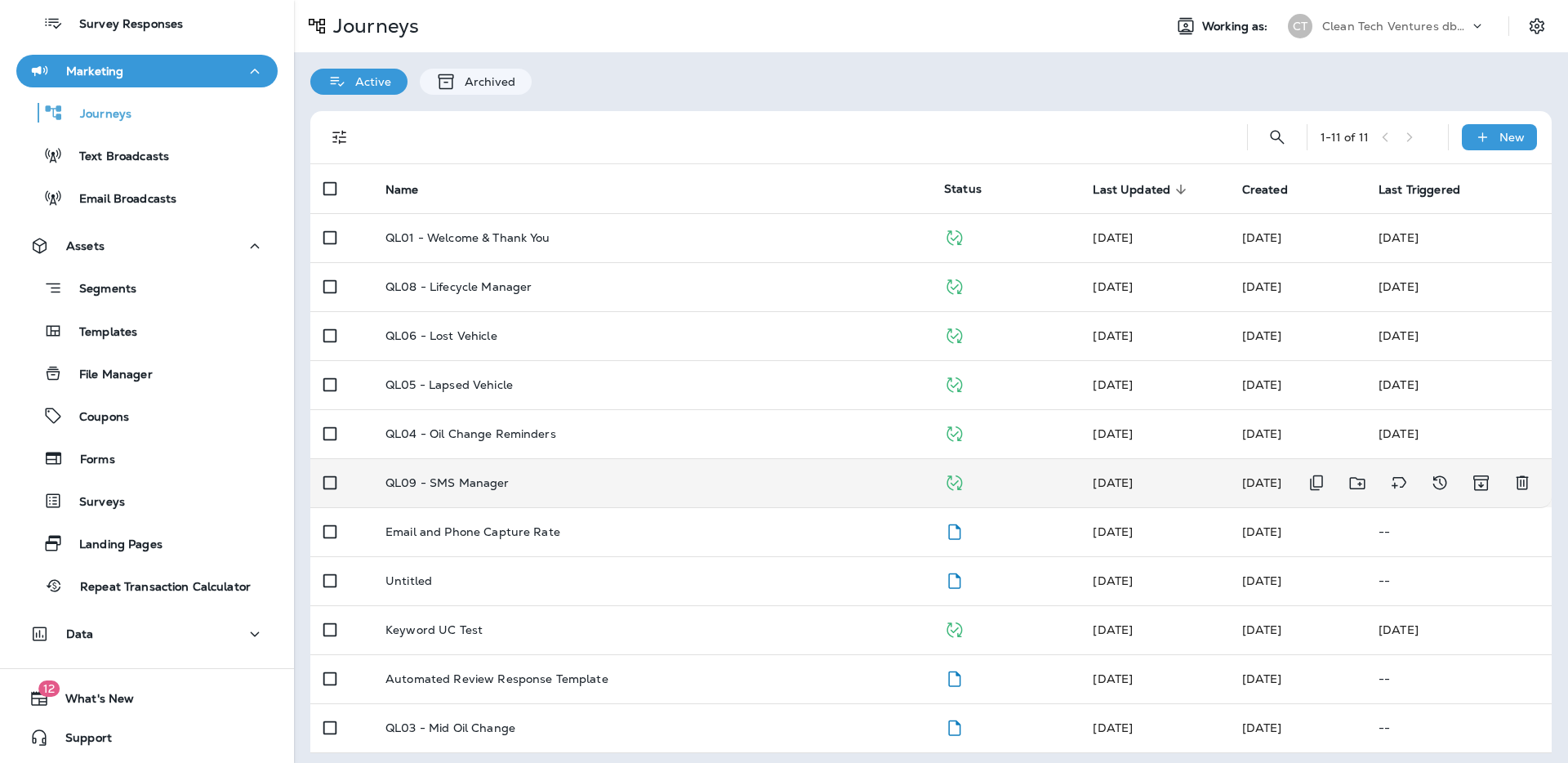 scroll, scrollTop: 7, scrollLeft: 0, axis: vertical 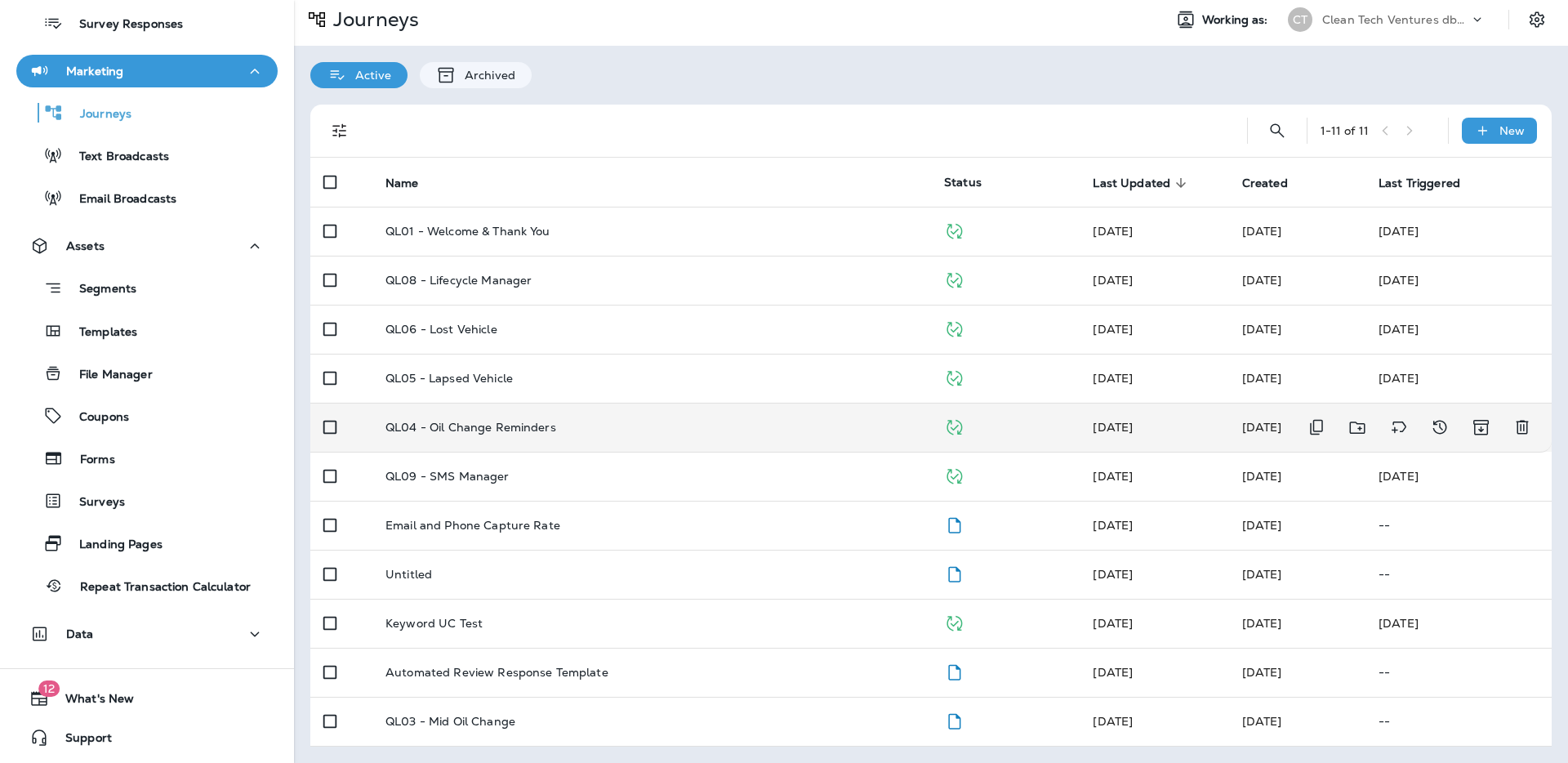 click on "QL04 - Oil Change Reminders" at bounding box center (470, 427) 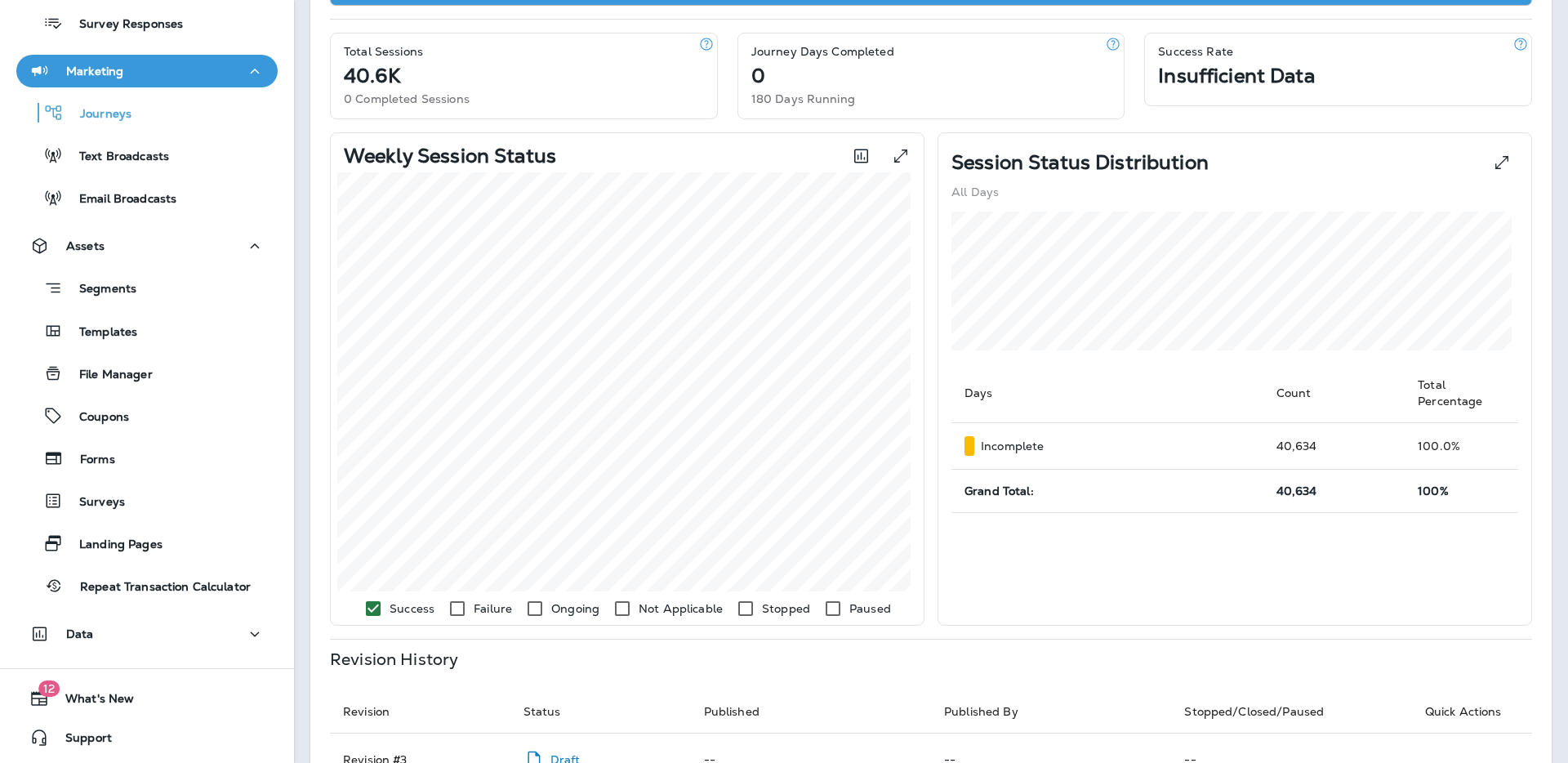 scroll, scrollTop: 300, scrollLeft: 0, axis: vertical 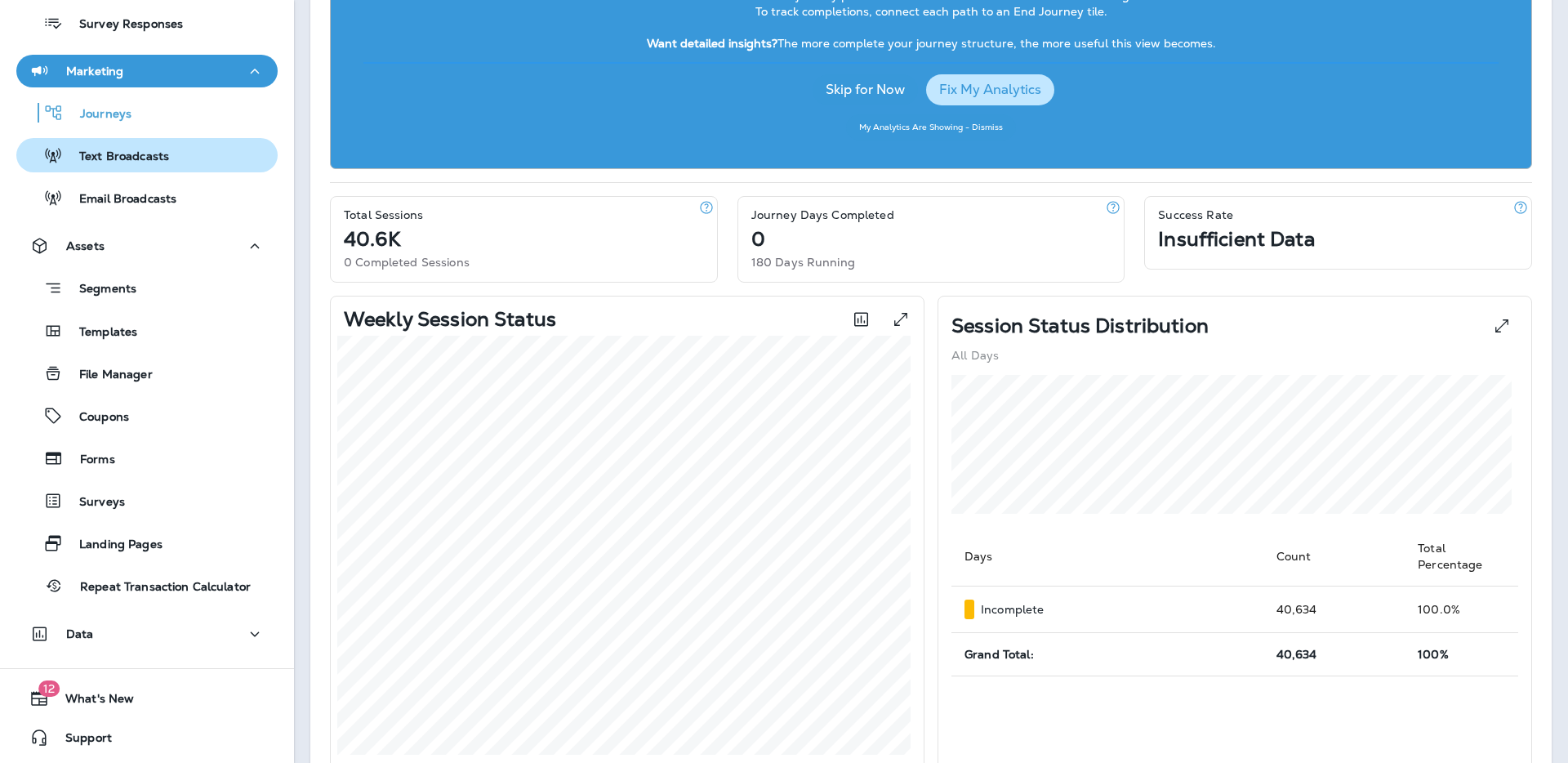 click on "Text Broadcasts" at bounding box center [147, 155] 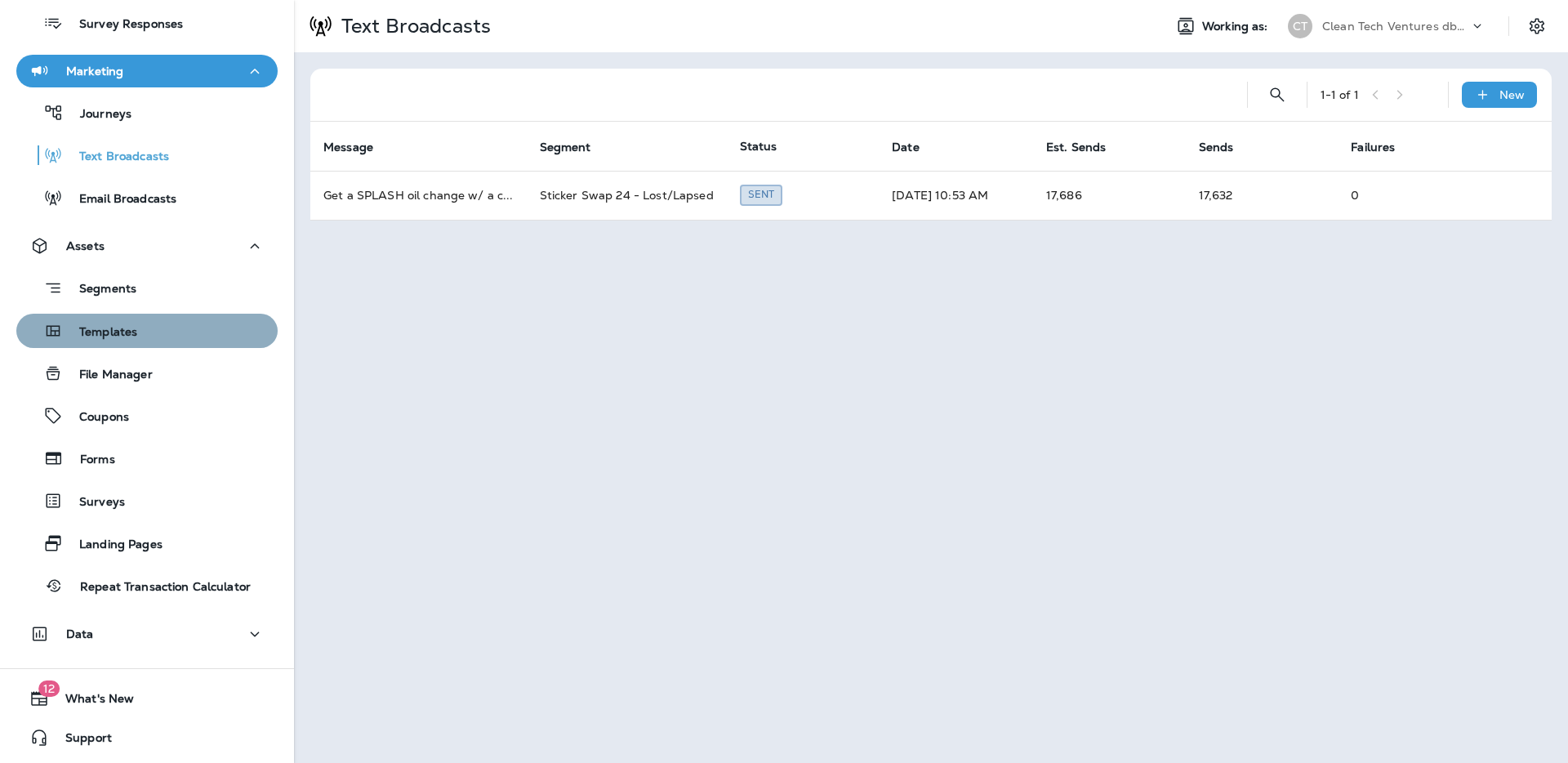 click on "Templates" at bounding box center [147, 331] 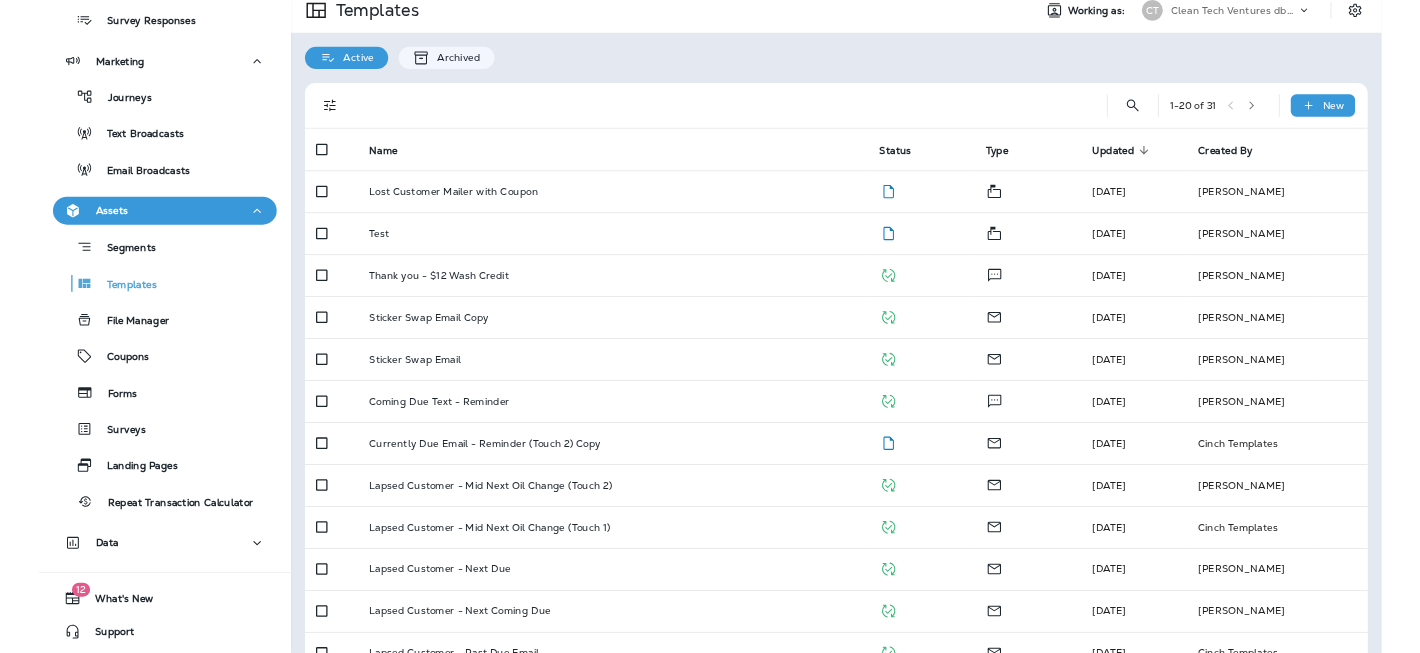 scroll, scrollTop: 0, scrollLeft: 0, axis: both 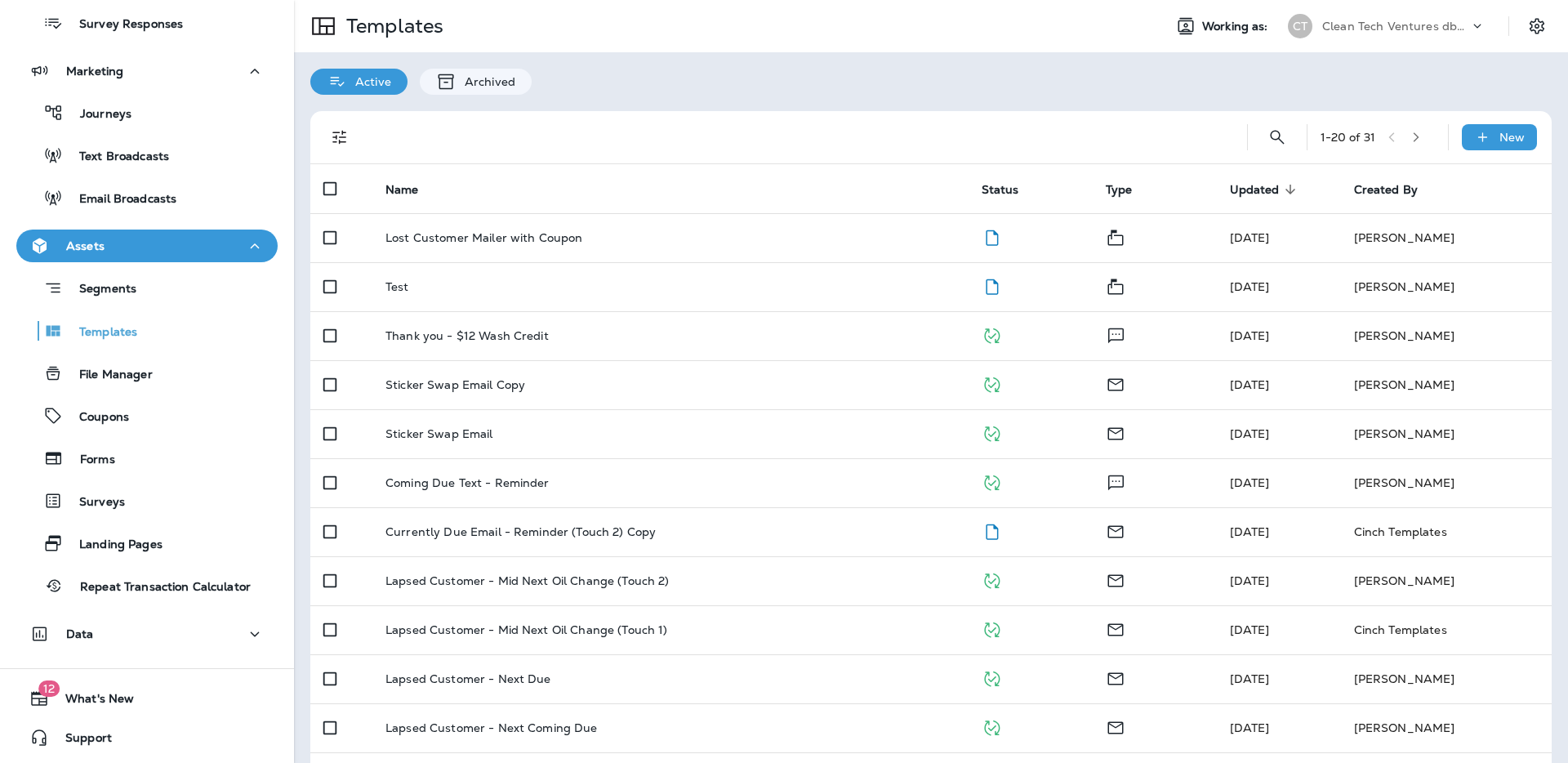 click on "Active" at bounding box center [369, 82] 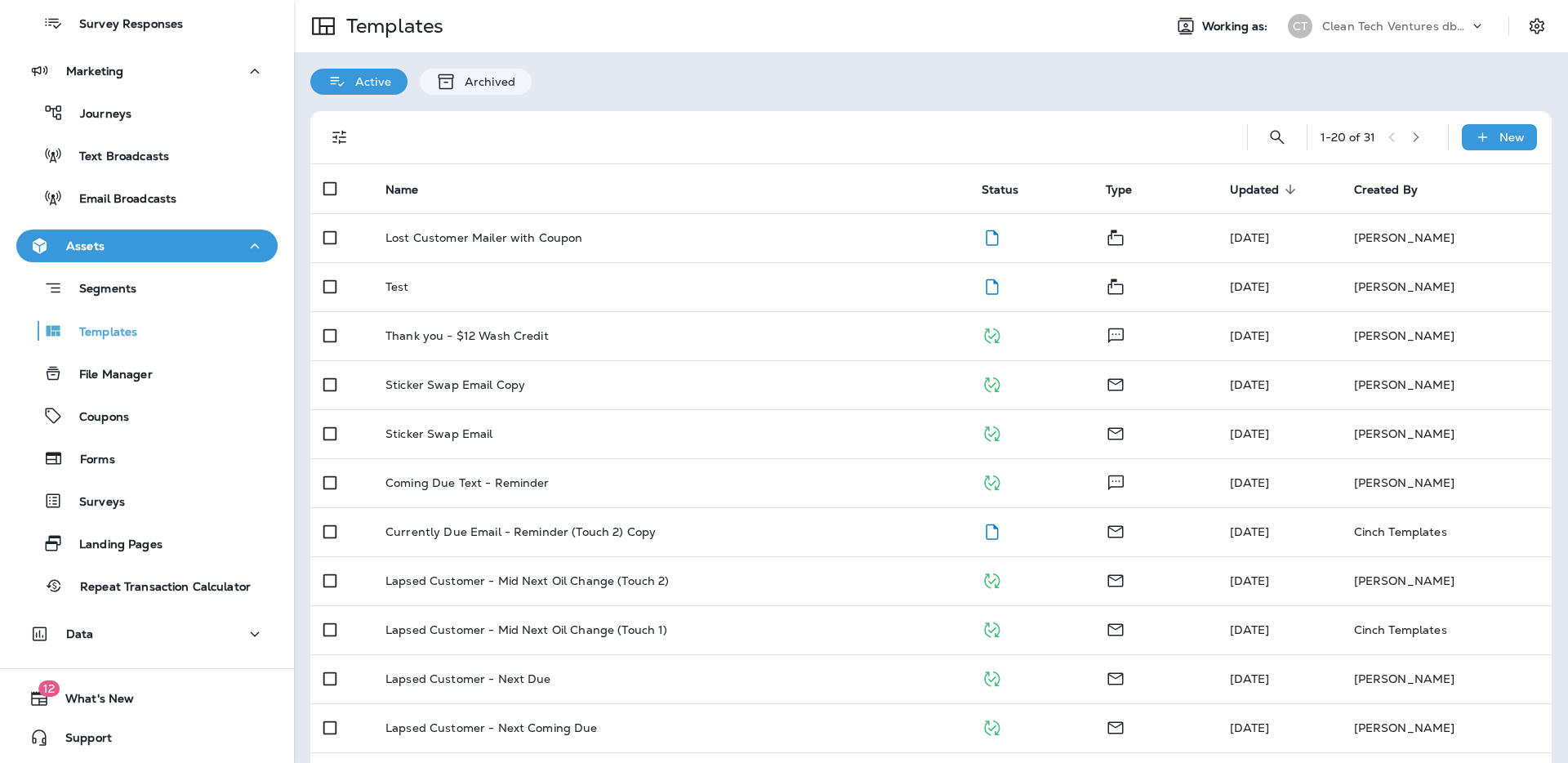click 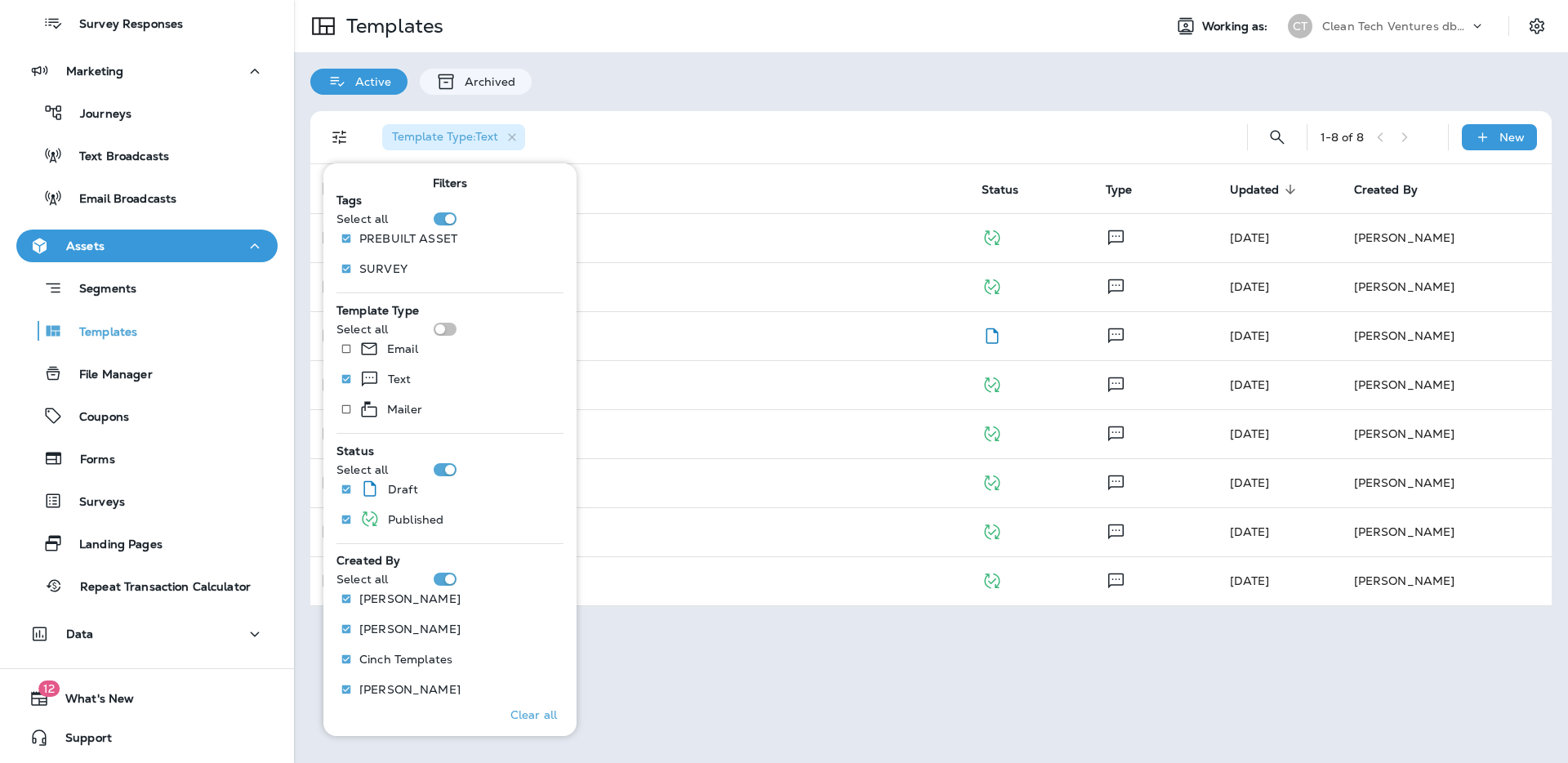 click on "Template Type :  Text" at bounding box center (795, 137) 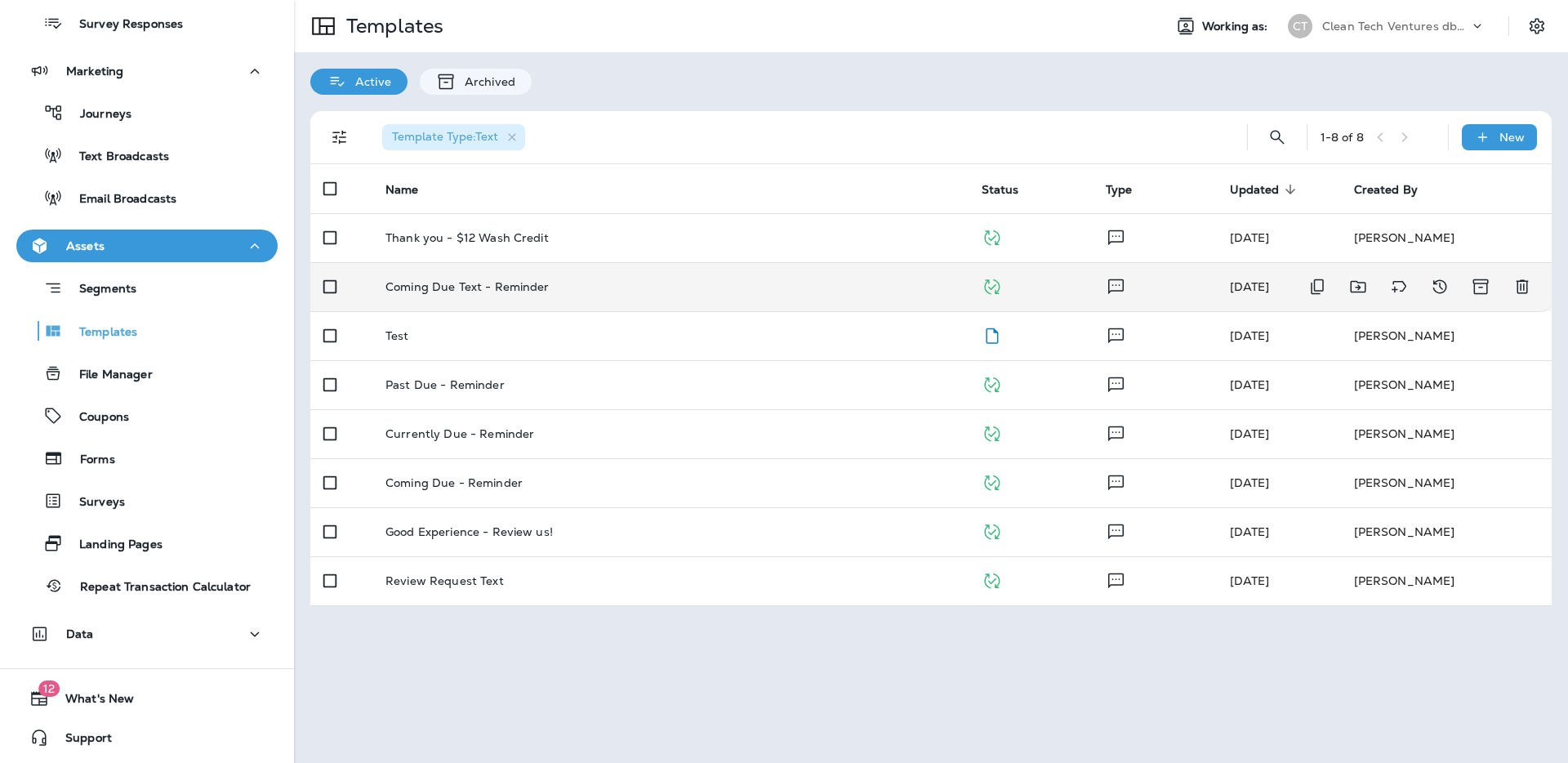 click on "Coming Due Text - Reminder" at bounding box center [670, 287] 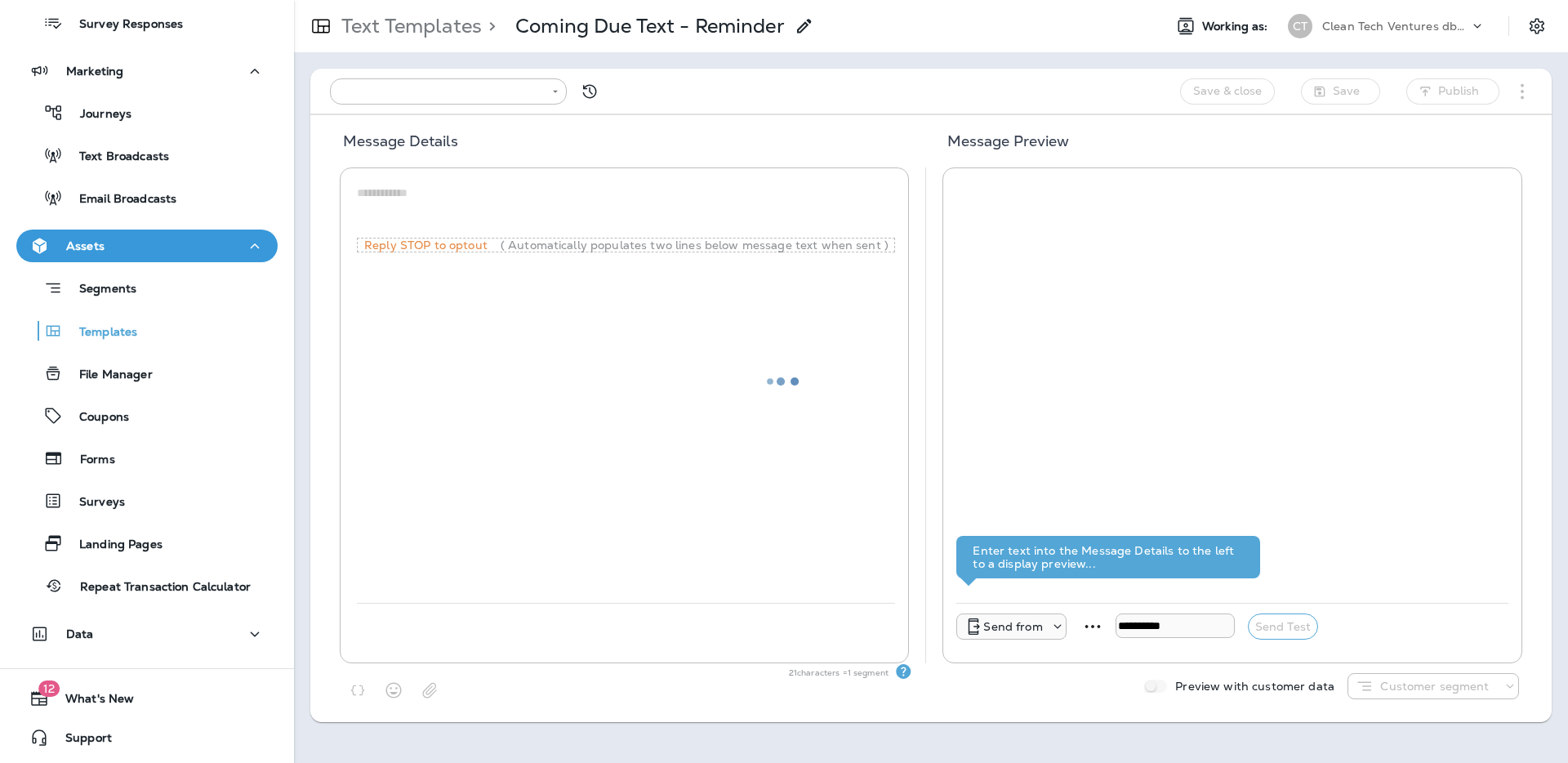 type on "**********" 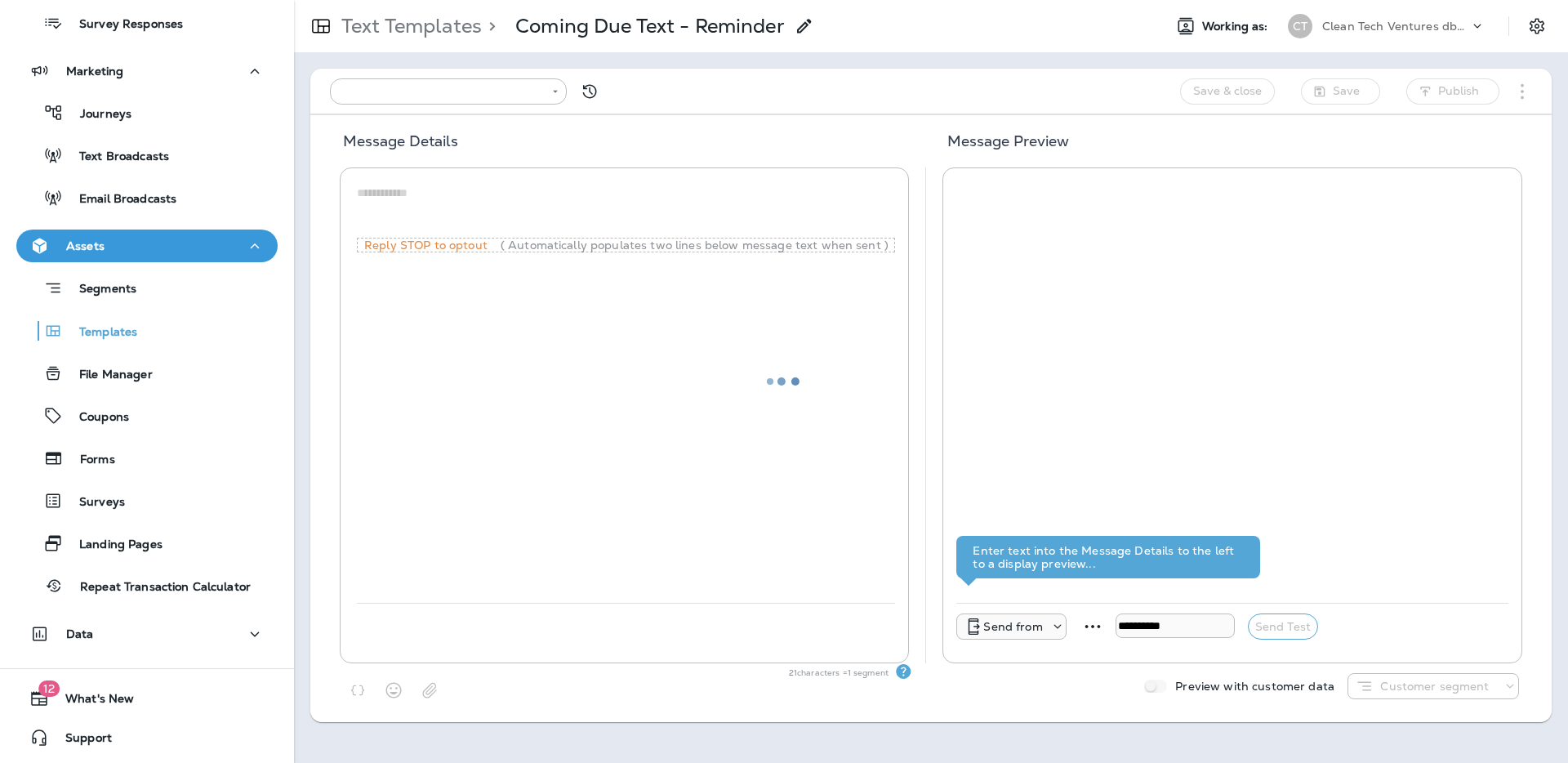 type on "**********" 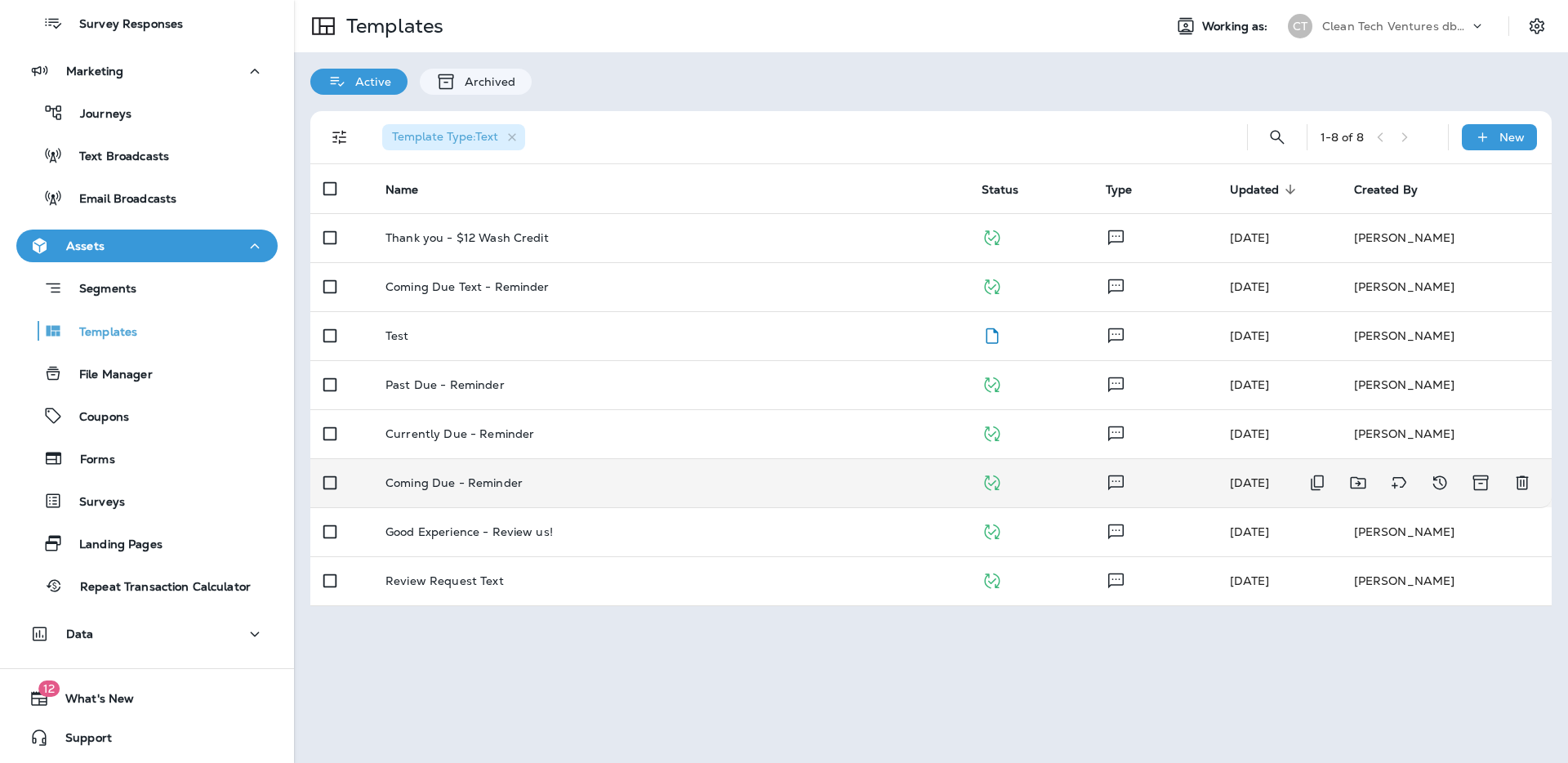 click on "Coming Due - Reminder" at bounding box center (454, 483) 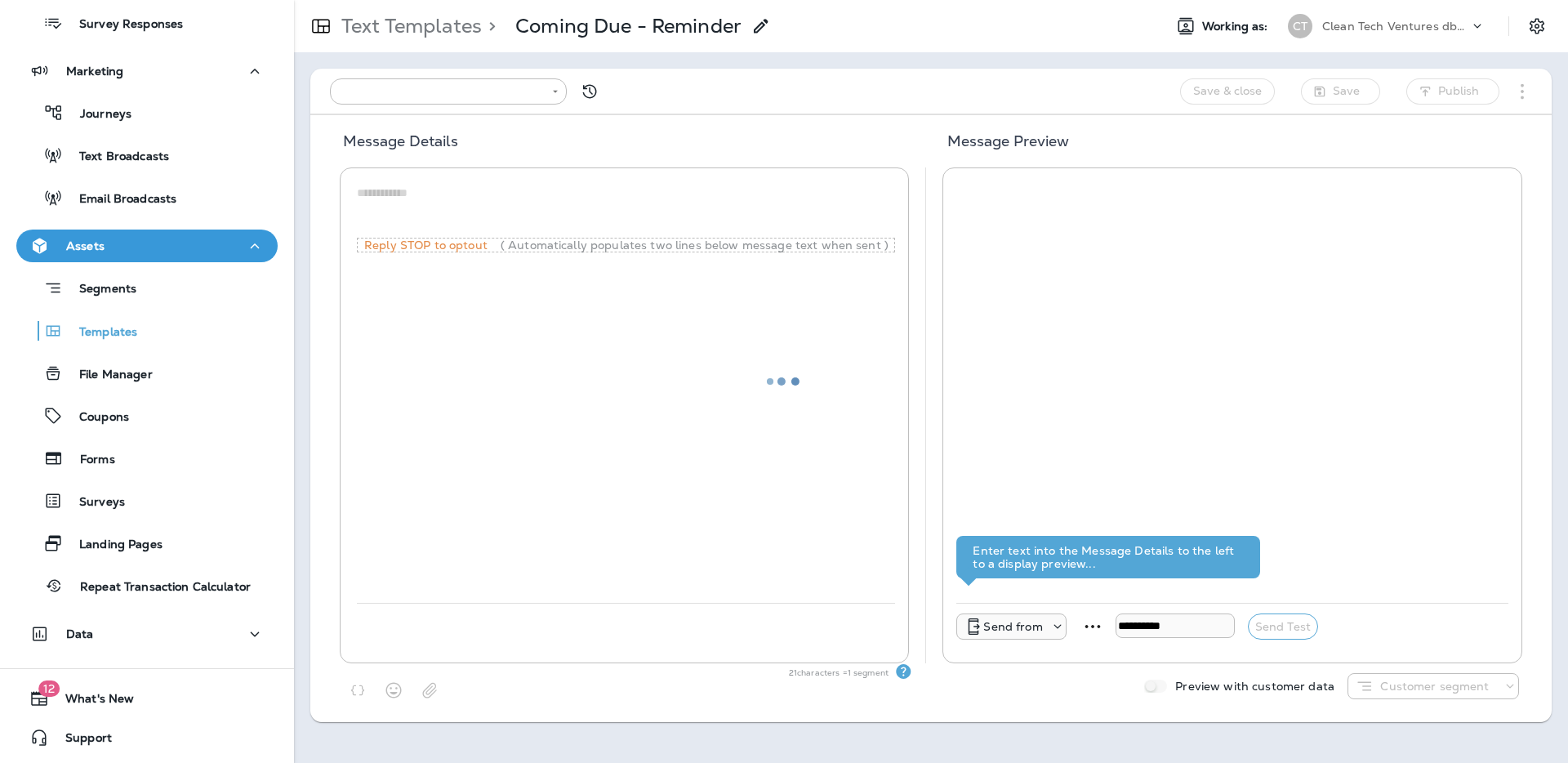 type on "**********" 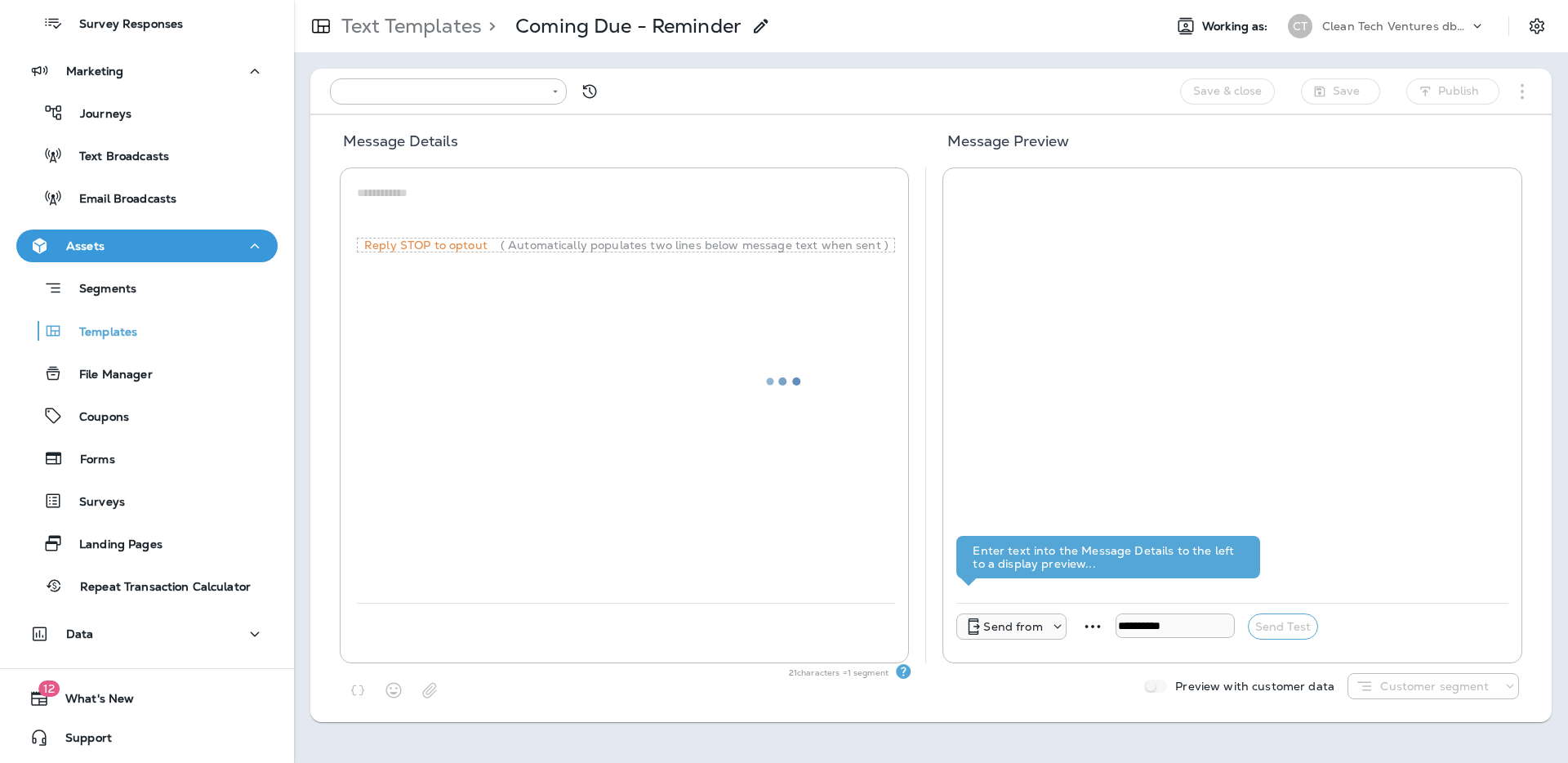 type on "**********" 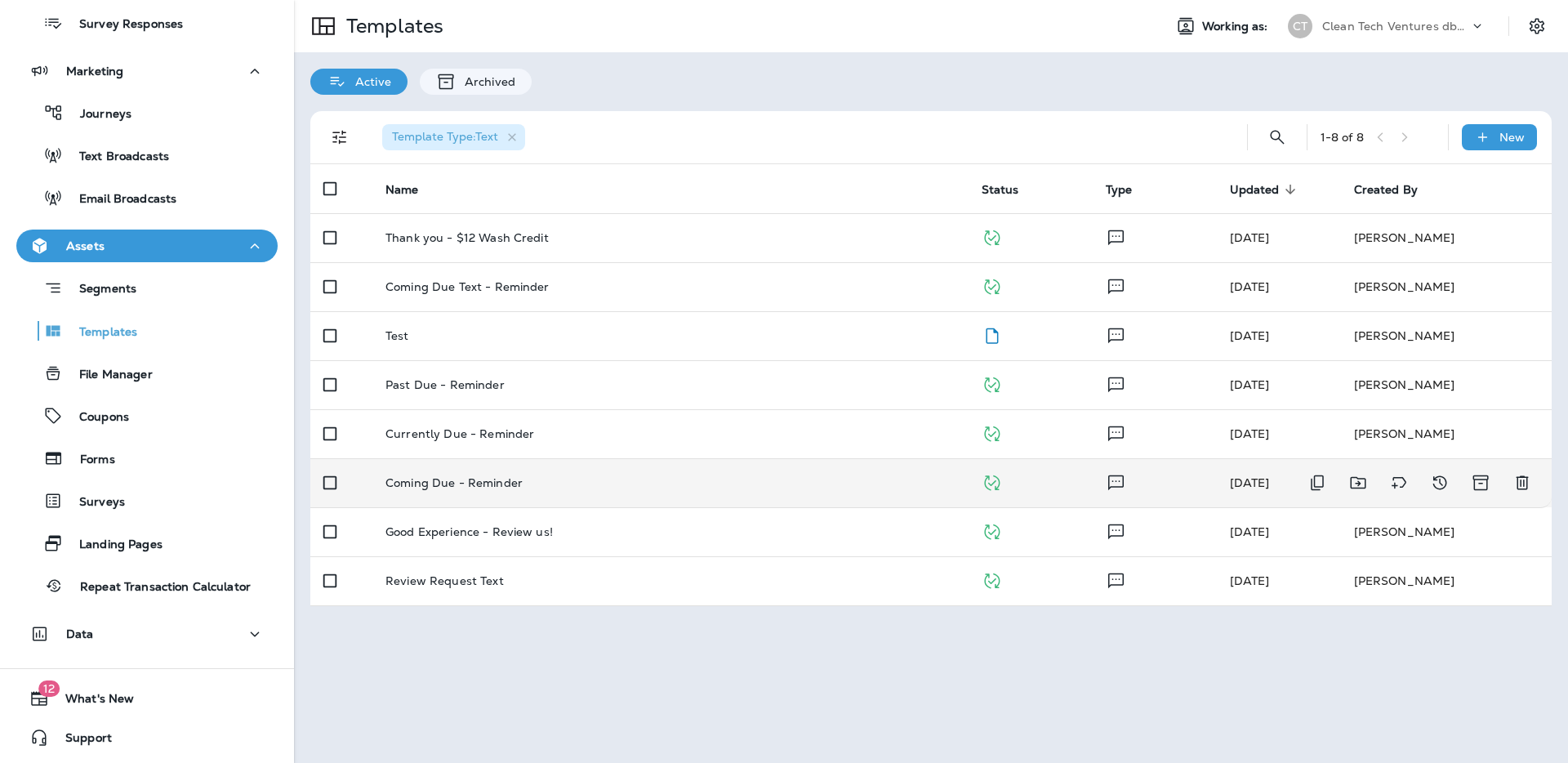 click on "Coming Due - Reminder" at bounding box center (670, 483) 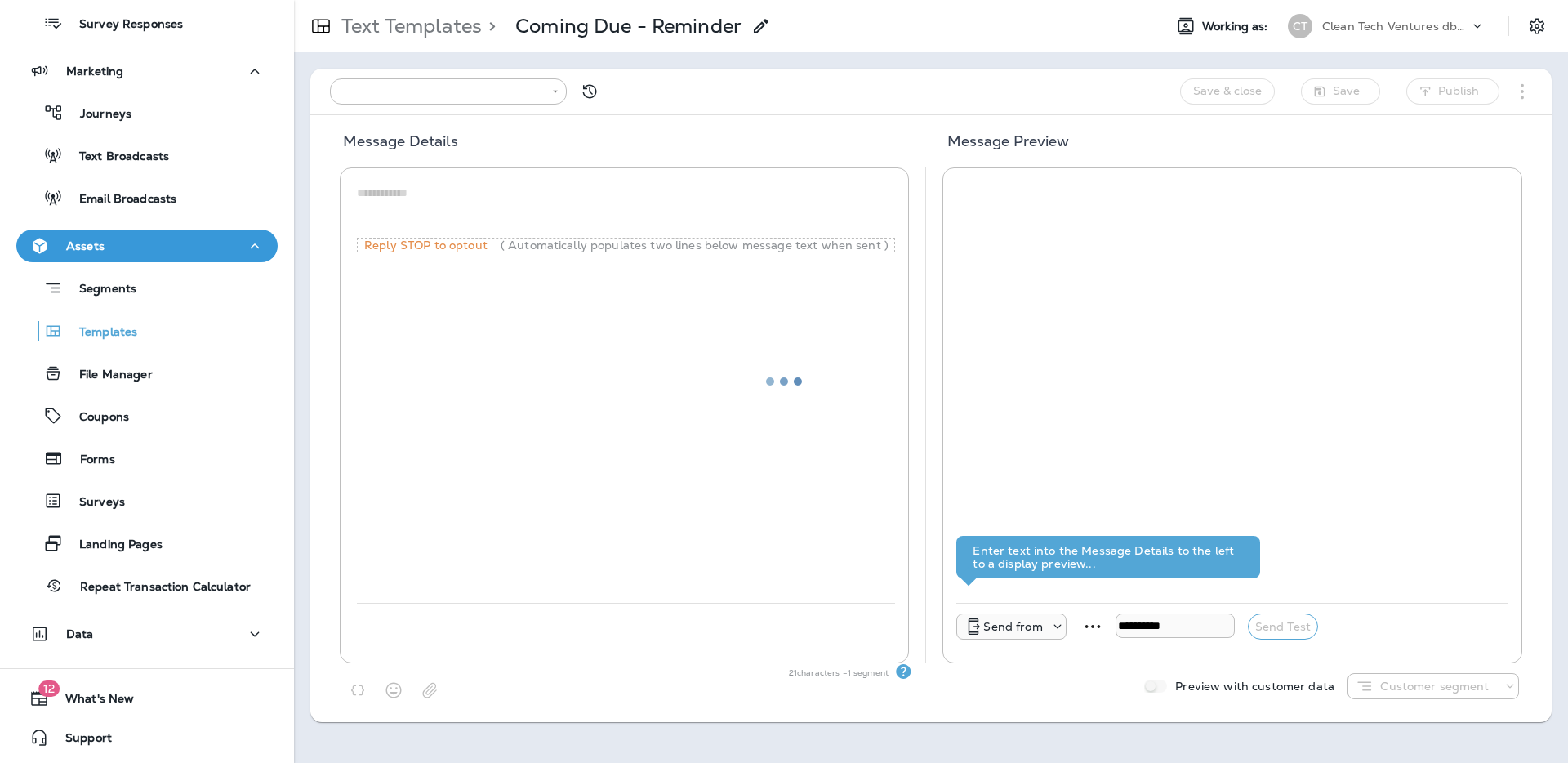 type on "**********" 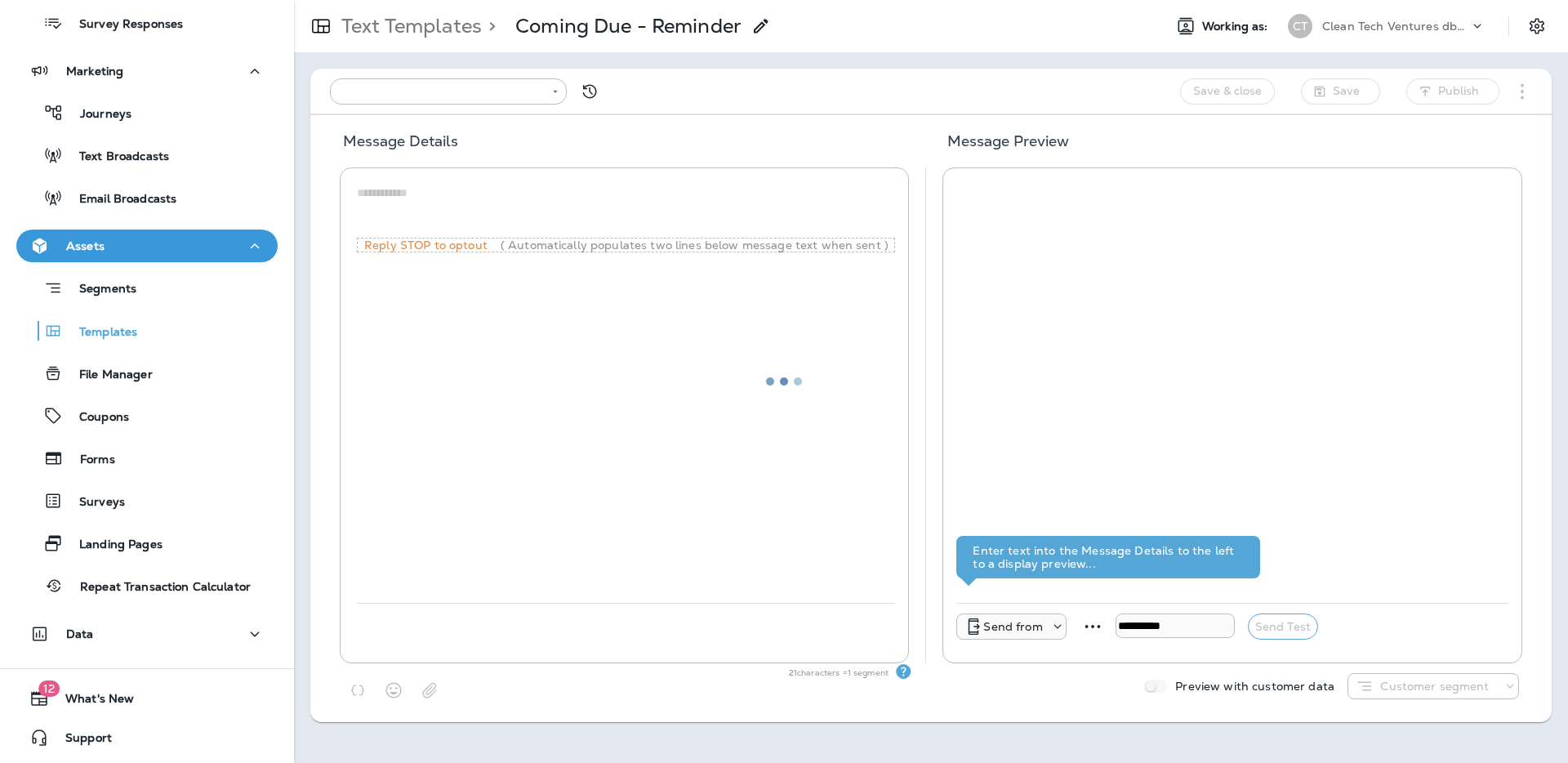 type on "**********" 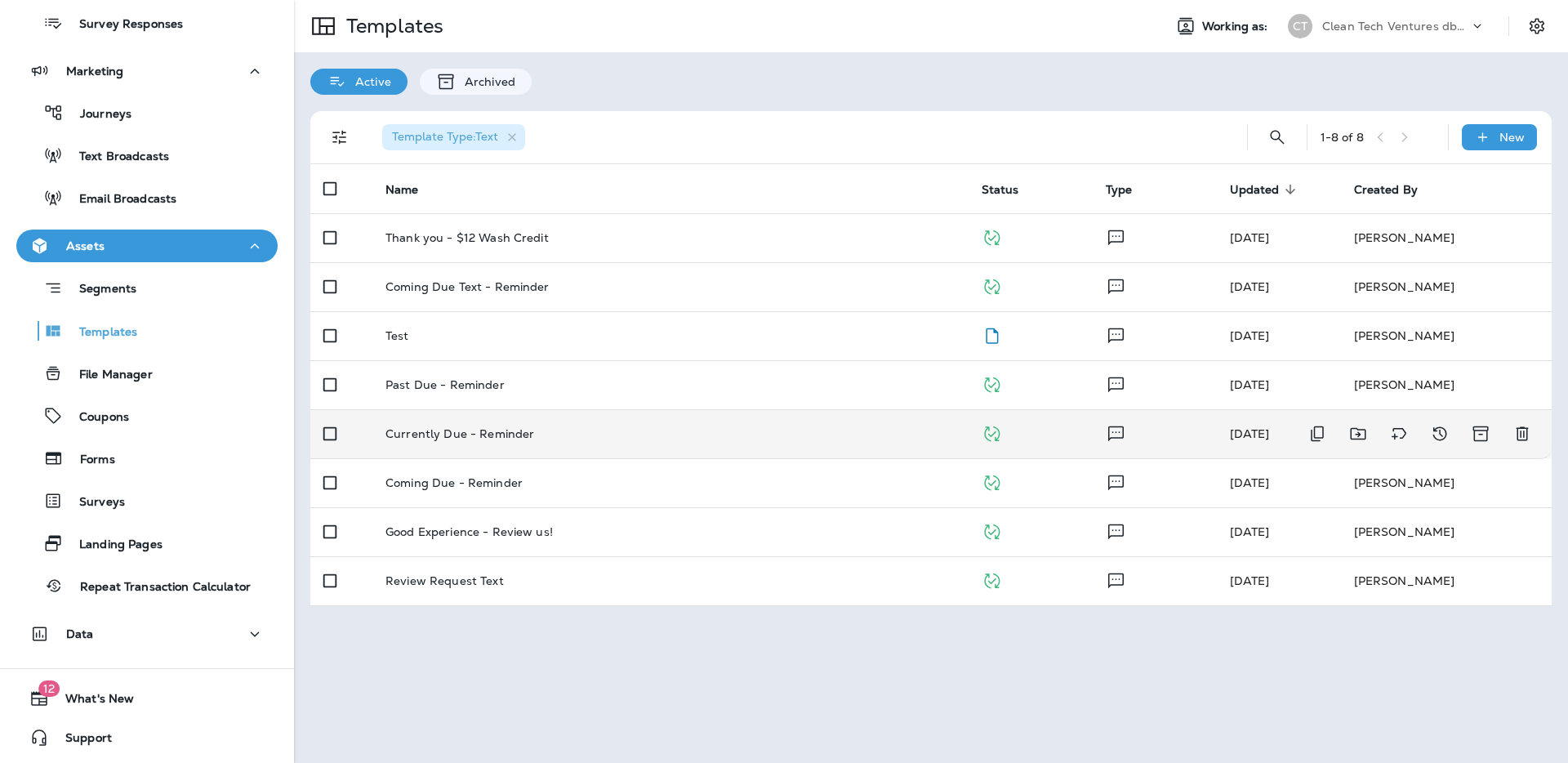 click on "Currently Due - Reminder" at bounding box center [670, 434] 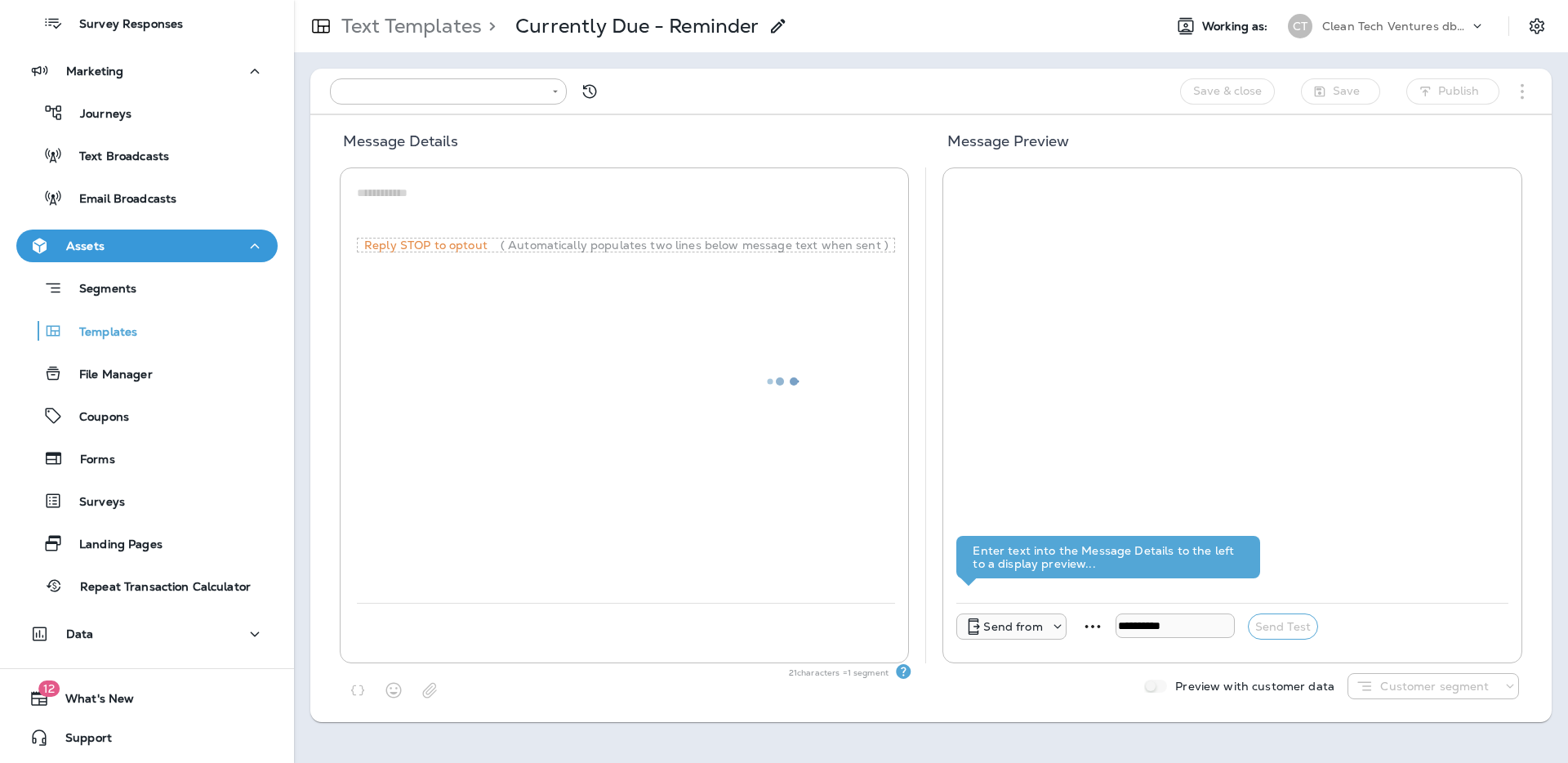 type on "**********" 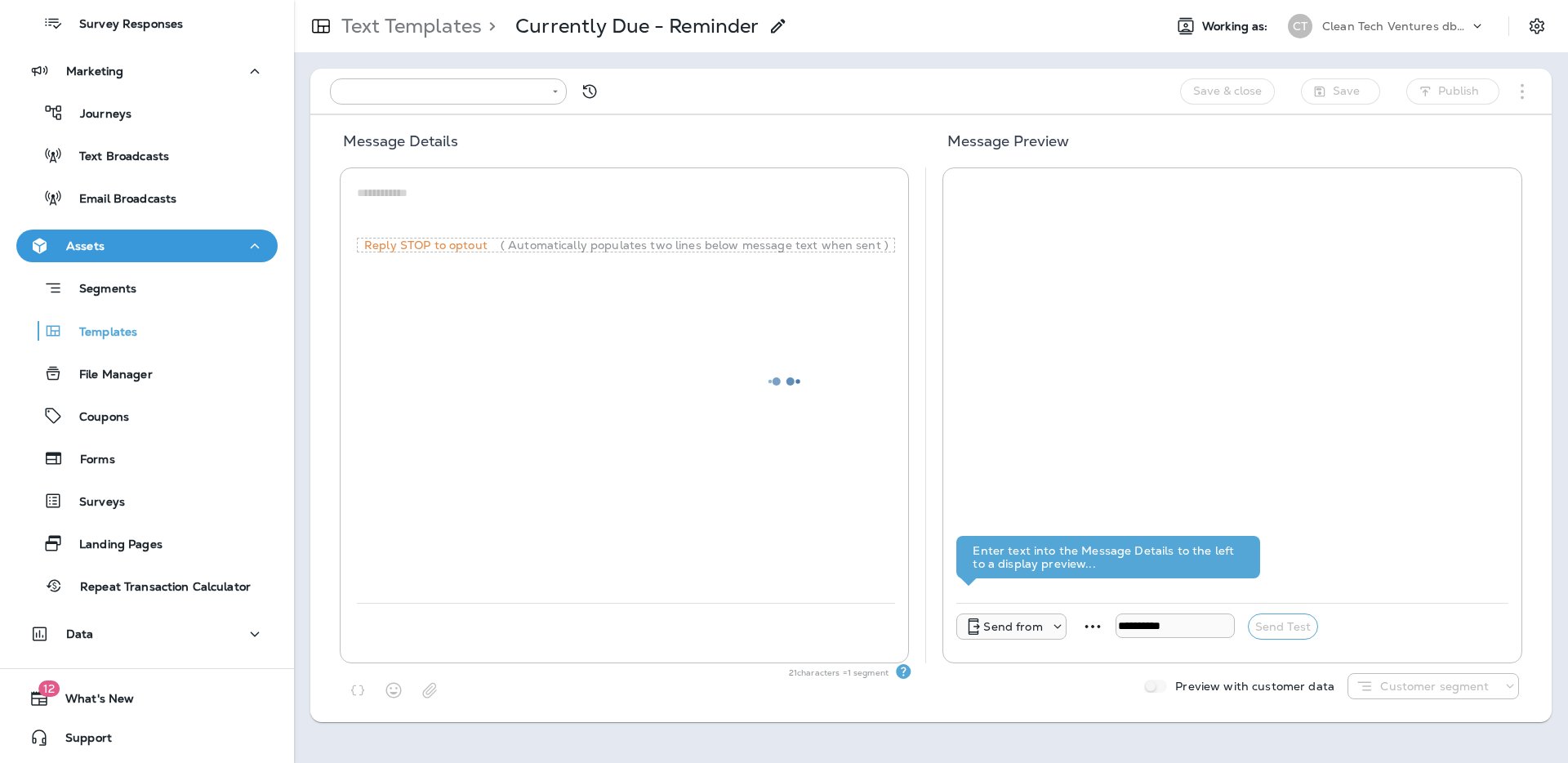 type on "**********" 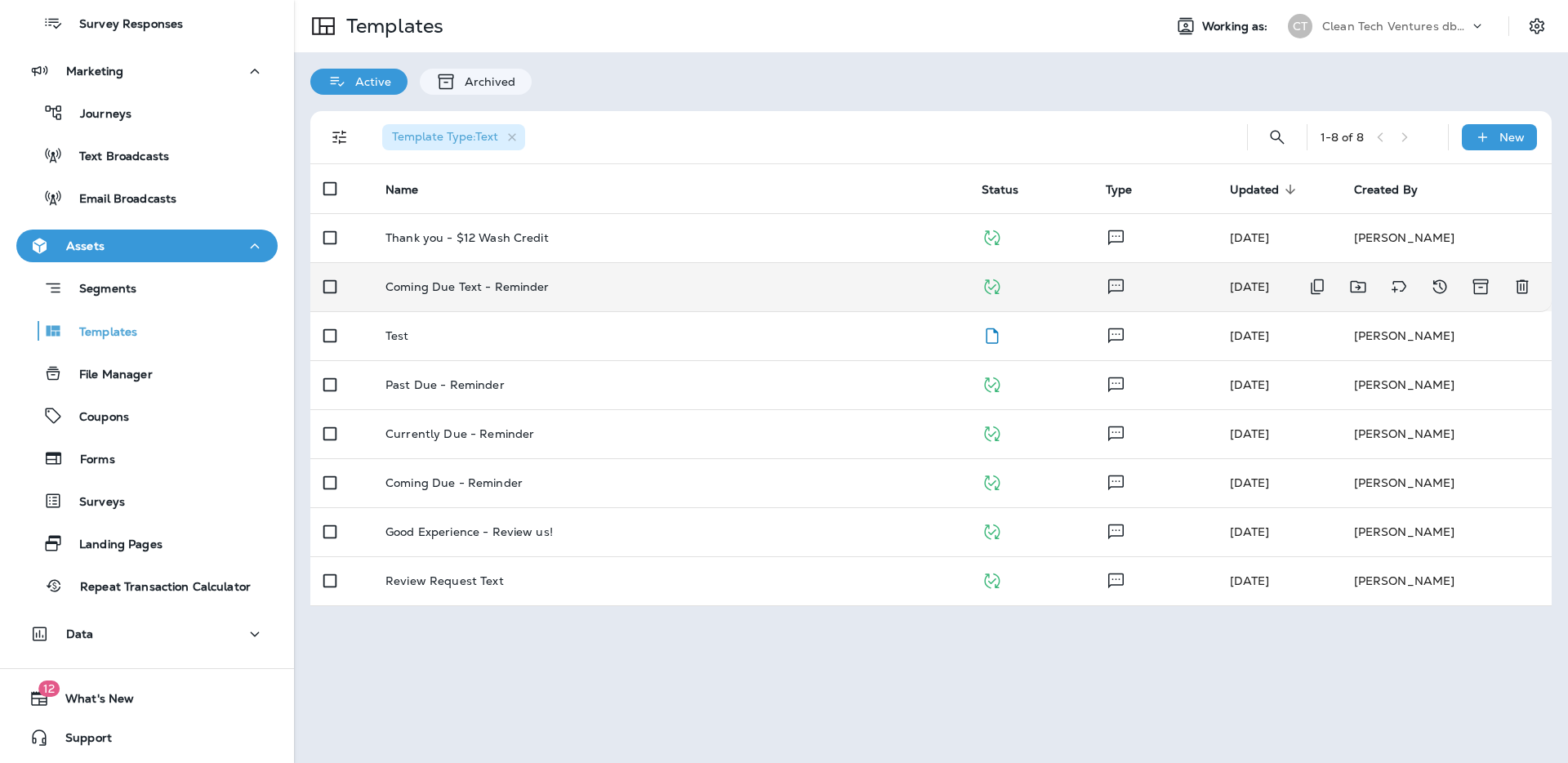 click on "Coming Due Text - Reminder" at bounding box center [670, 287] 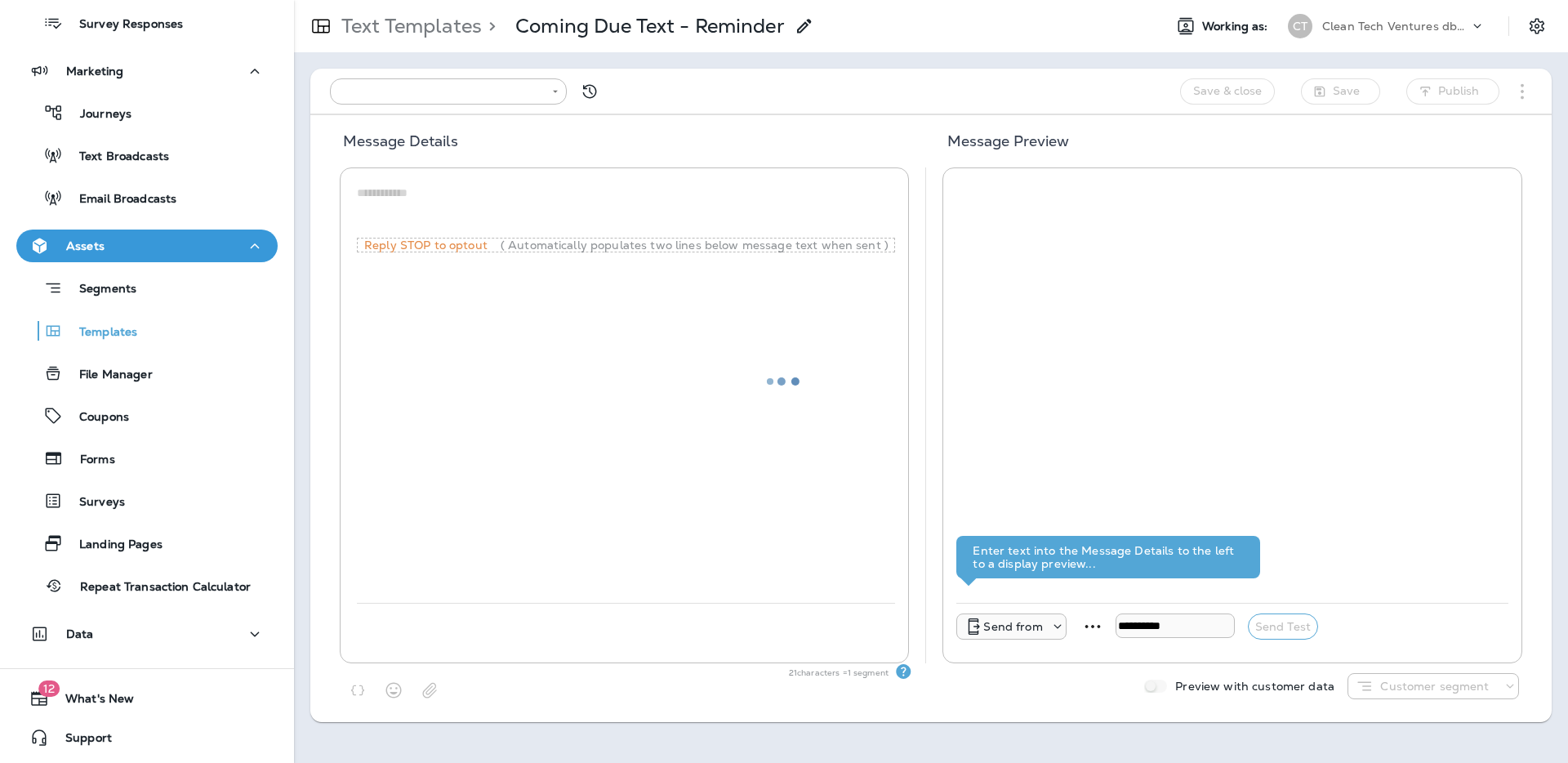 type on "**********" 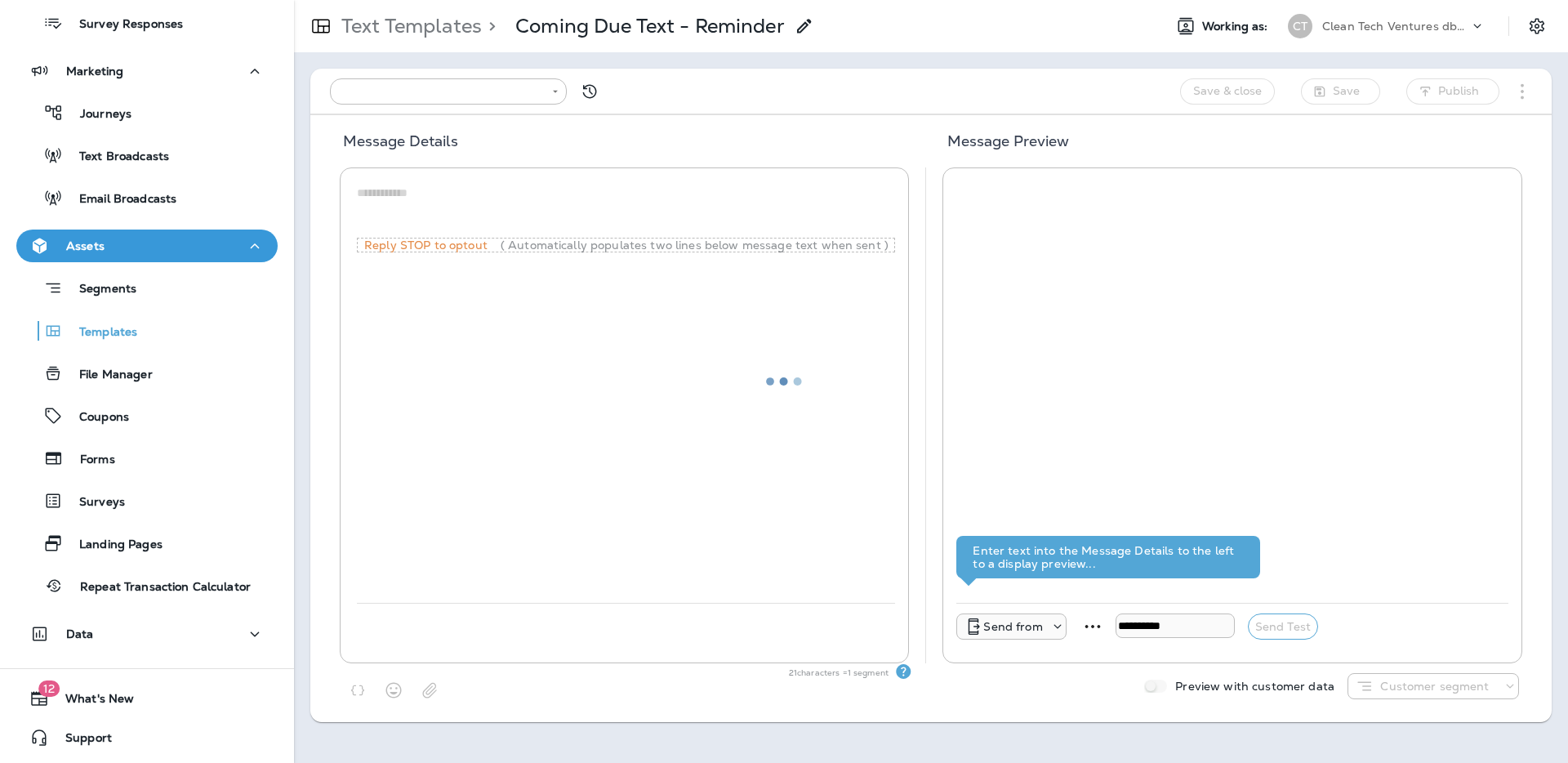 type on "**********" 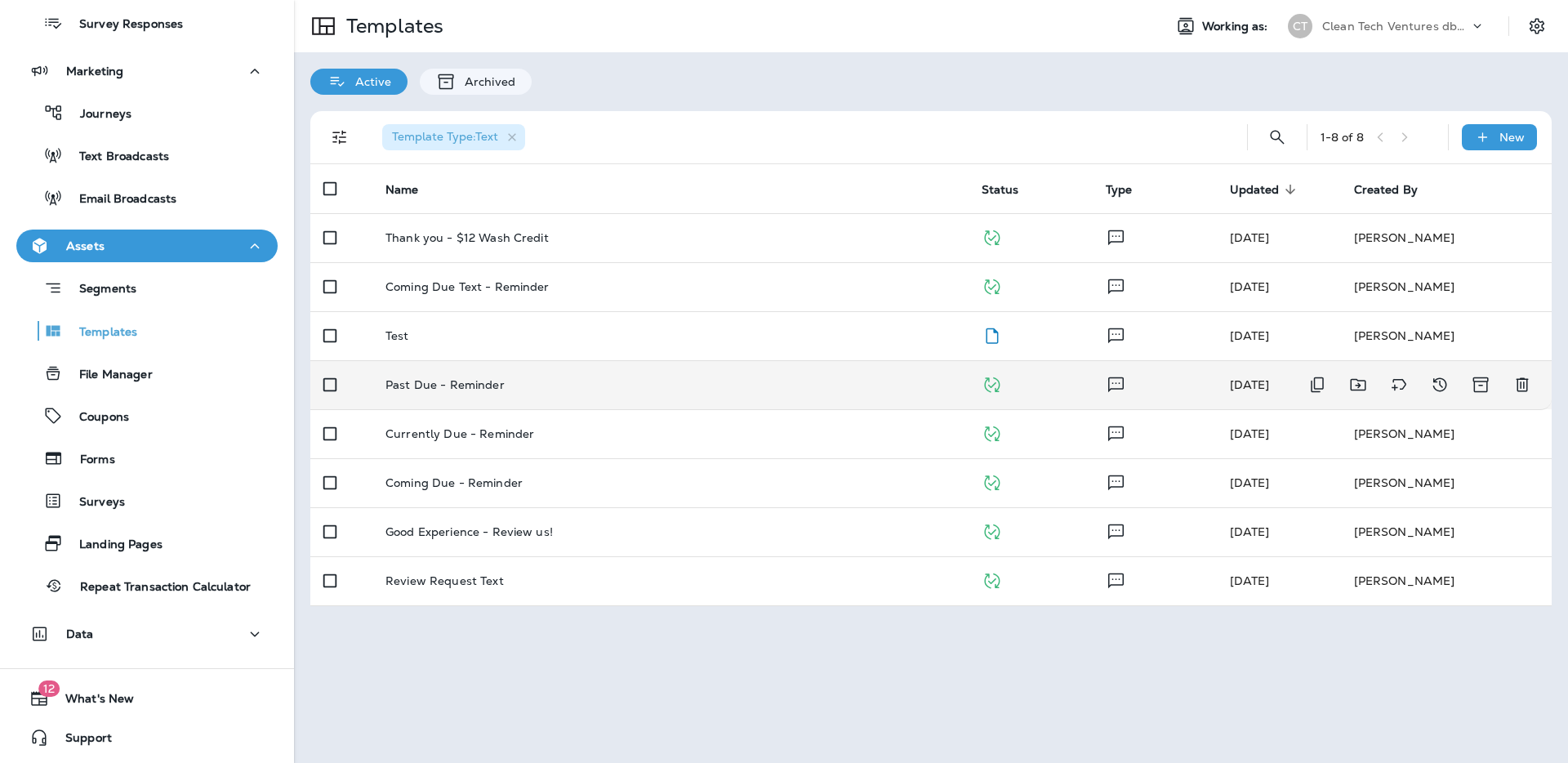 click on "Past Due - Reminder" at bounding box center (670, 385) 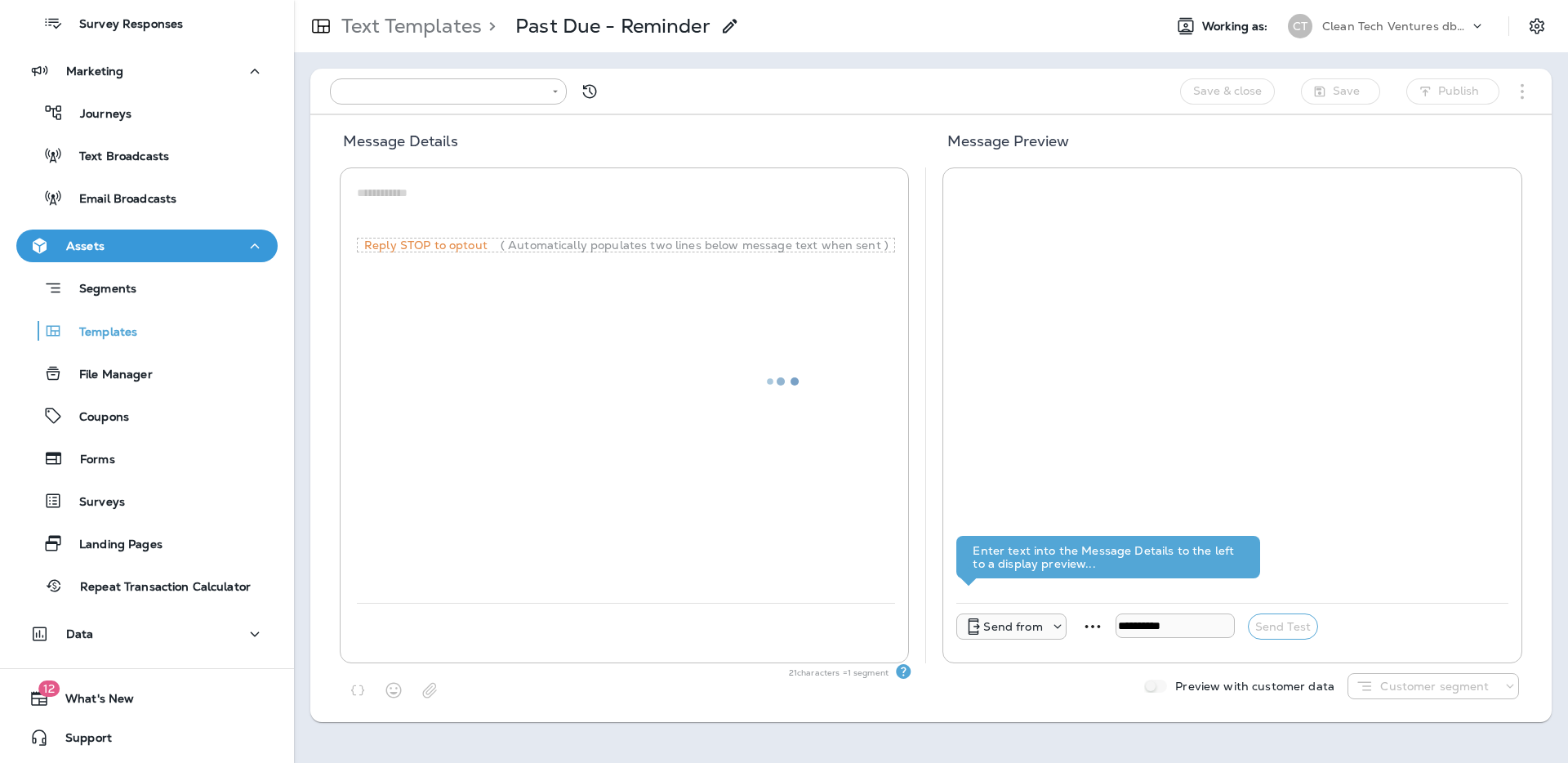type on "**********" 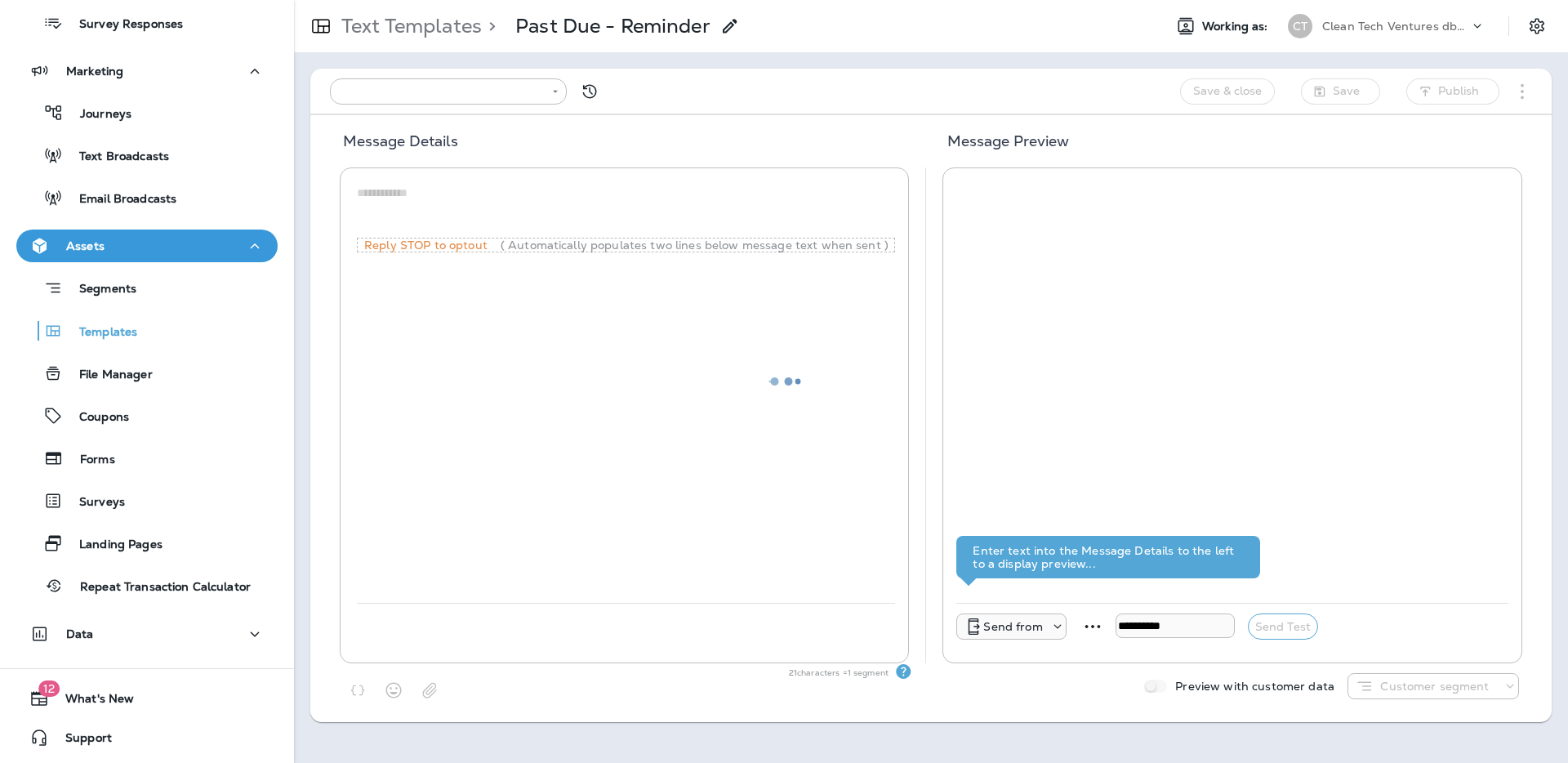type on "**********" 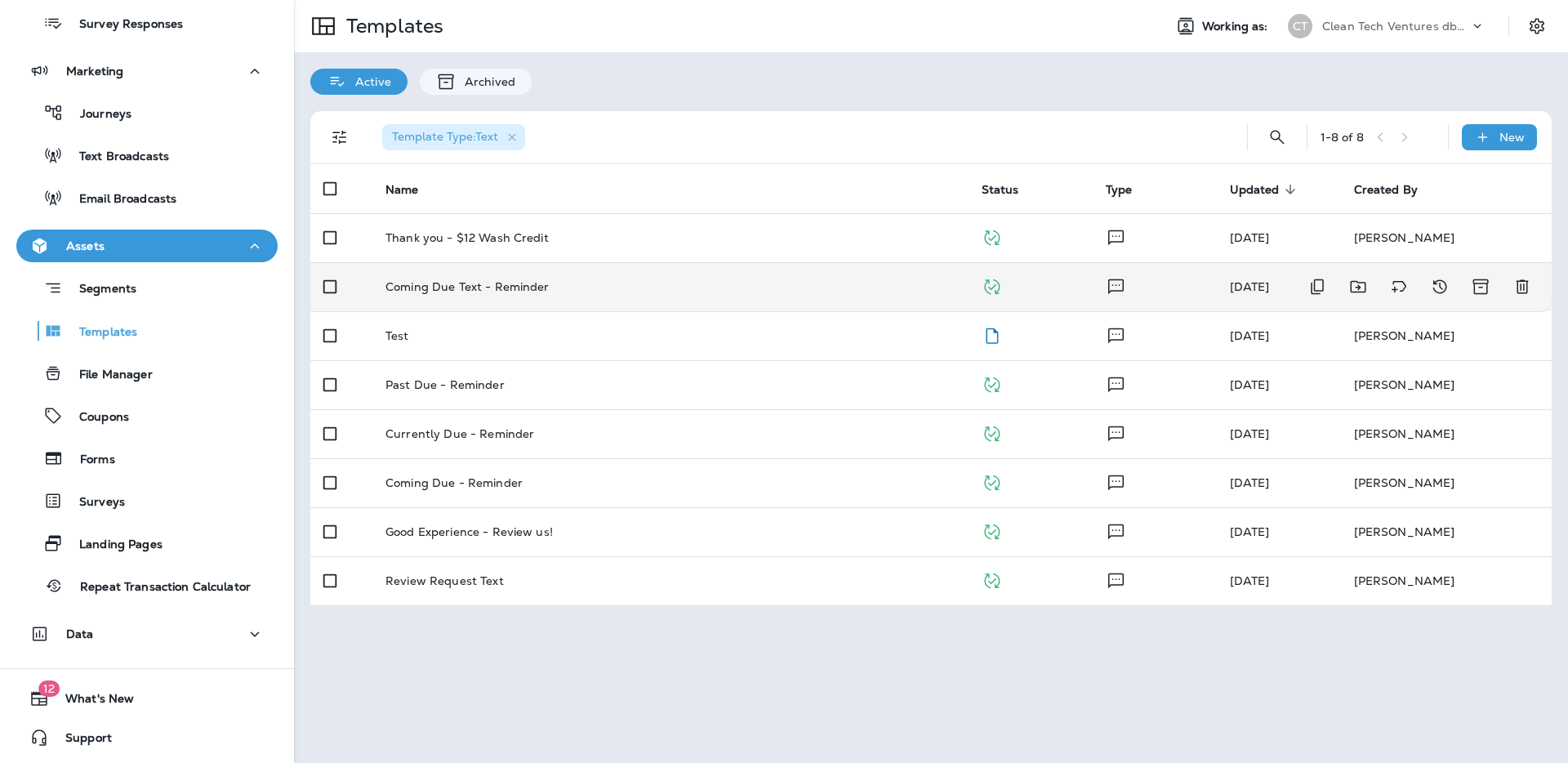 click on "Coming Due Text - Reminder" at bounding box center (670, 287) 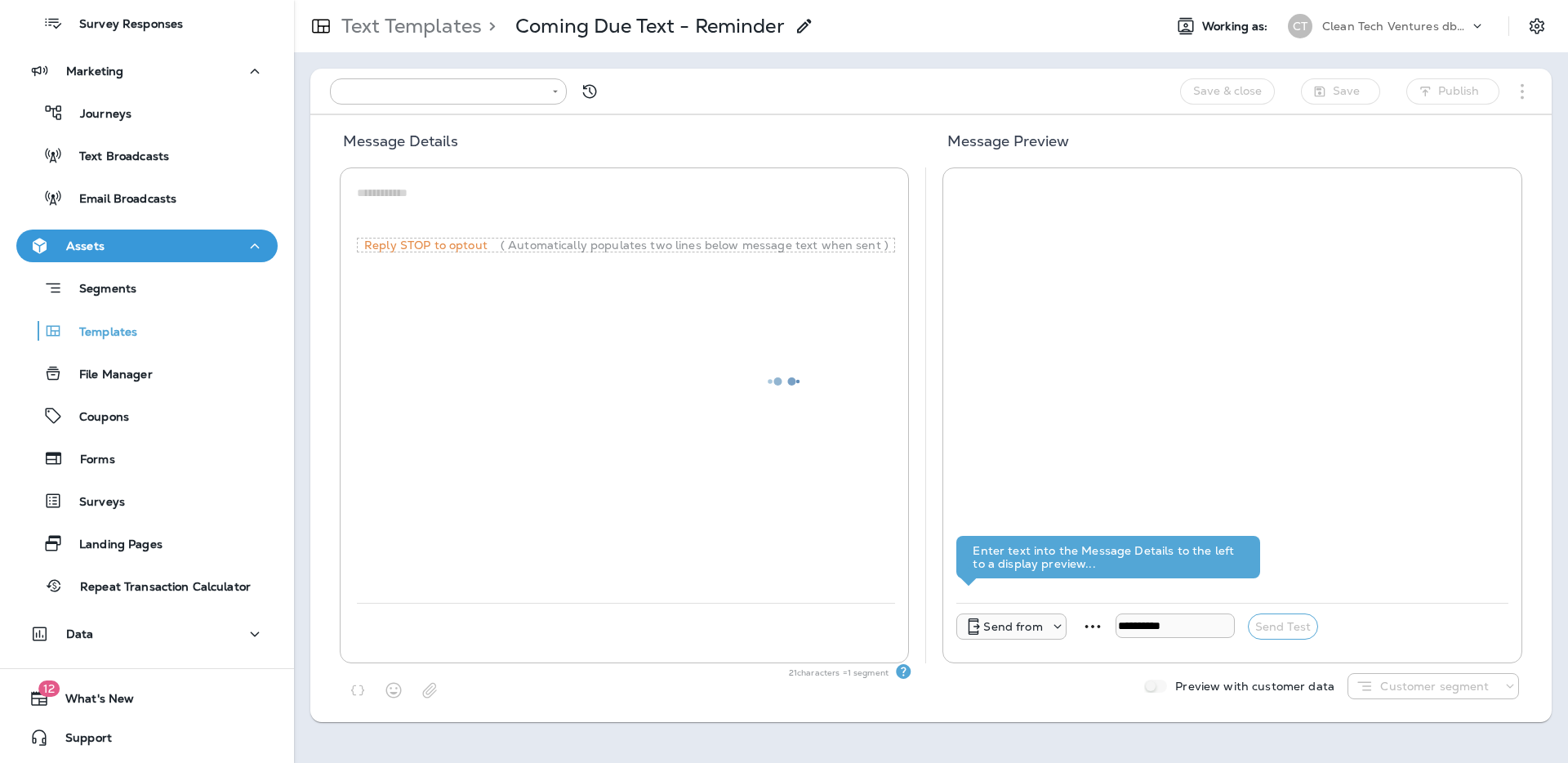 type on "**********" 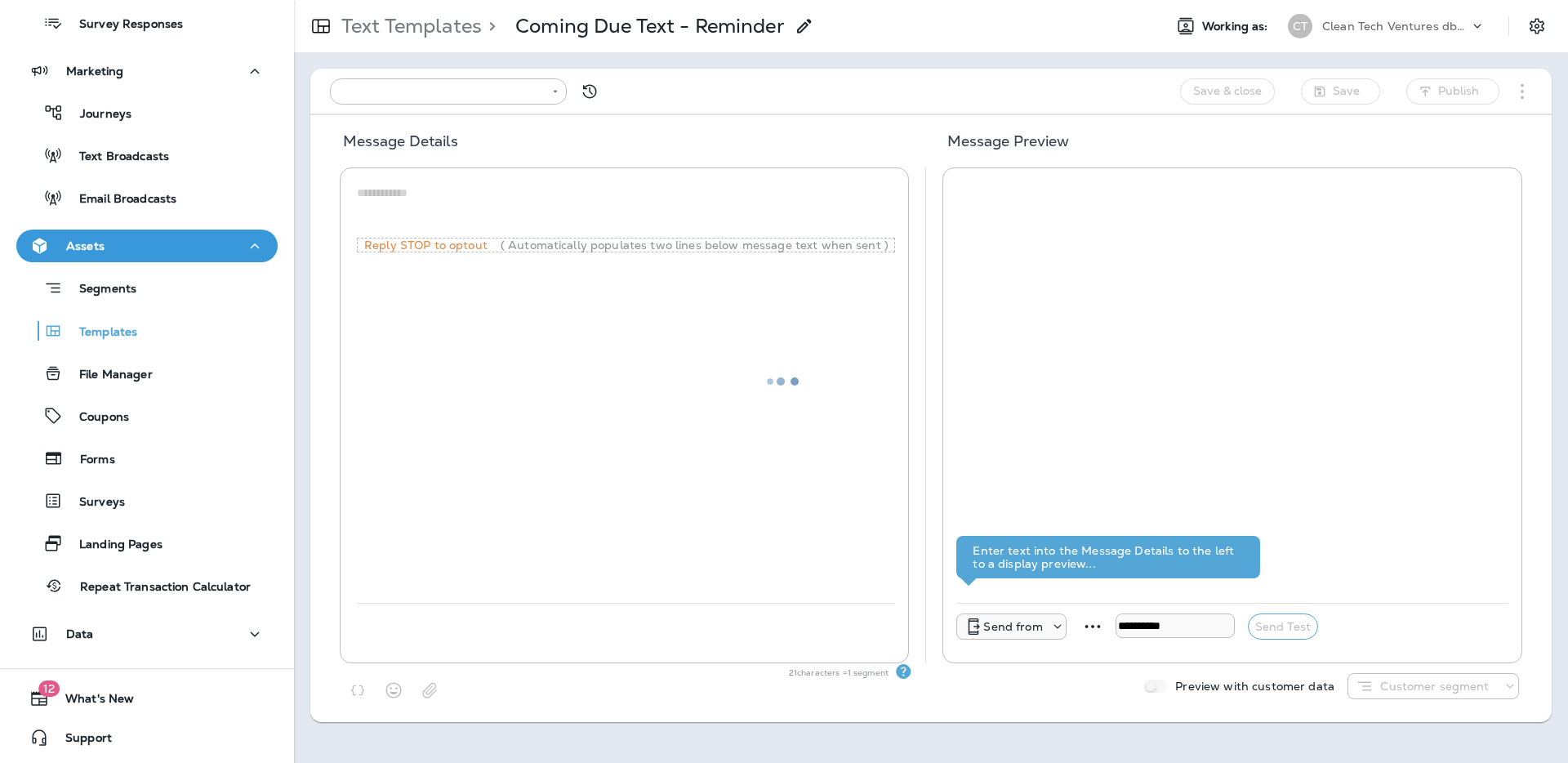 type on "**********" 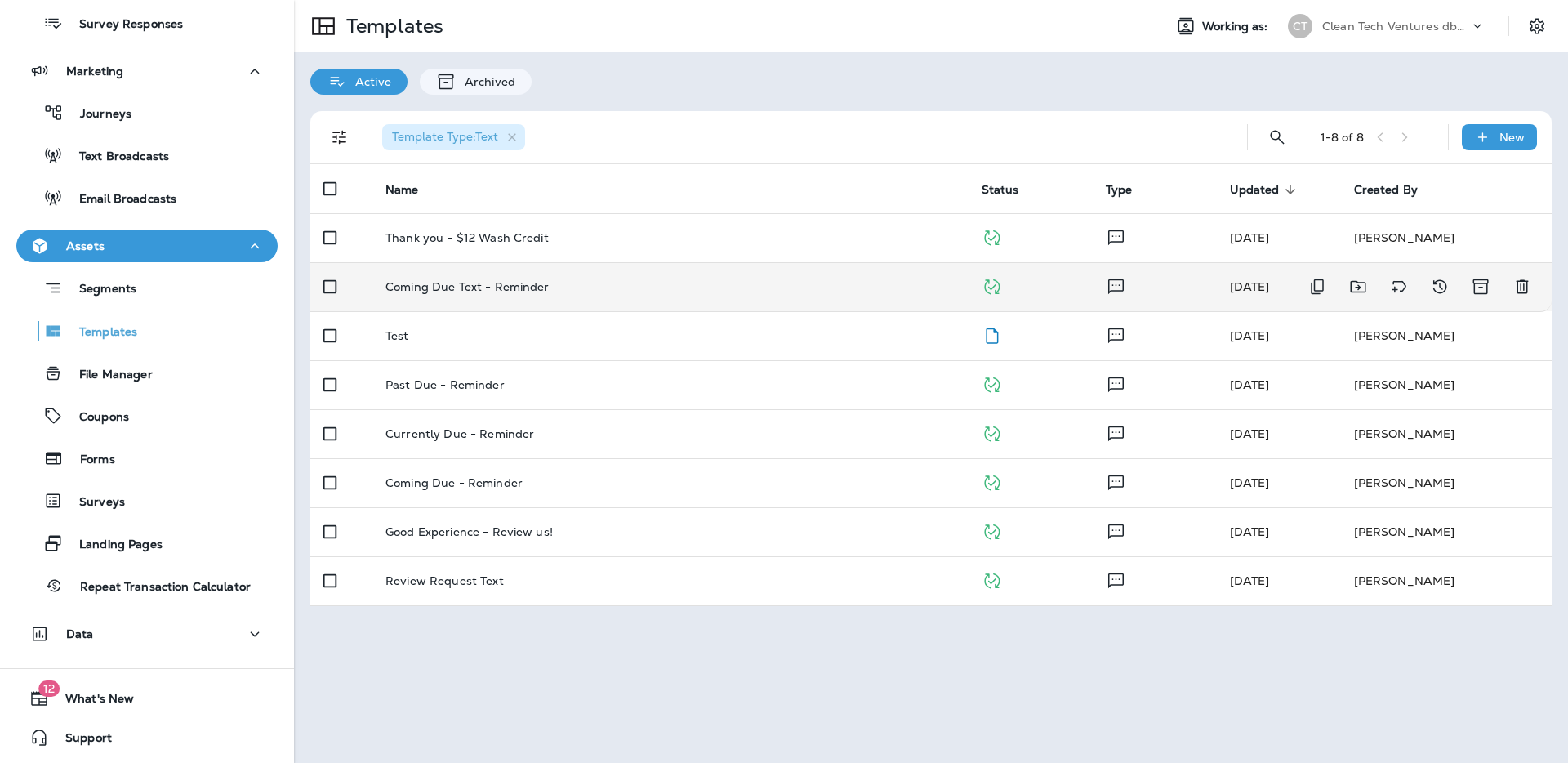click on "Coming Due Text - Reminder" at bounding box center [670, 287] 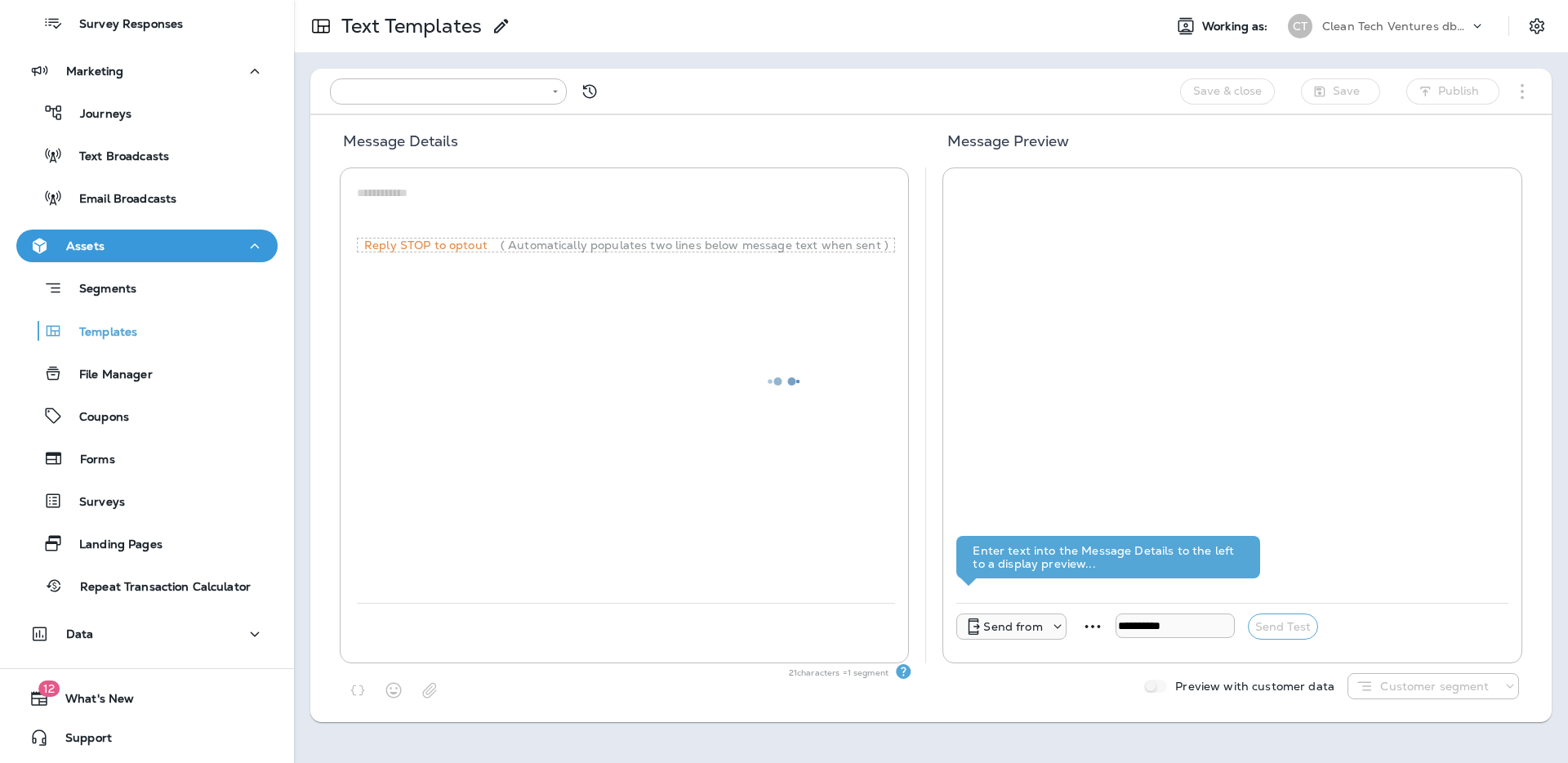 type on "**********" 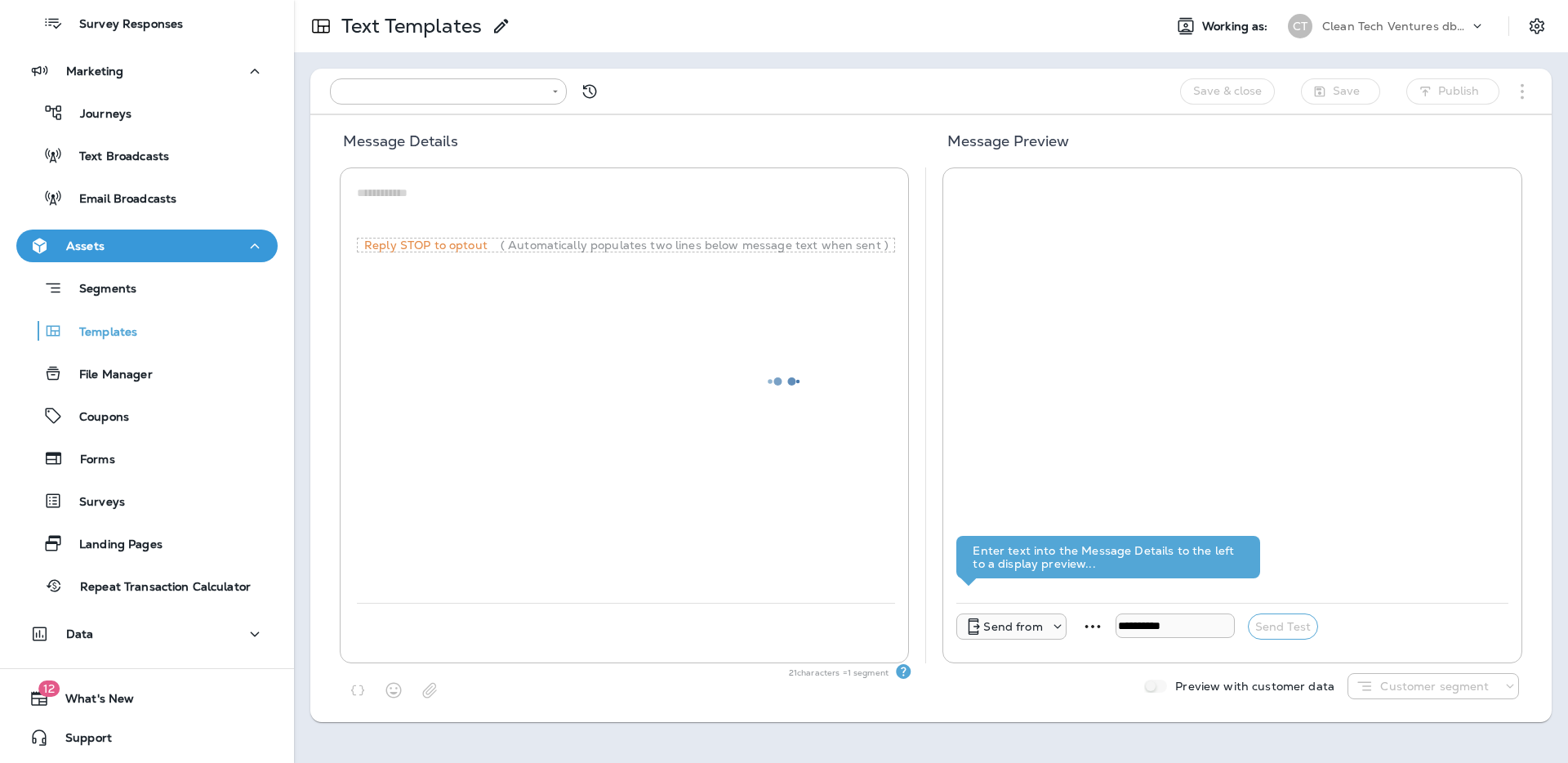 type on "**********" 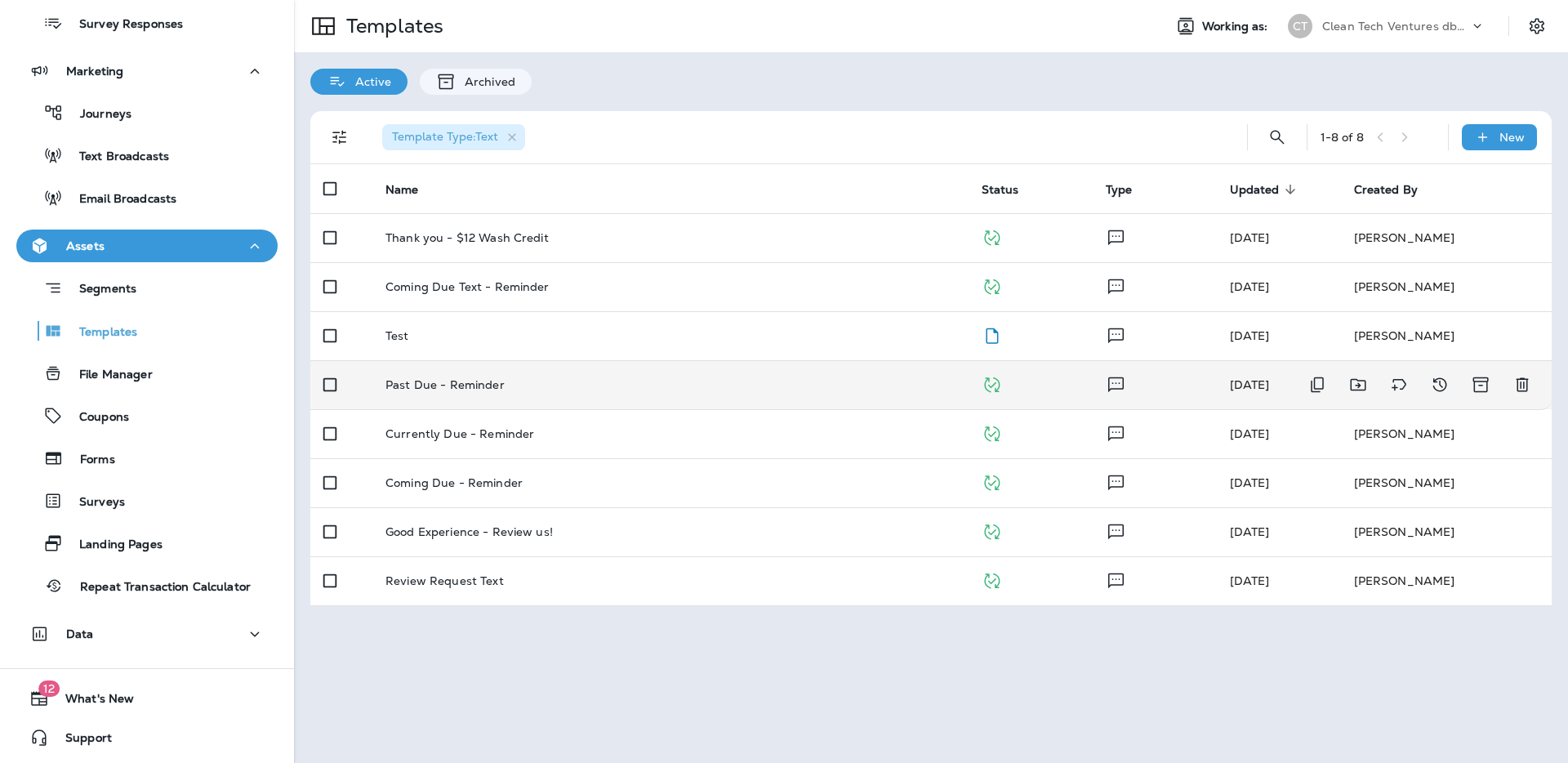 click on "Past Due - Reminder" at bounding box center [670, 385] 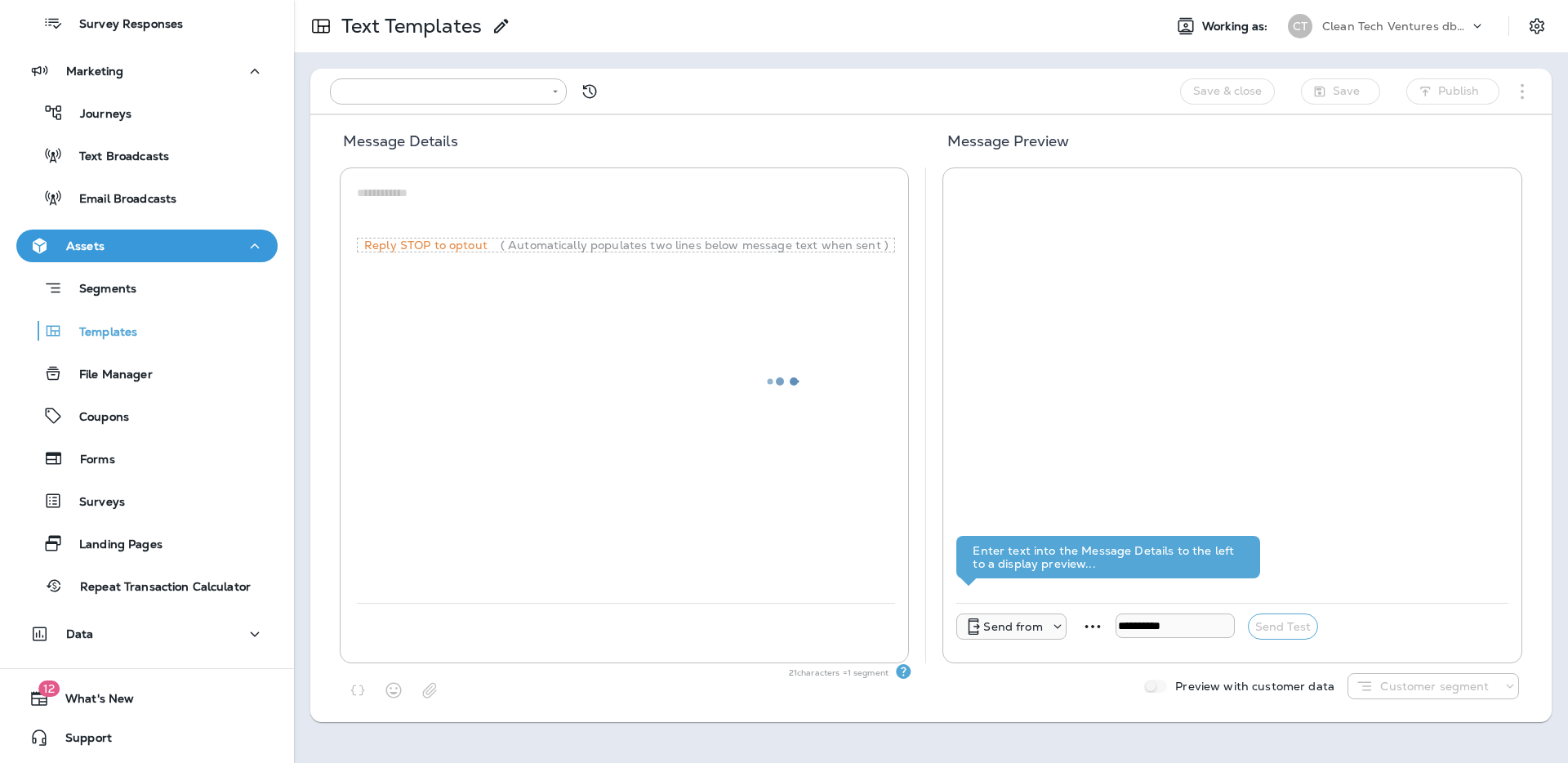 type on "**********" 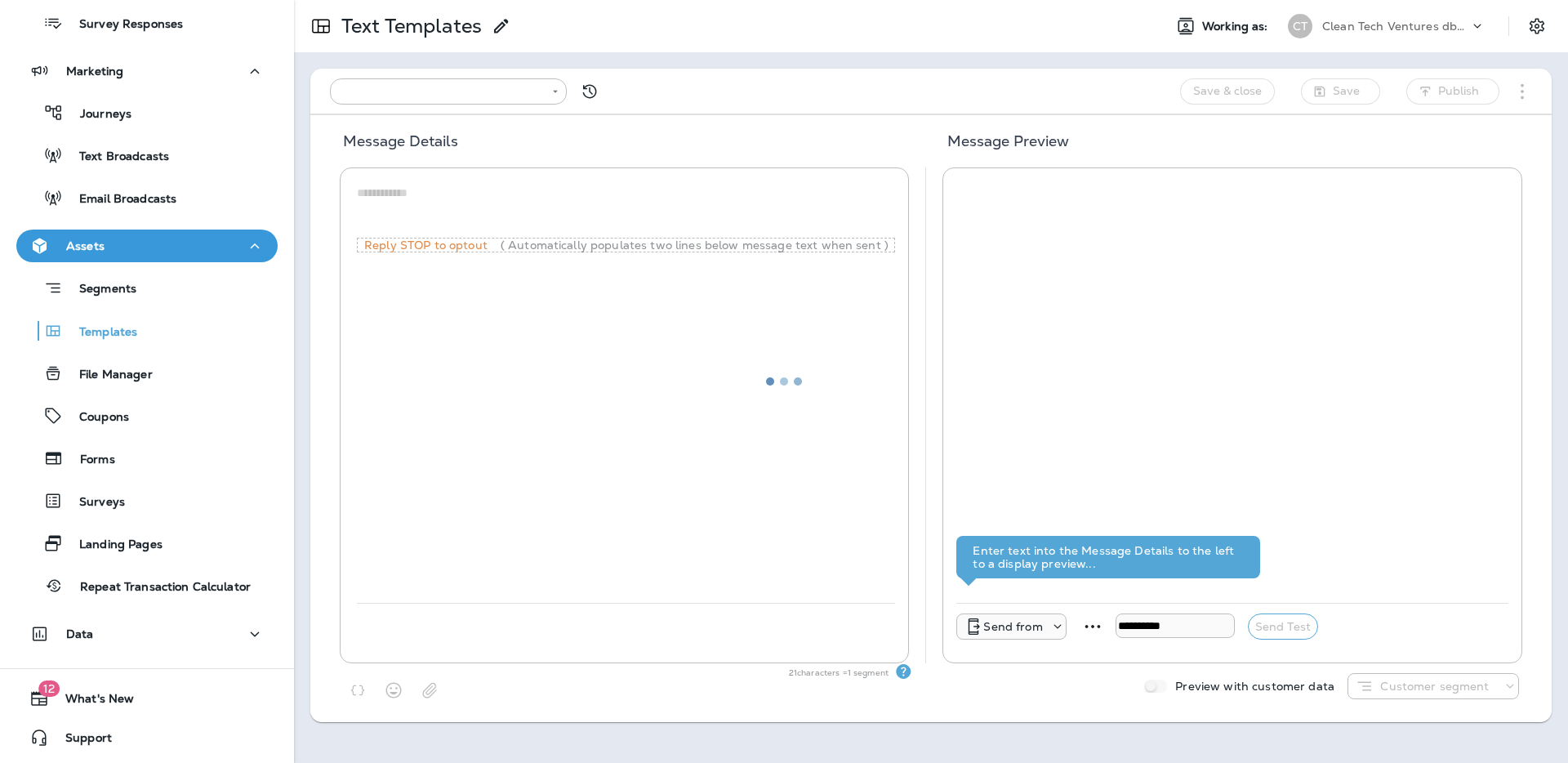type on "**********" 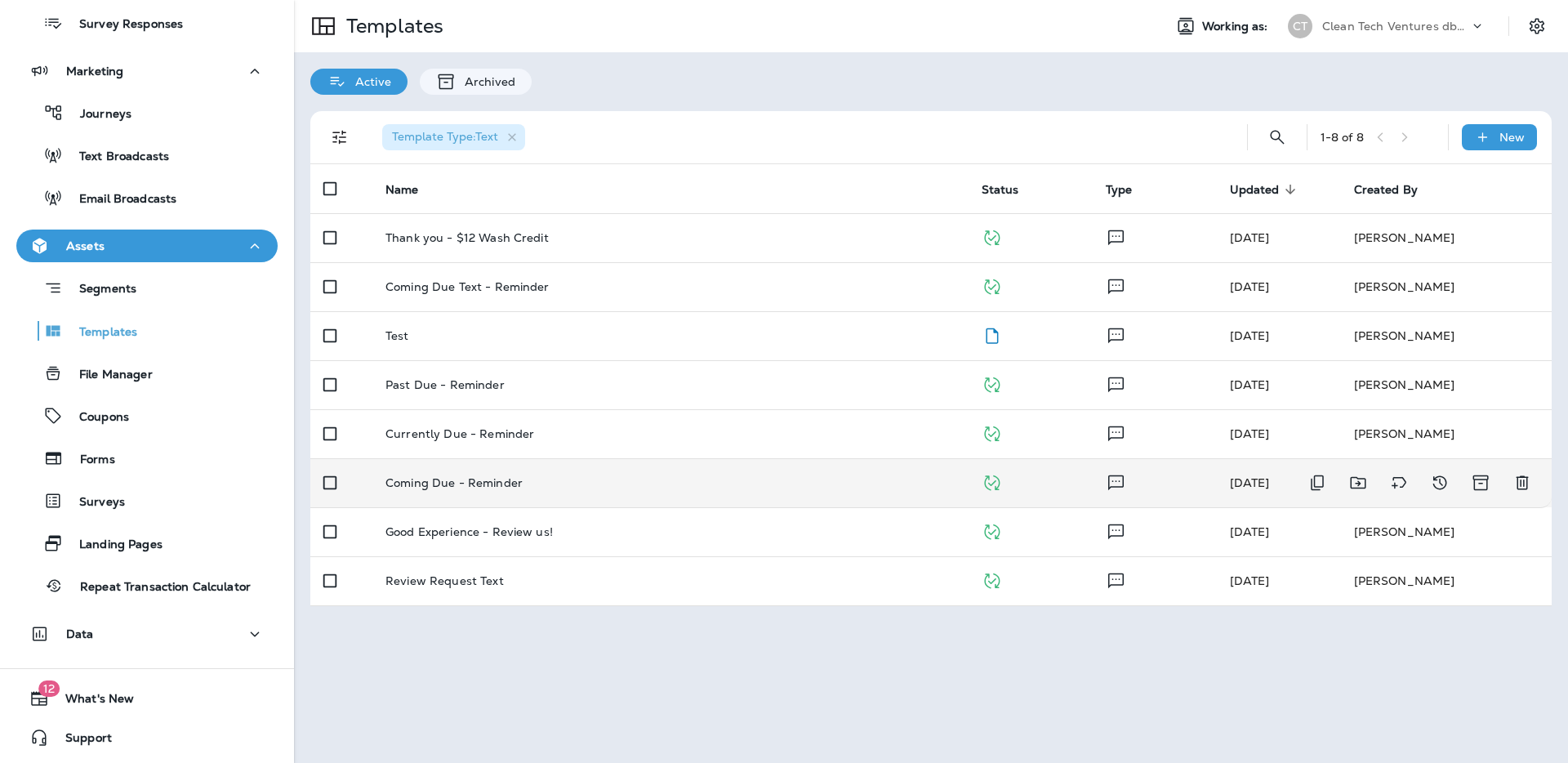 click on "Coming Due - Reminder" at bounding box center [670, 483] 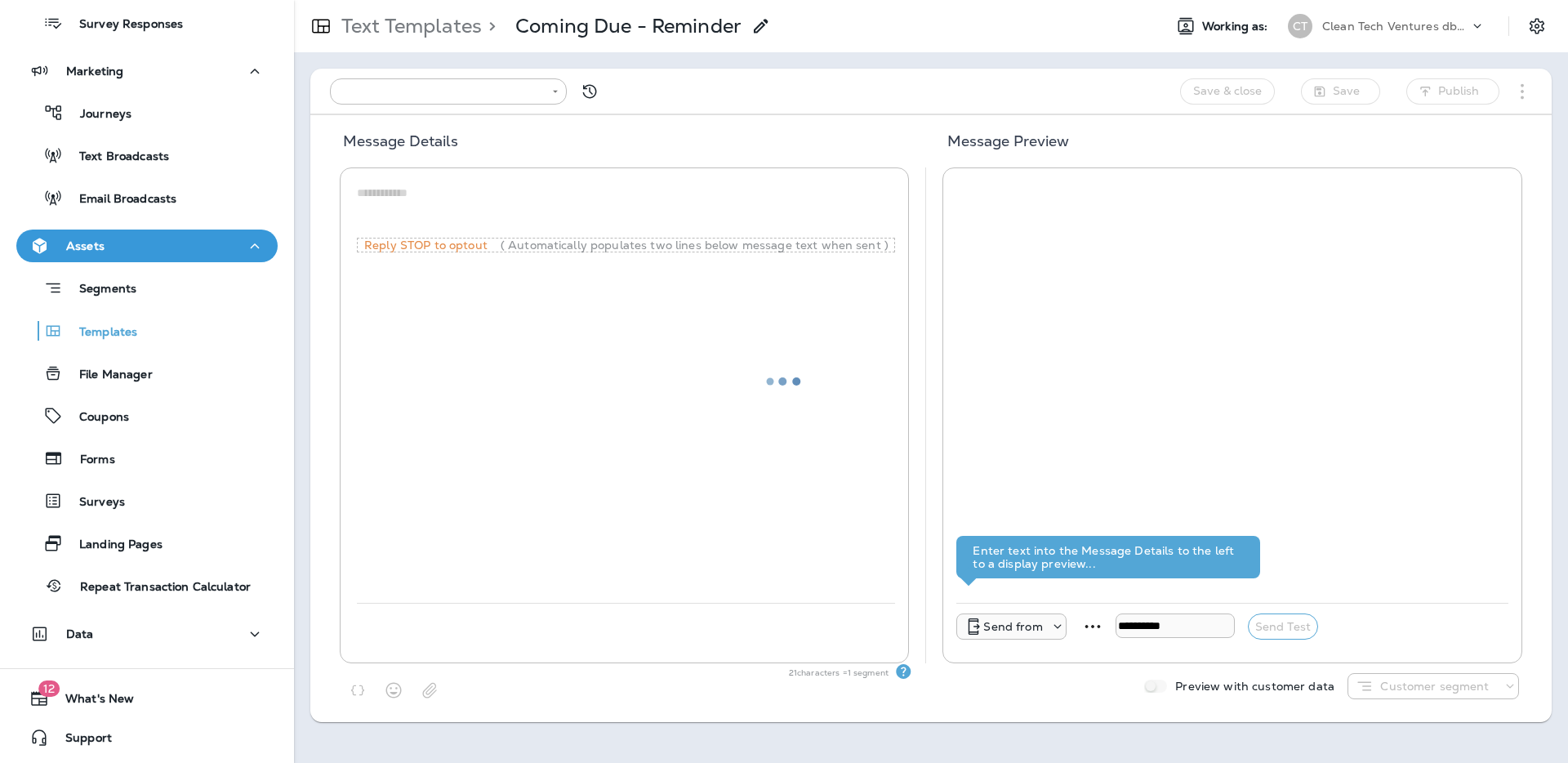 type on "**********" 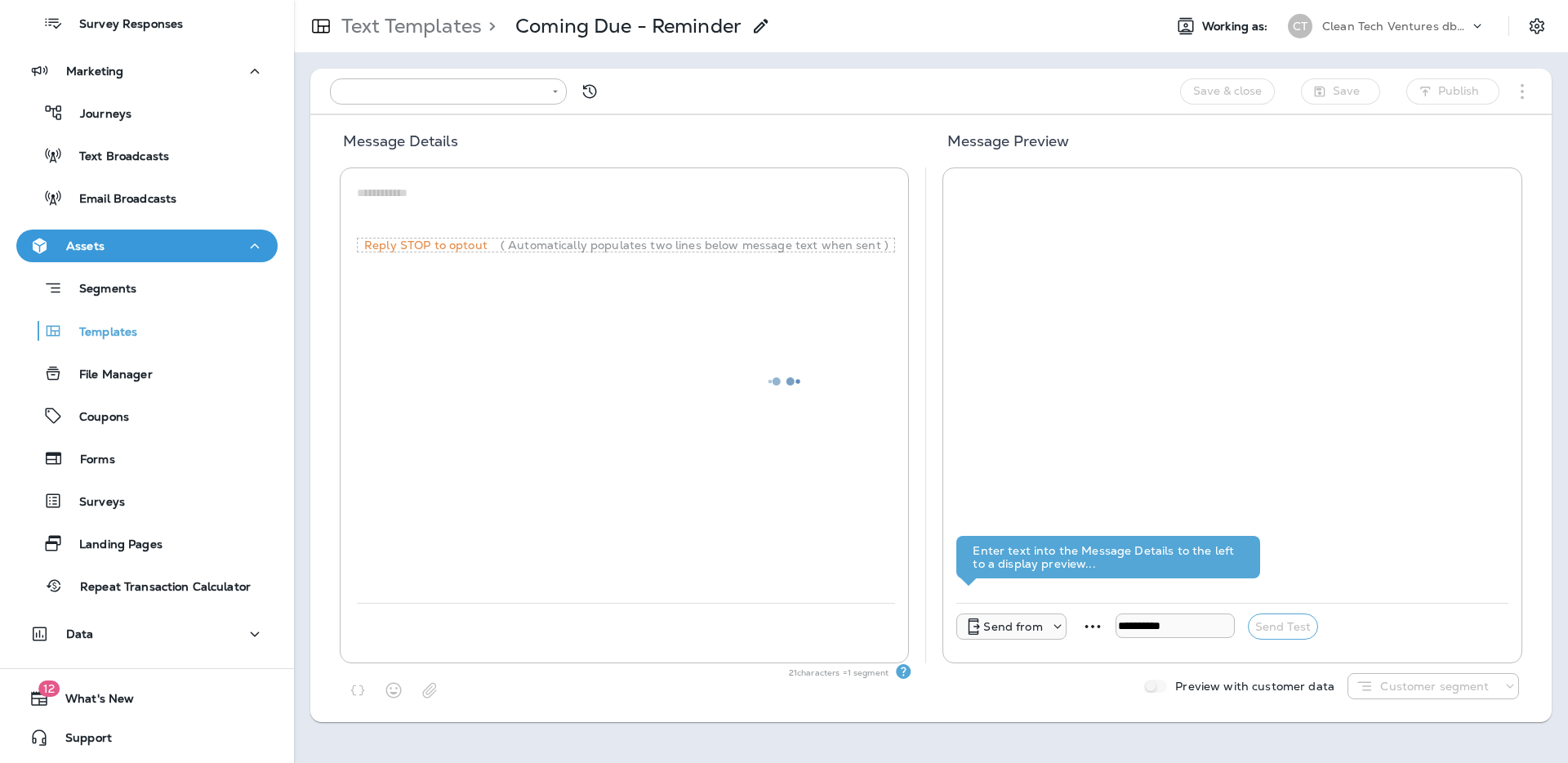 type on "**********" 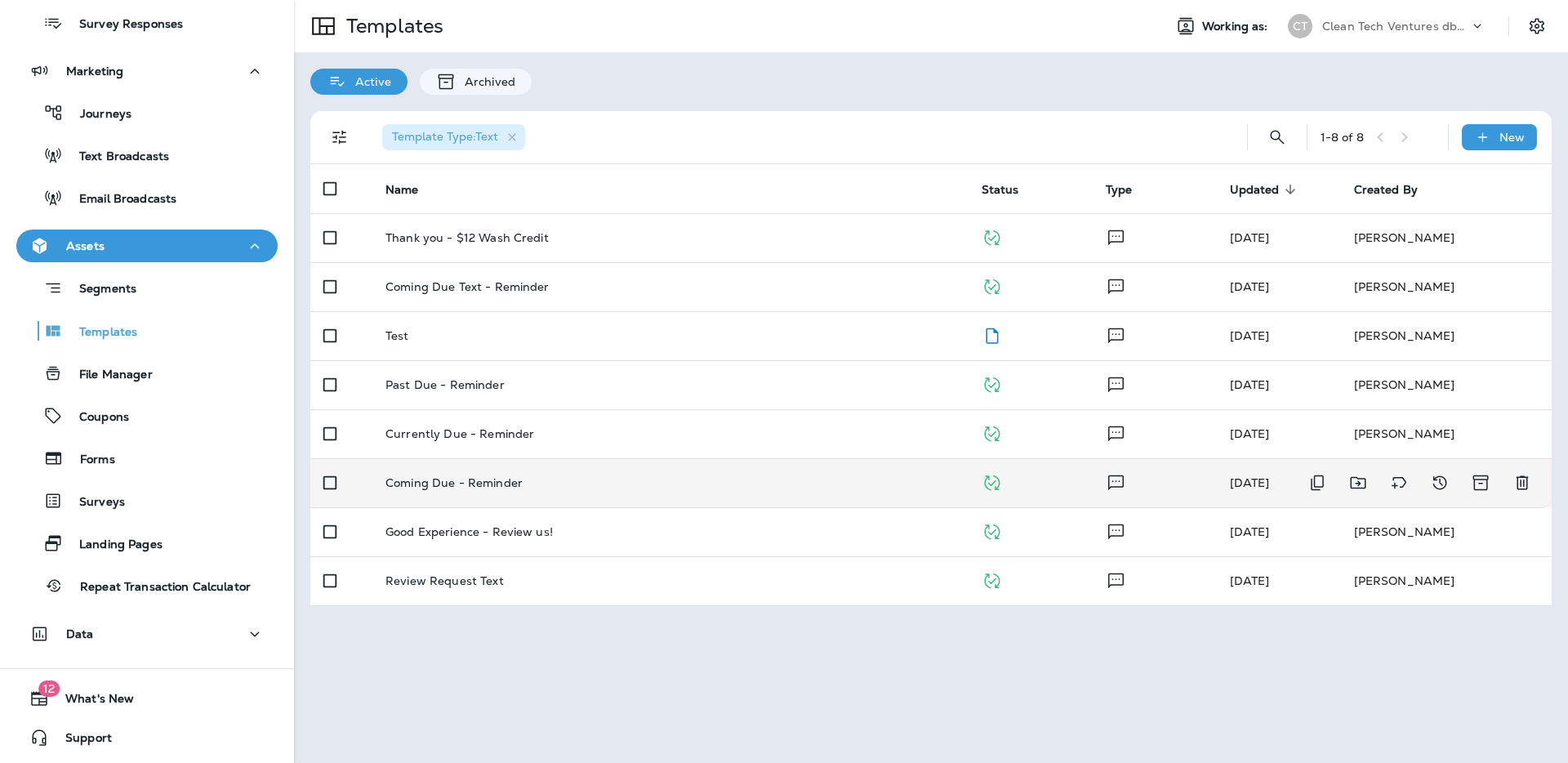 click on "Coming Due - Reminder" at bounding box center [670, 483] 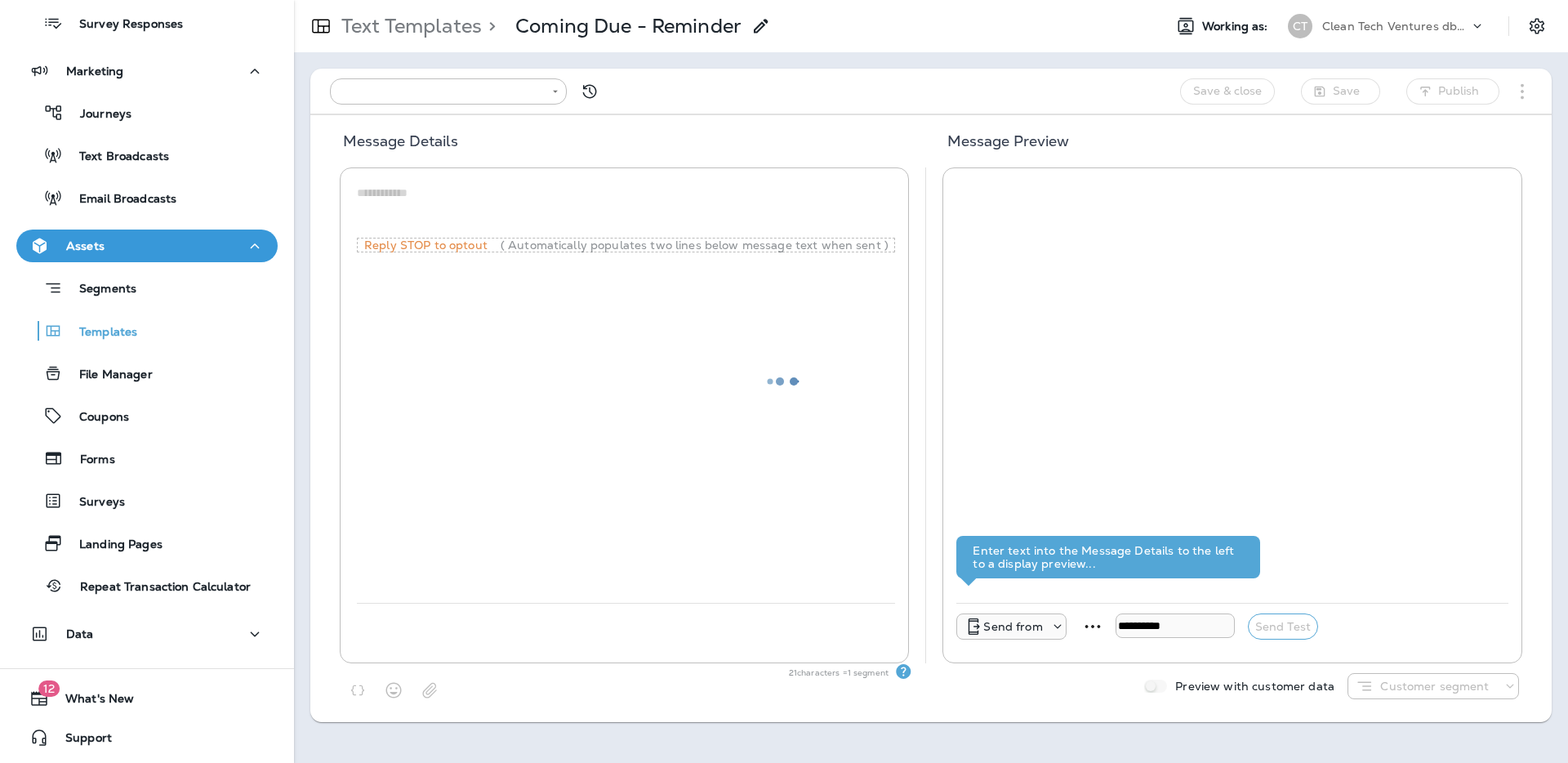 type on "**********" 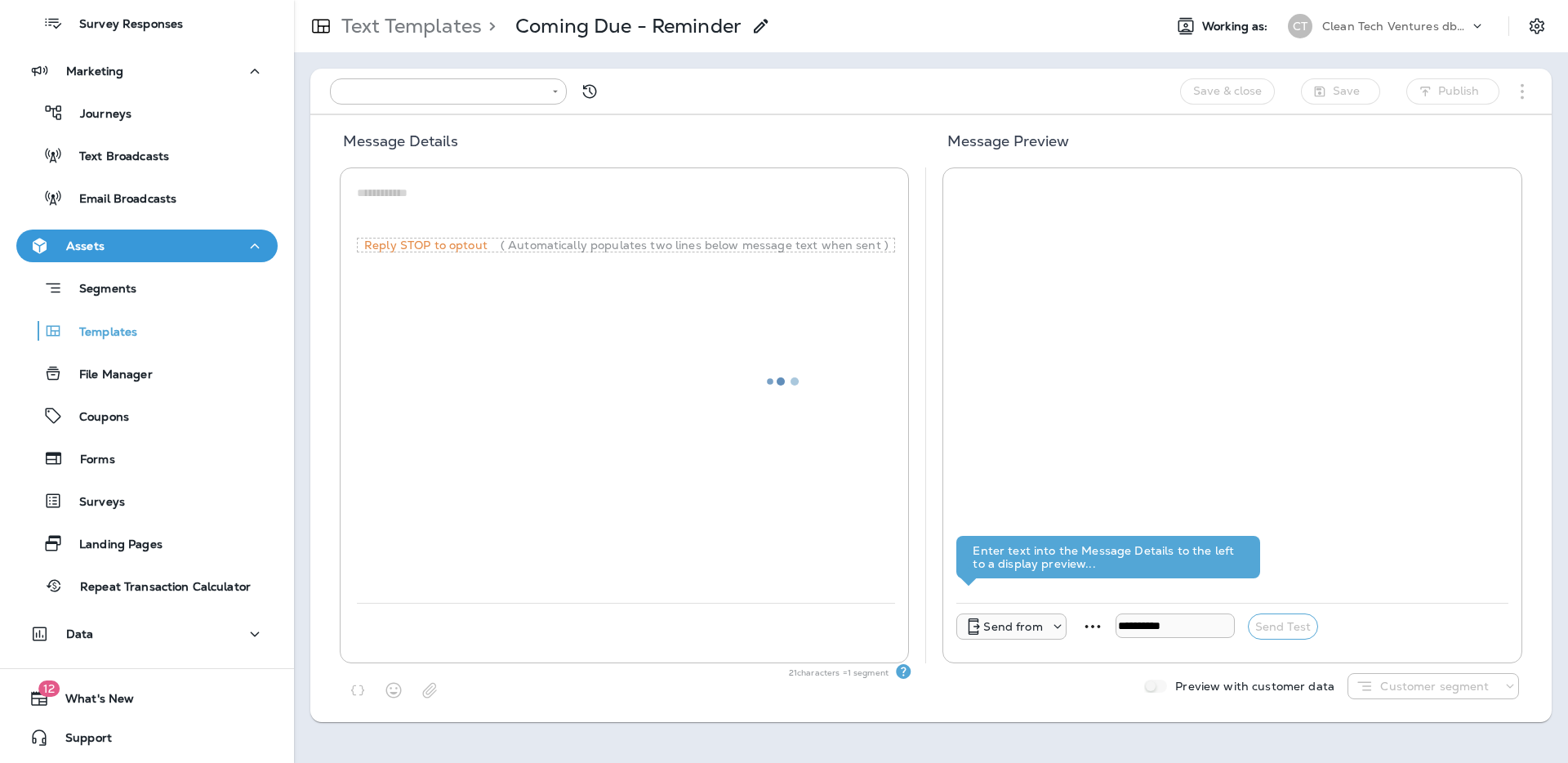 type on "**********" 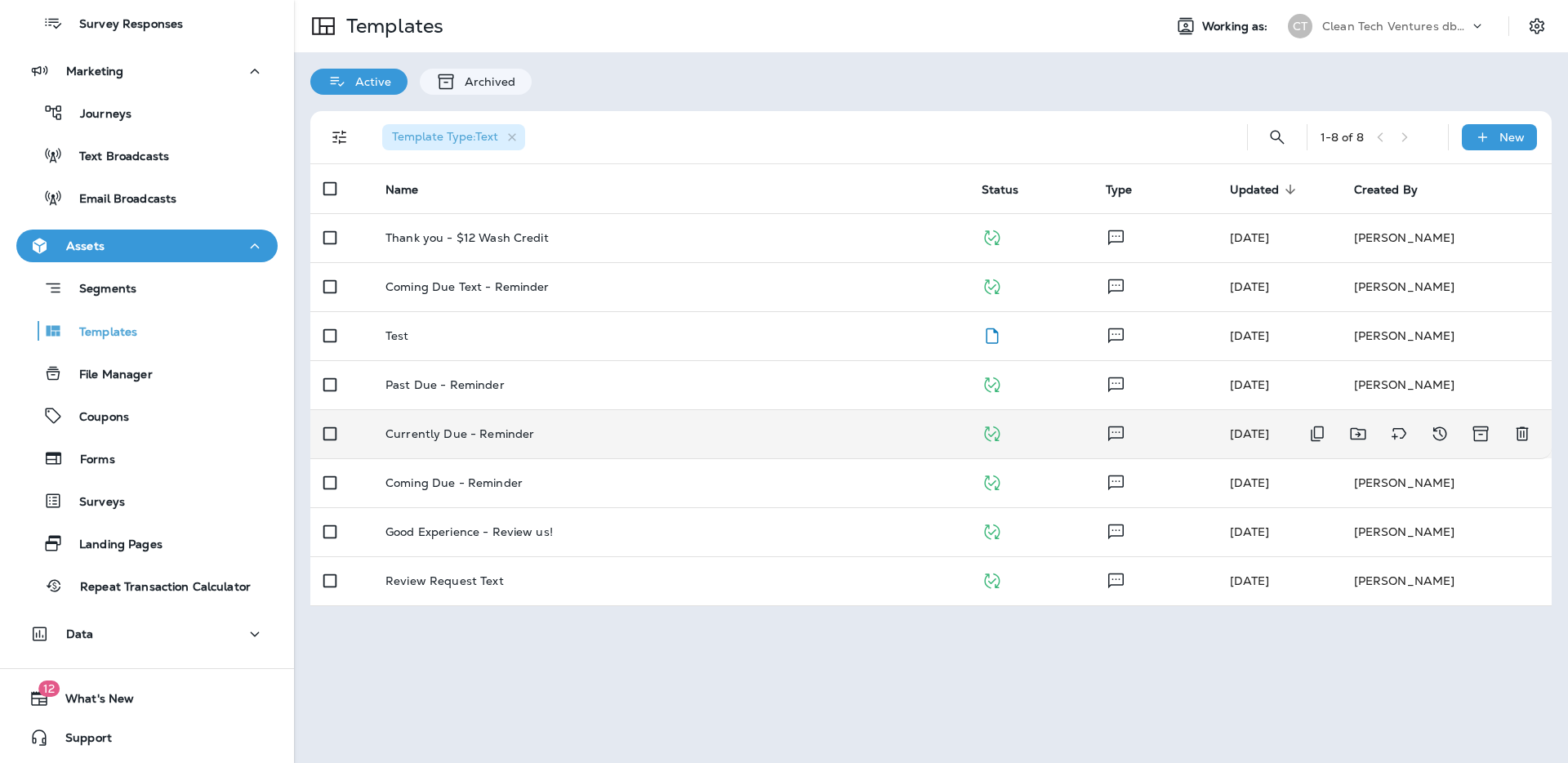 click on "Currently Due - Reminder" at bounding box center (670, 434) 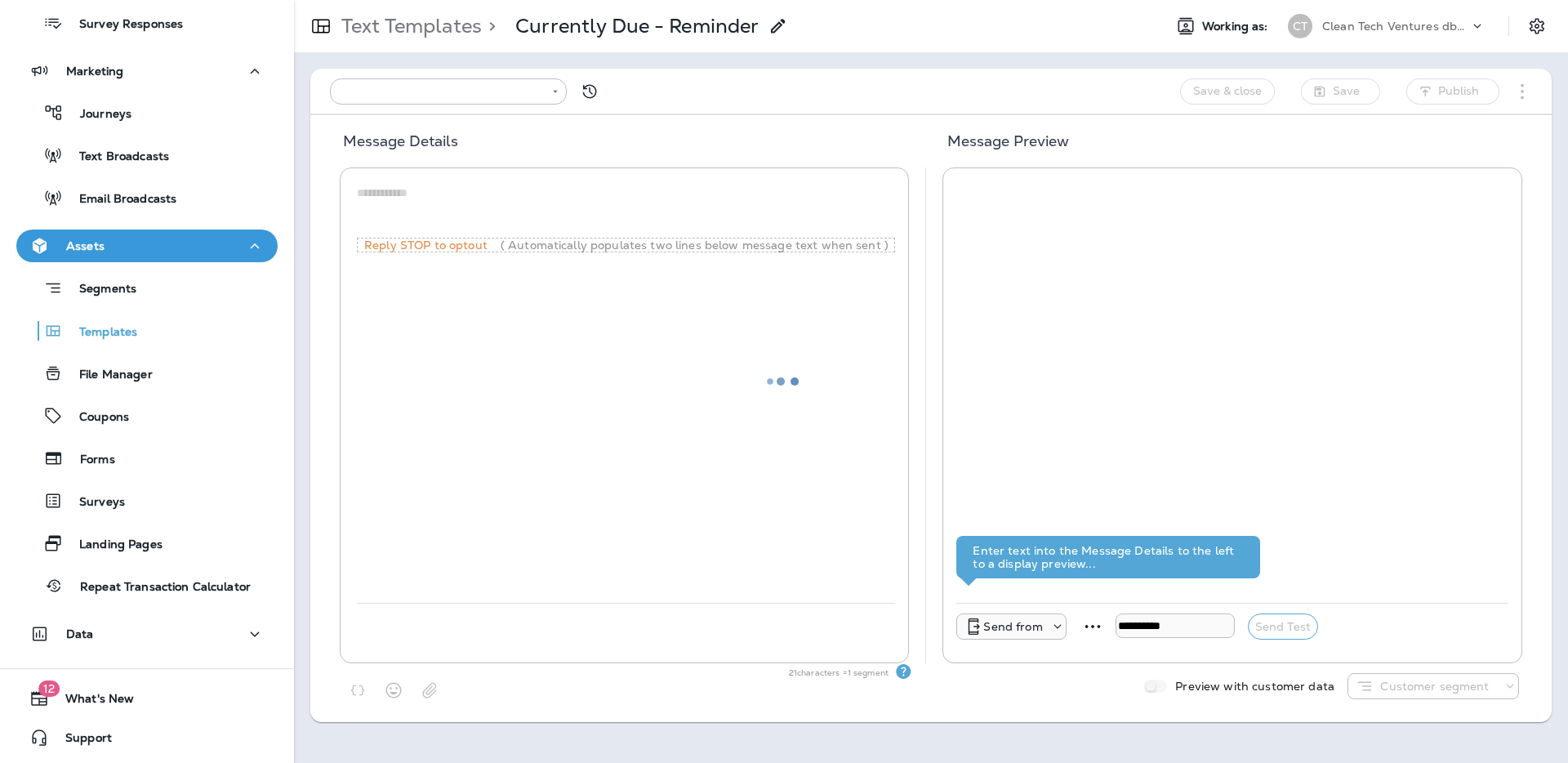 type on "**********" 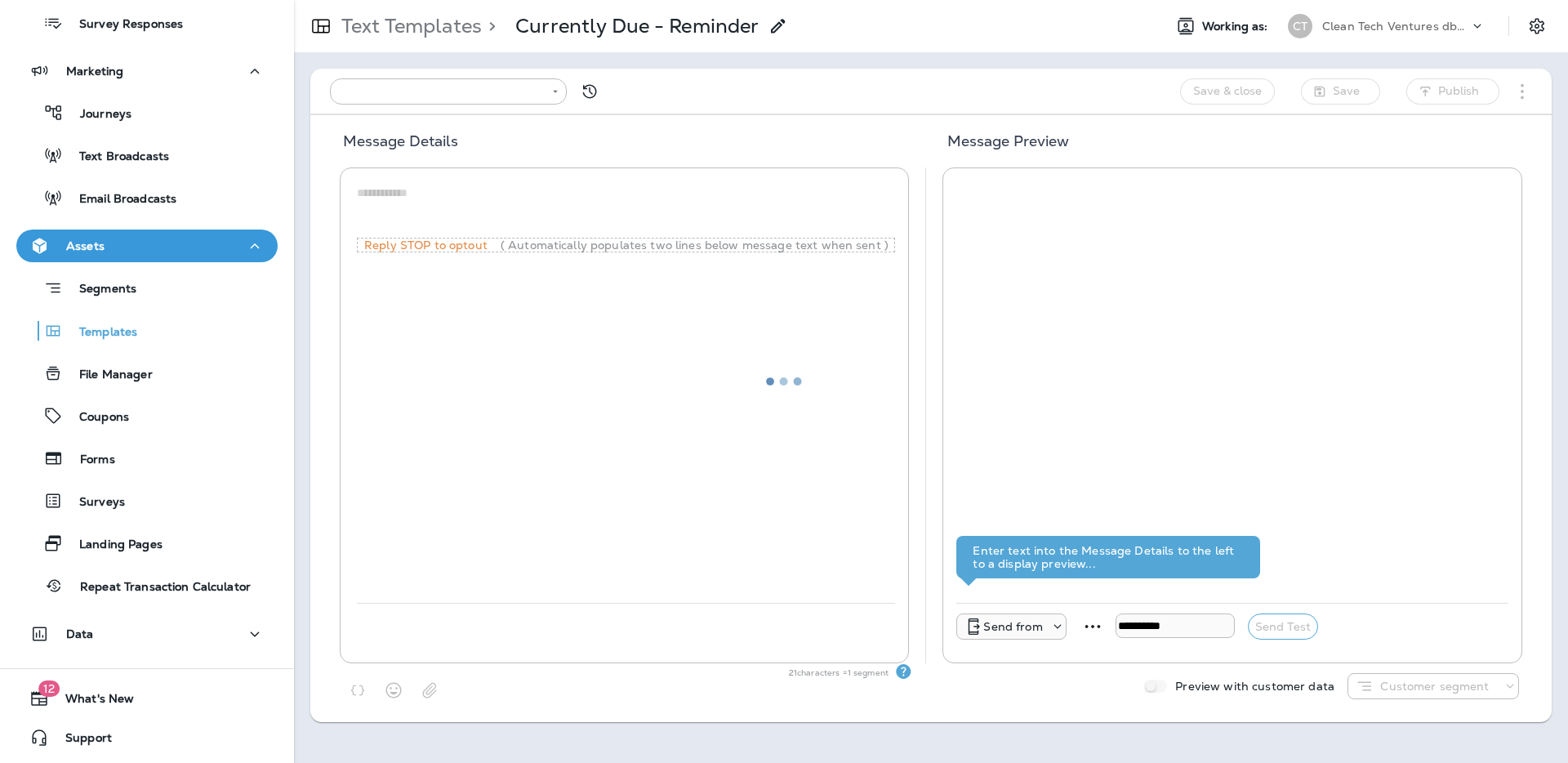 type on "**********" 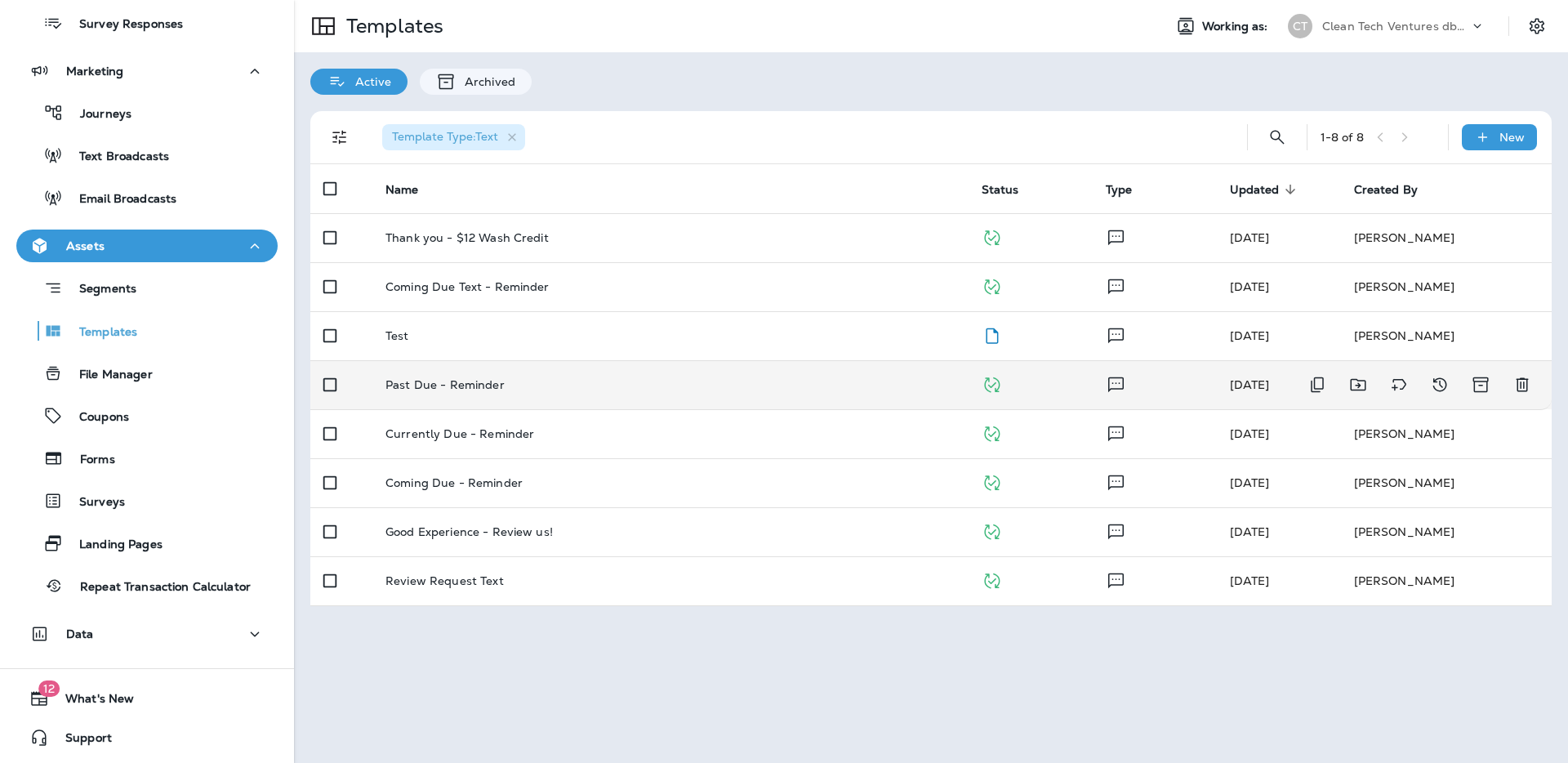 click on "Past Due - Reminder" at bounding box center (670, 385) 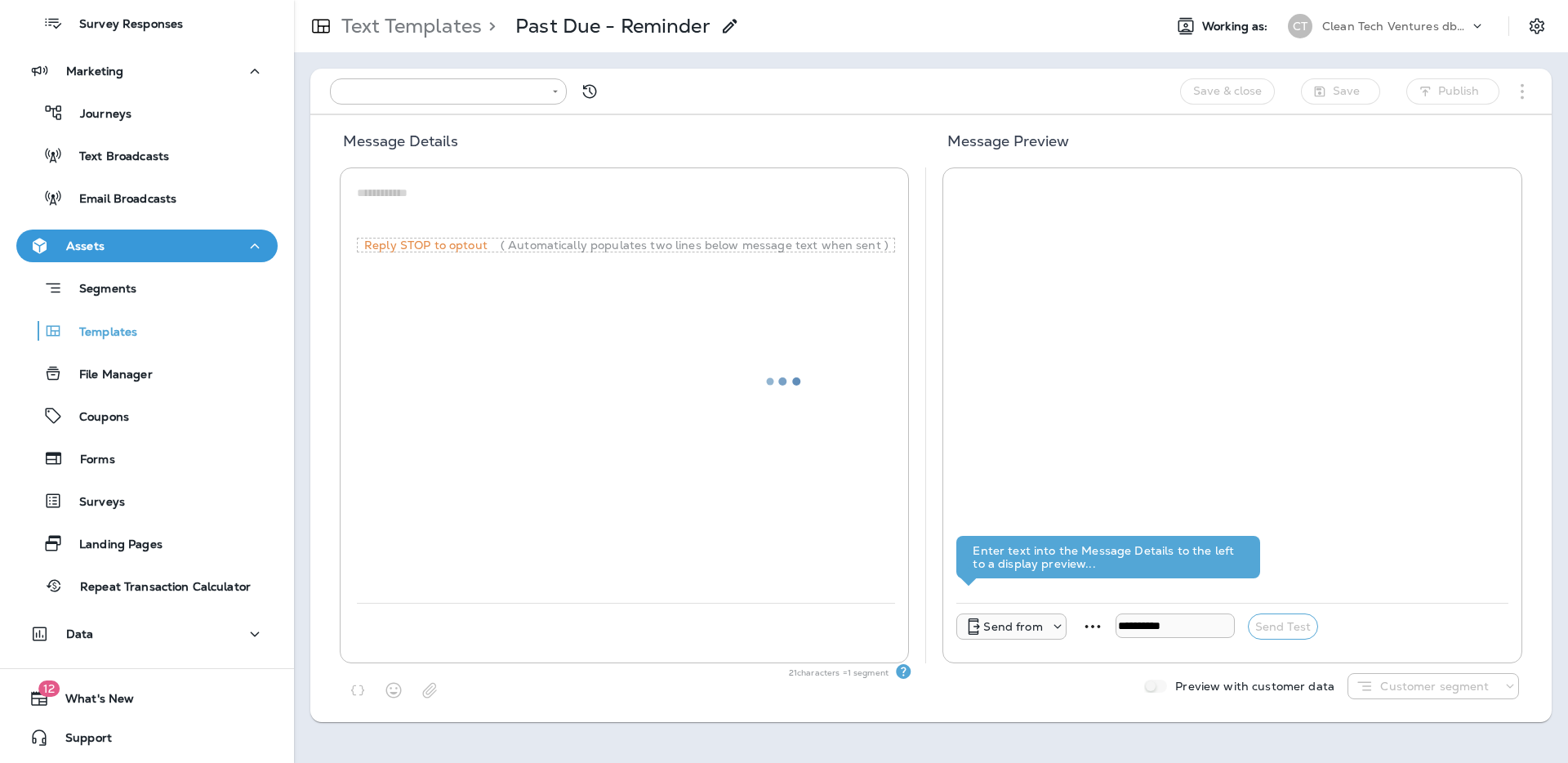 type on "**********" 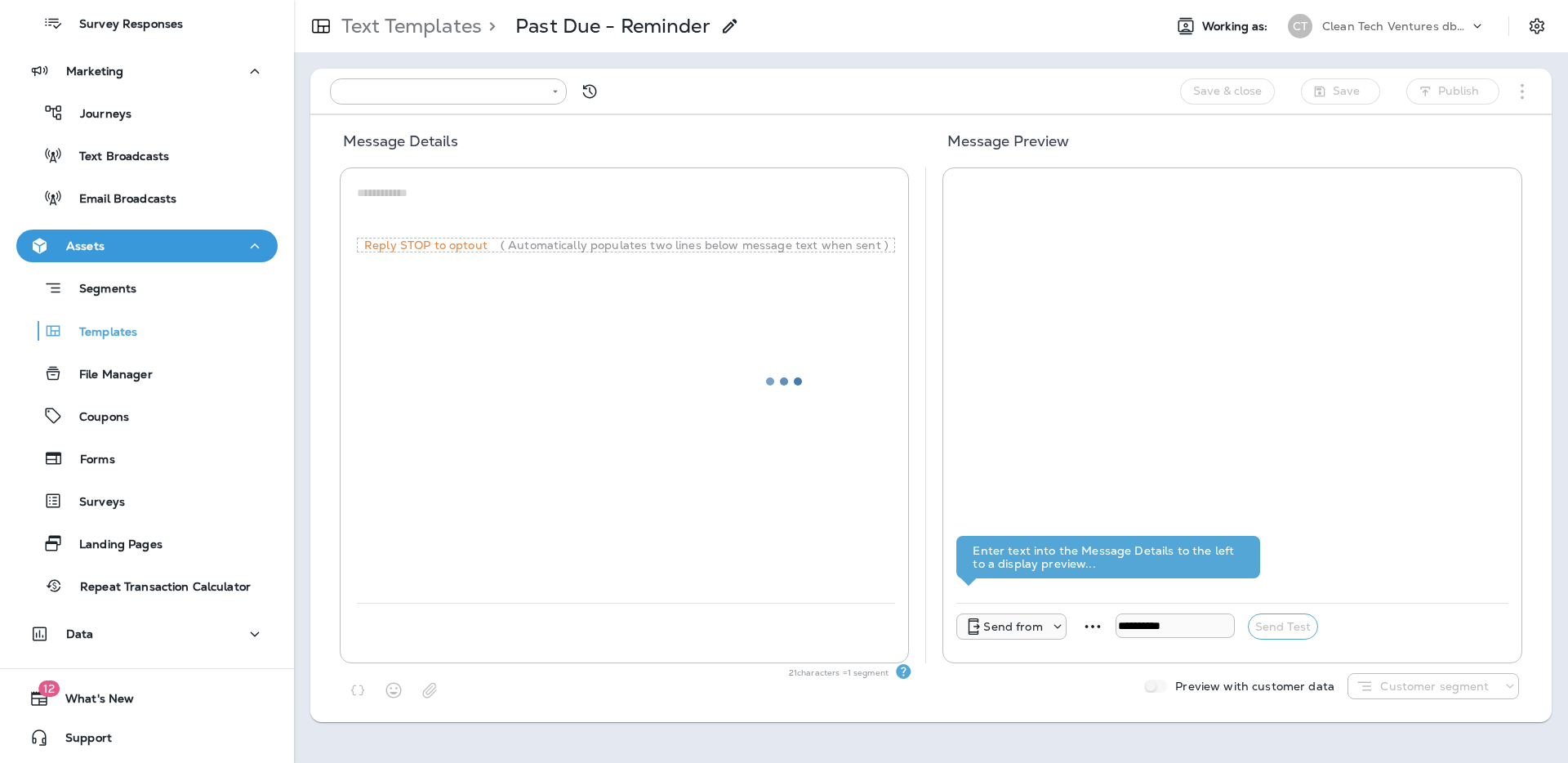 type on "**********" 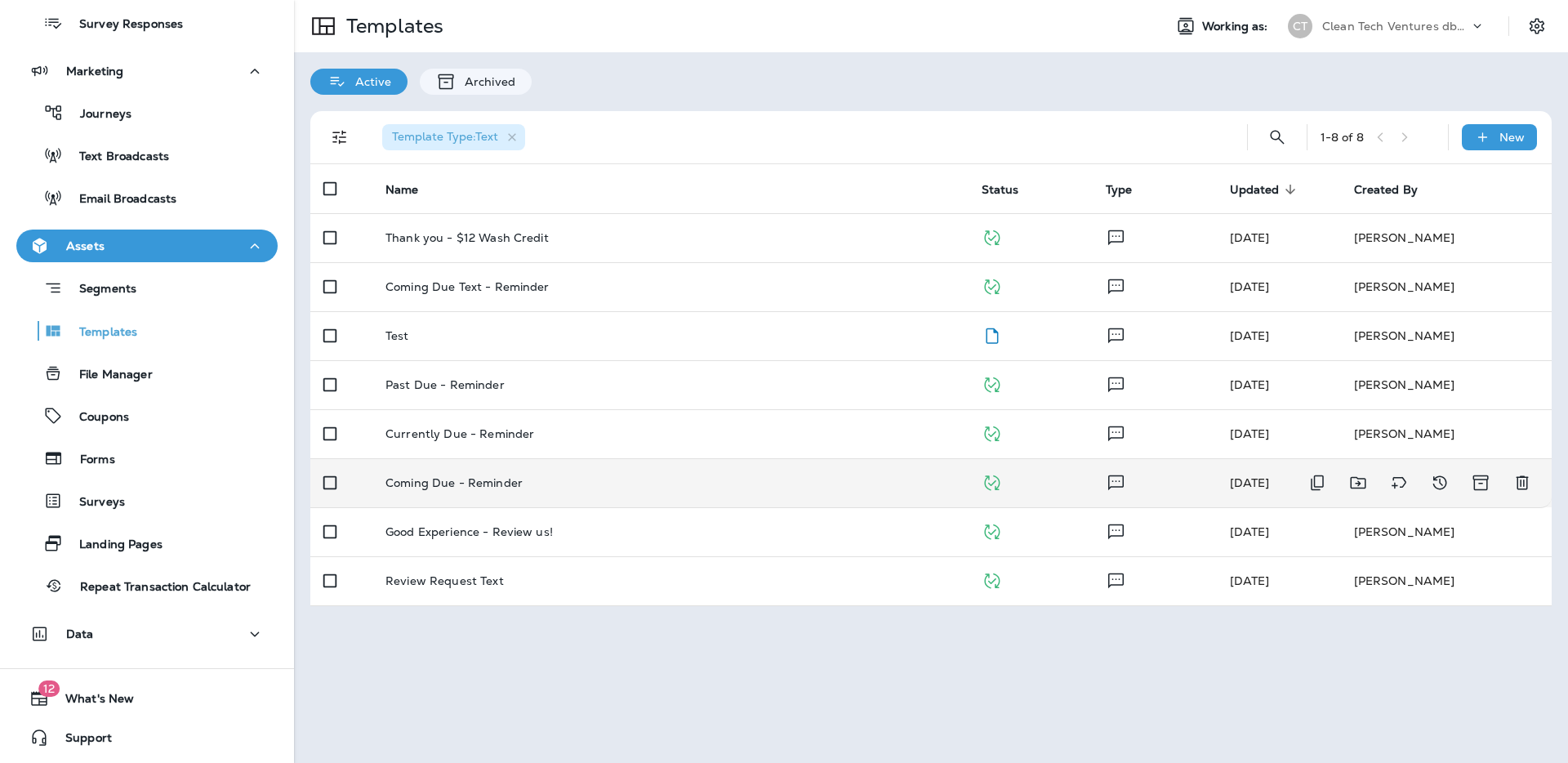 click on "Coming Due - Reminder" at bounding box center [670, 483] 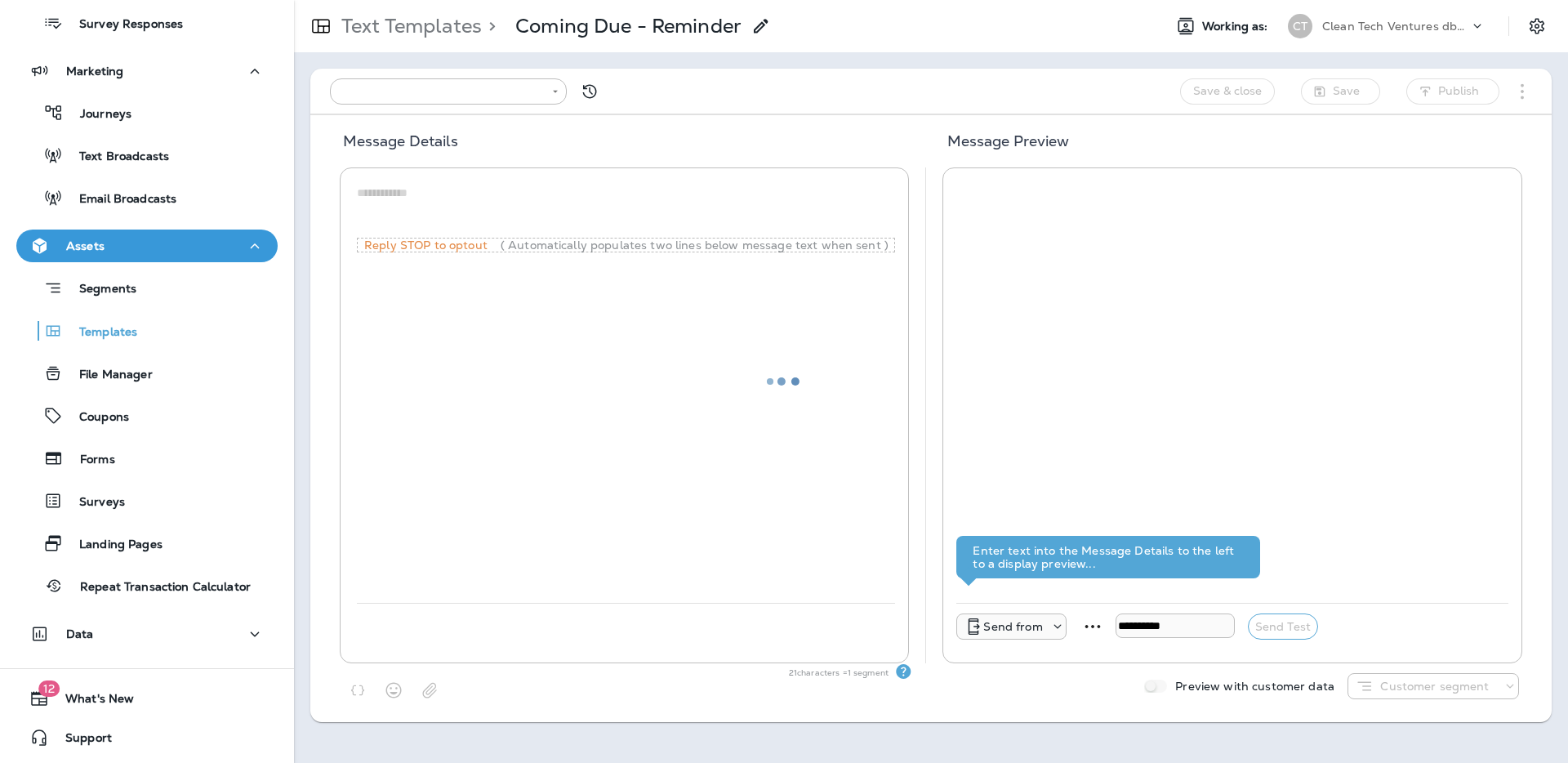 type on "**********" 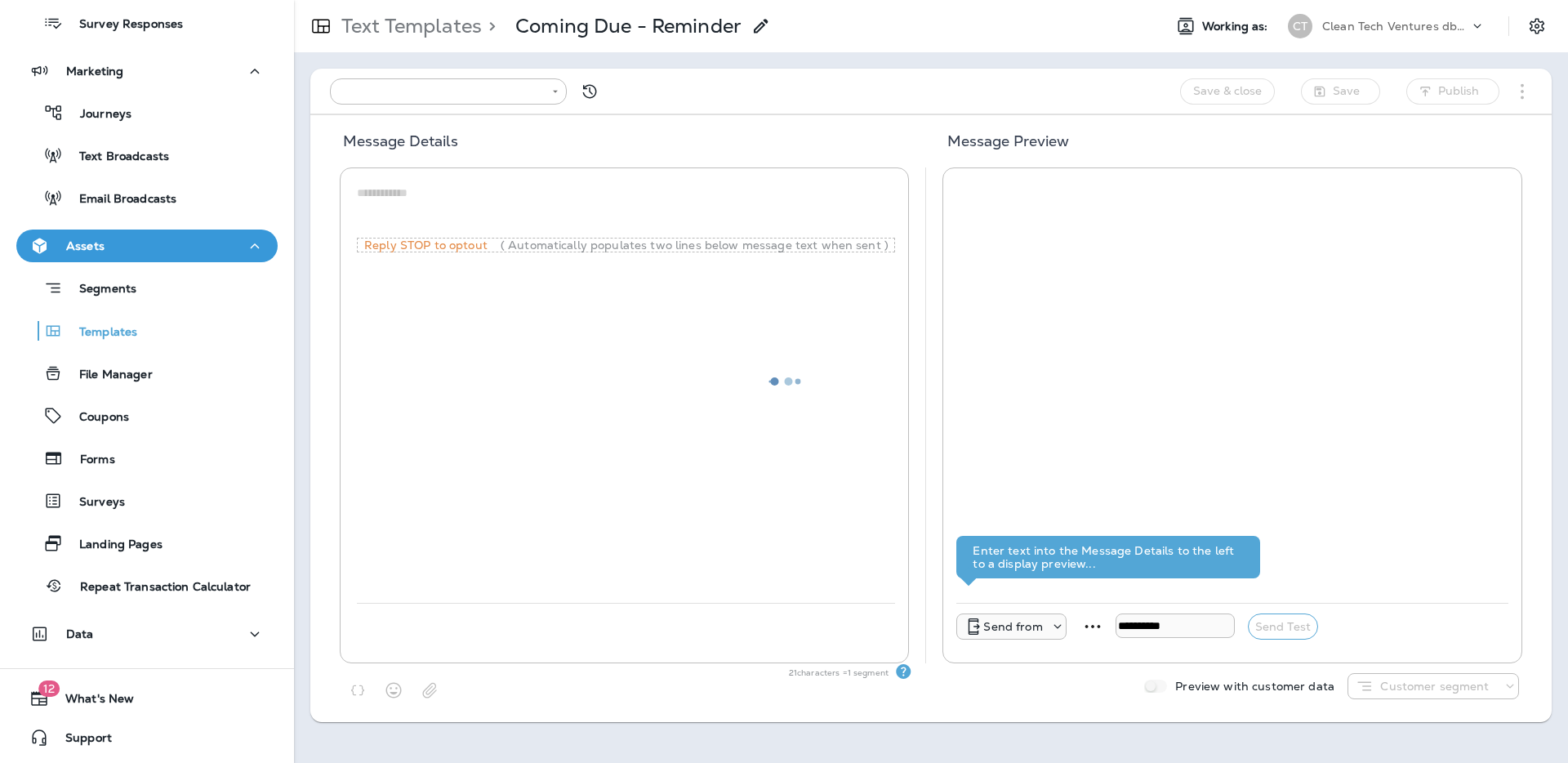 type on "**********" 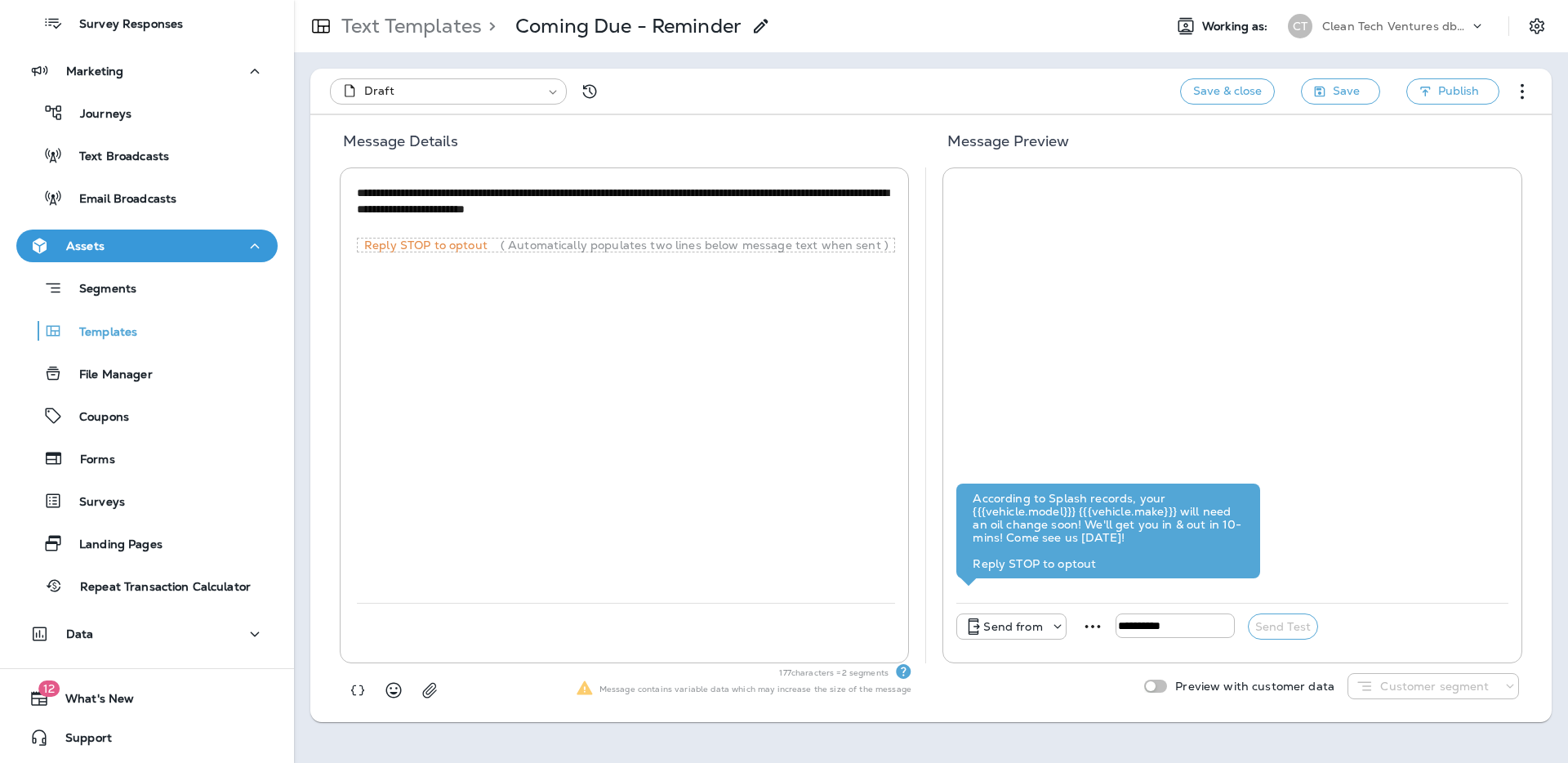 drag, startPoint x: 357, startPoint y: 192, endPoint x: 737, endPoint y: 207, distance: 380.296 